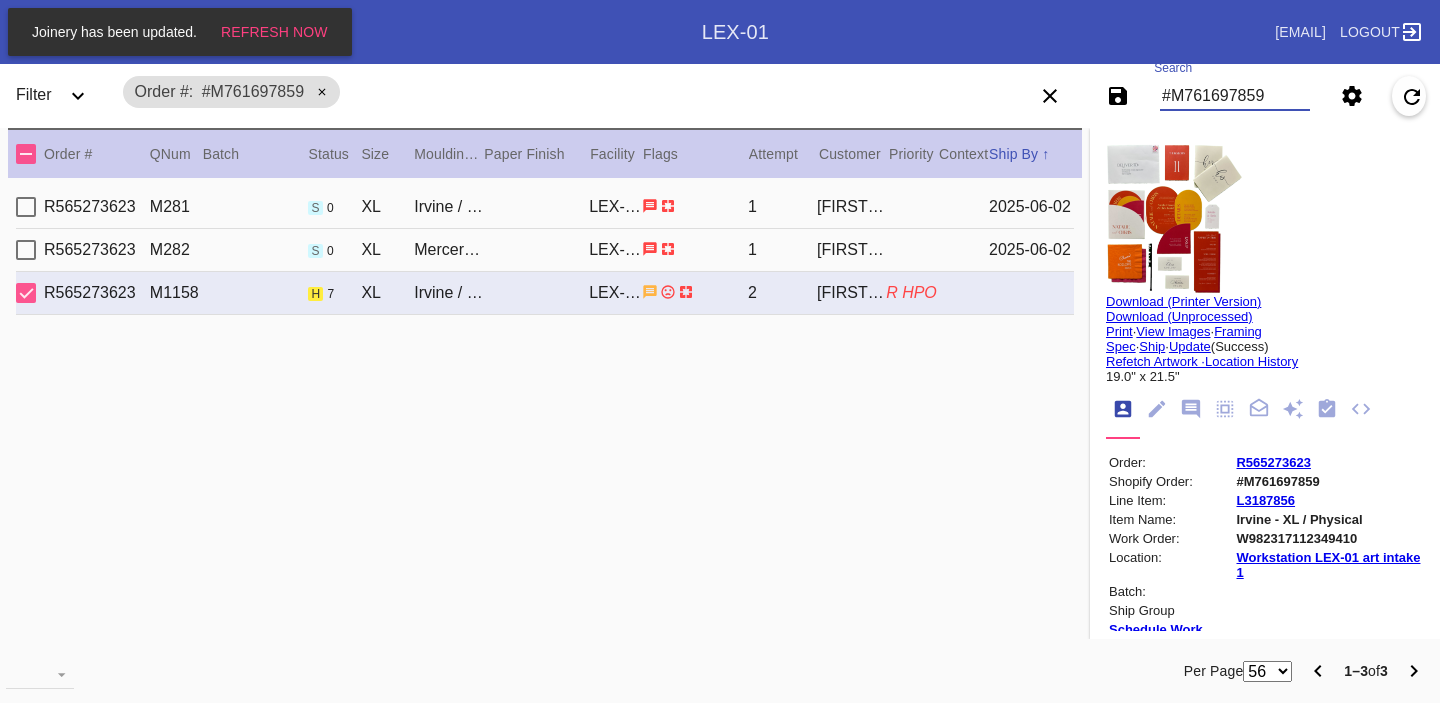 type on "#M761734753" 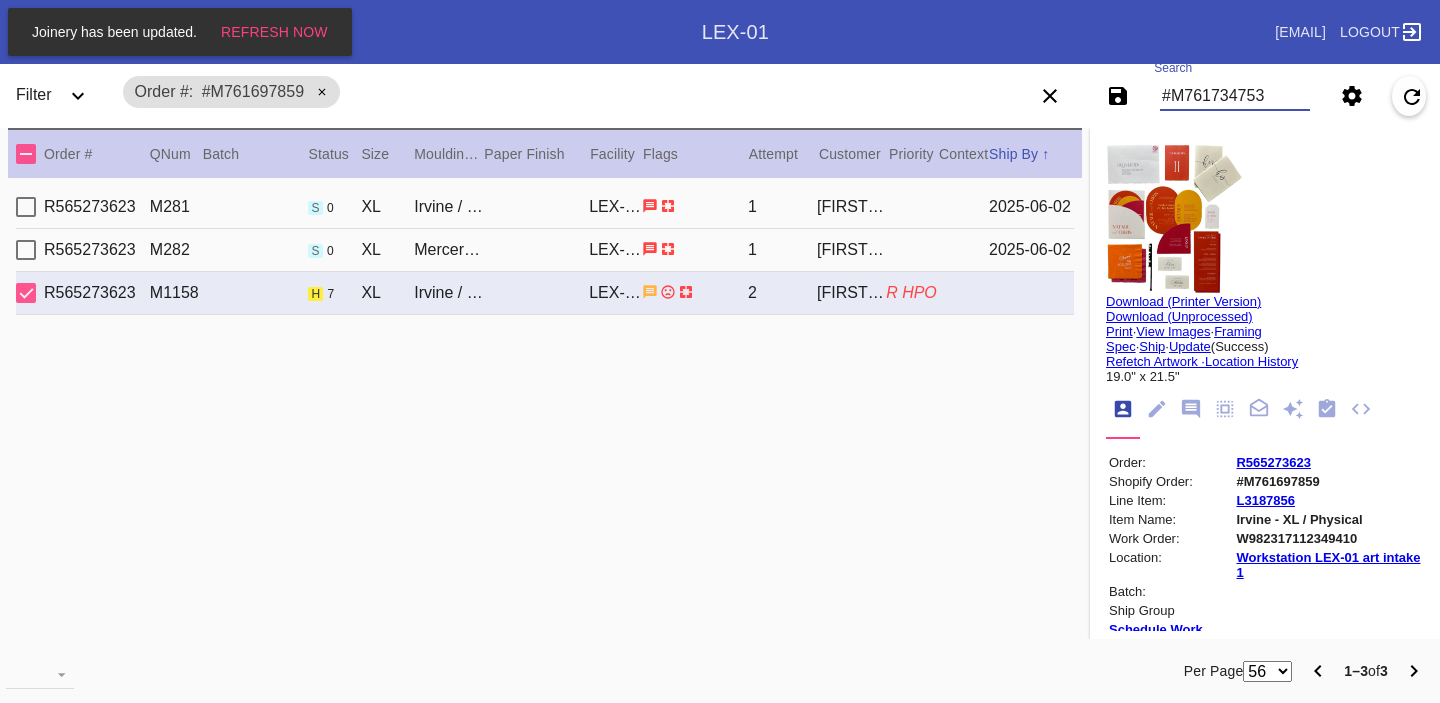 scroll, scrollTop: 0, scrollLeft: 0, axis: both 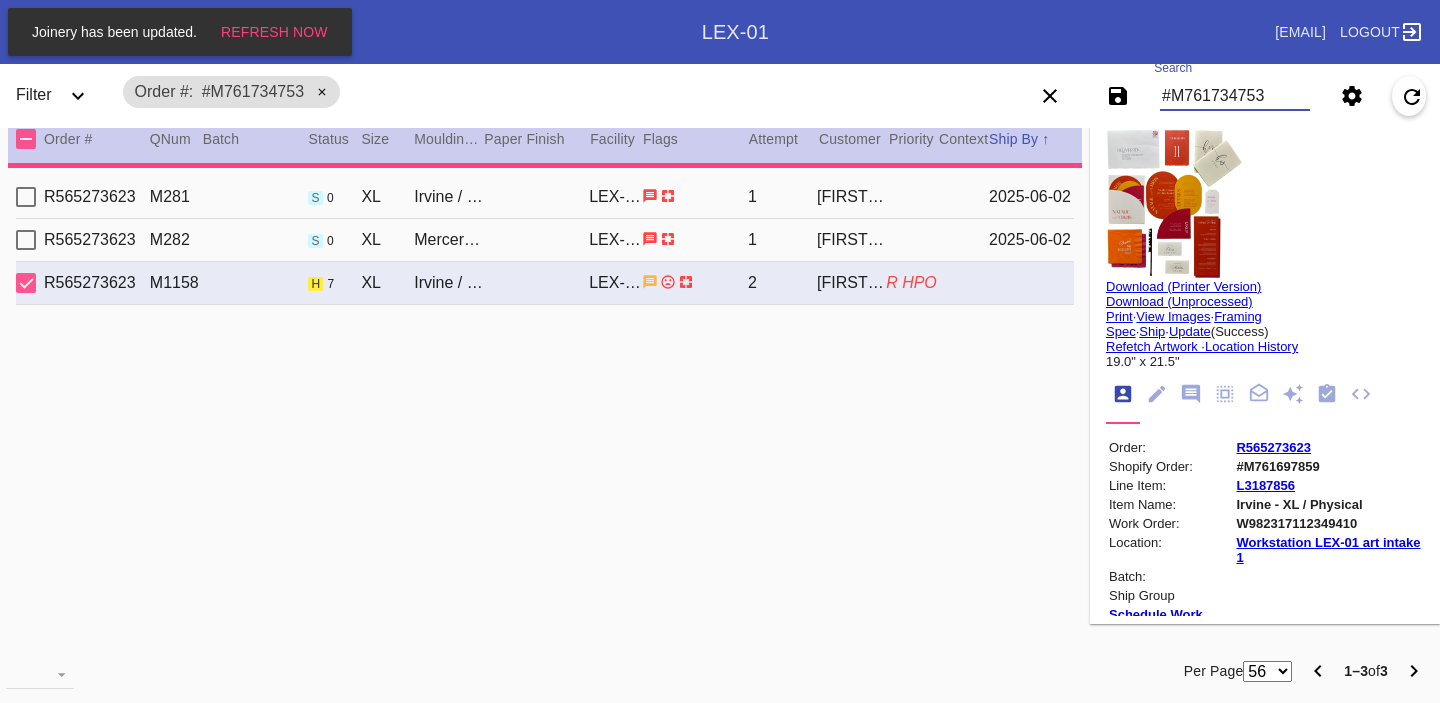 type 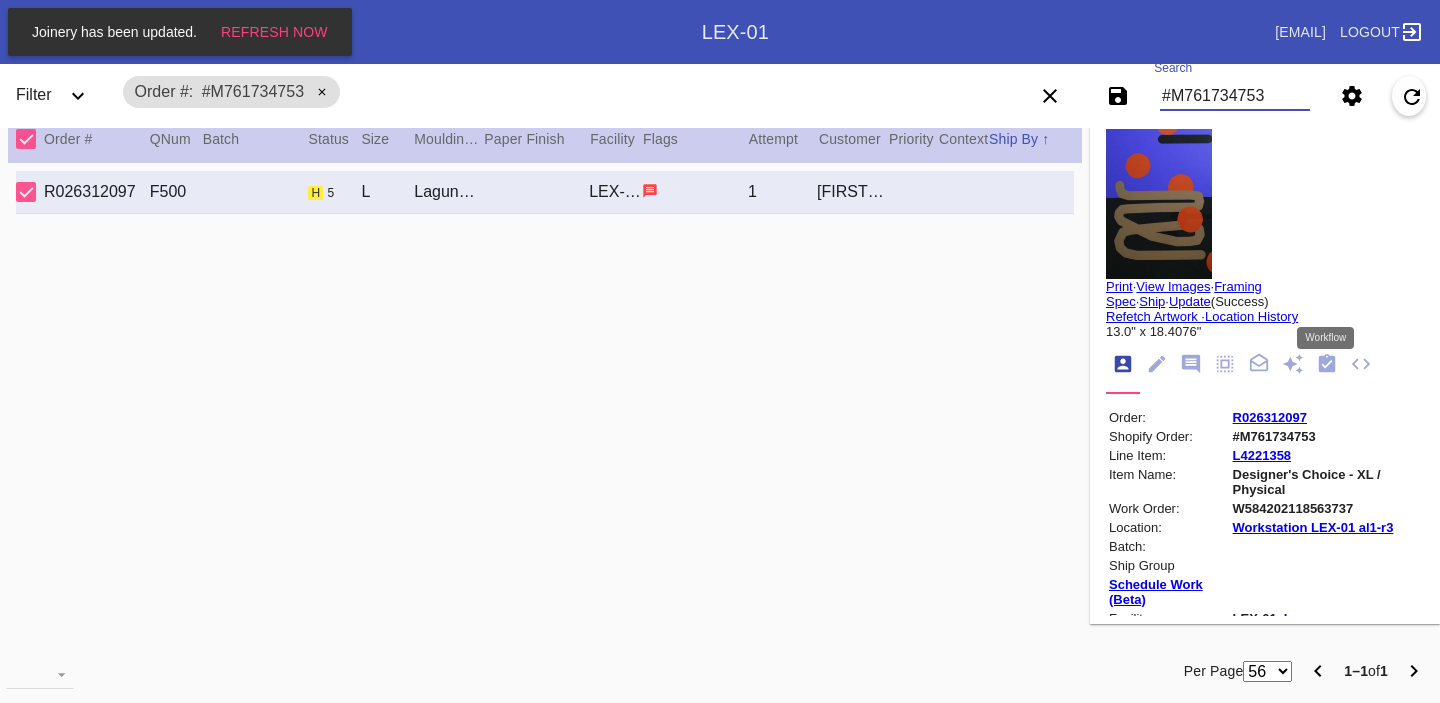 type on "#M761734753" 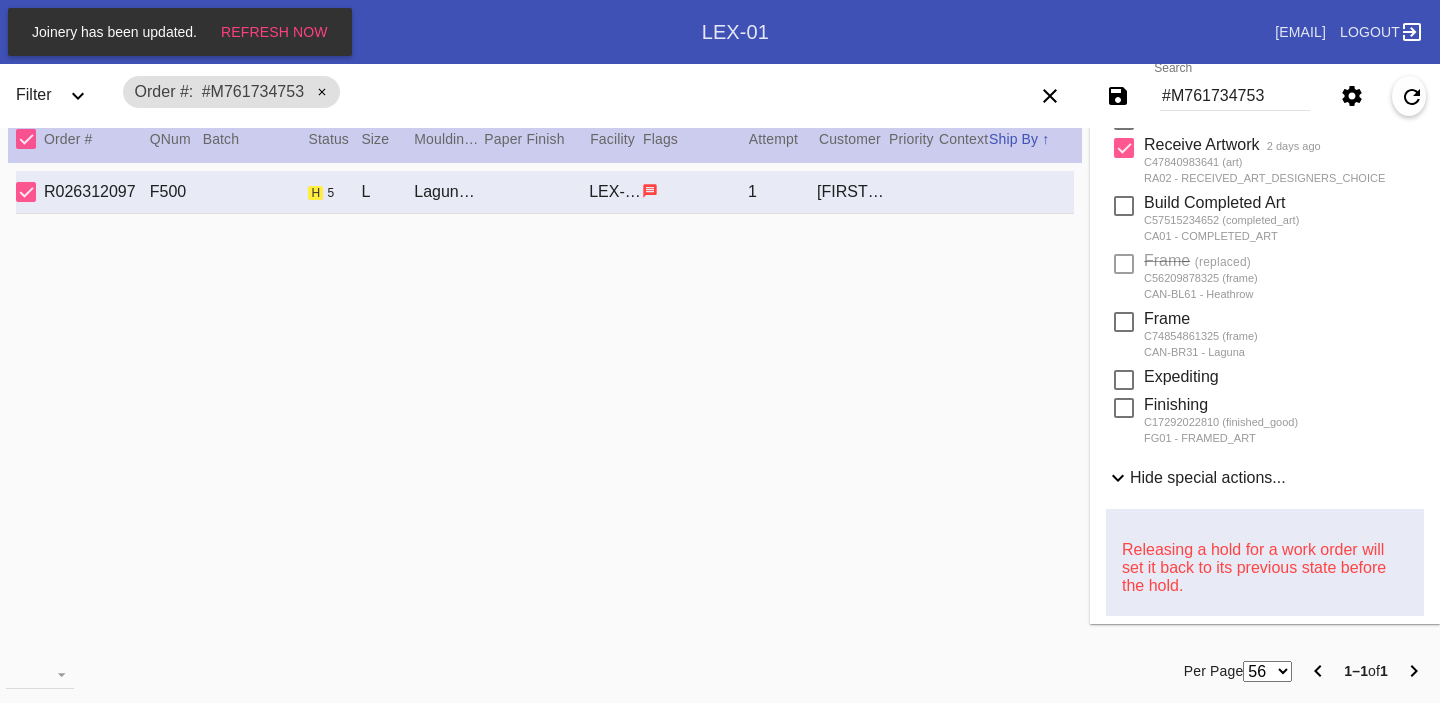 scroll, scrollTop: 0, scrollLeft: 0, axis: both 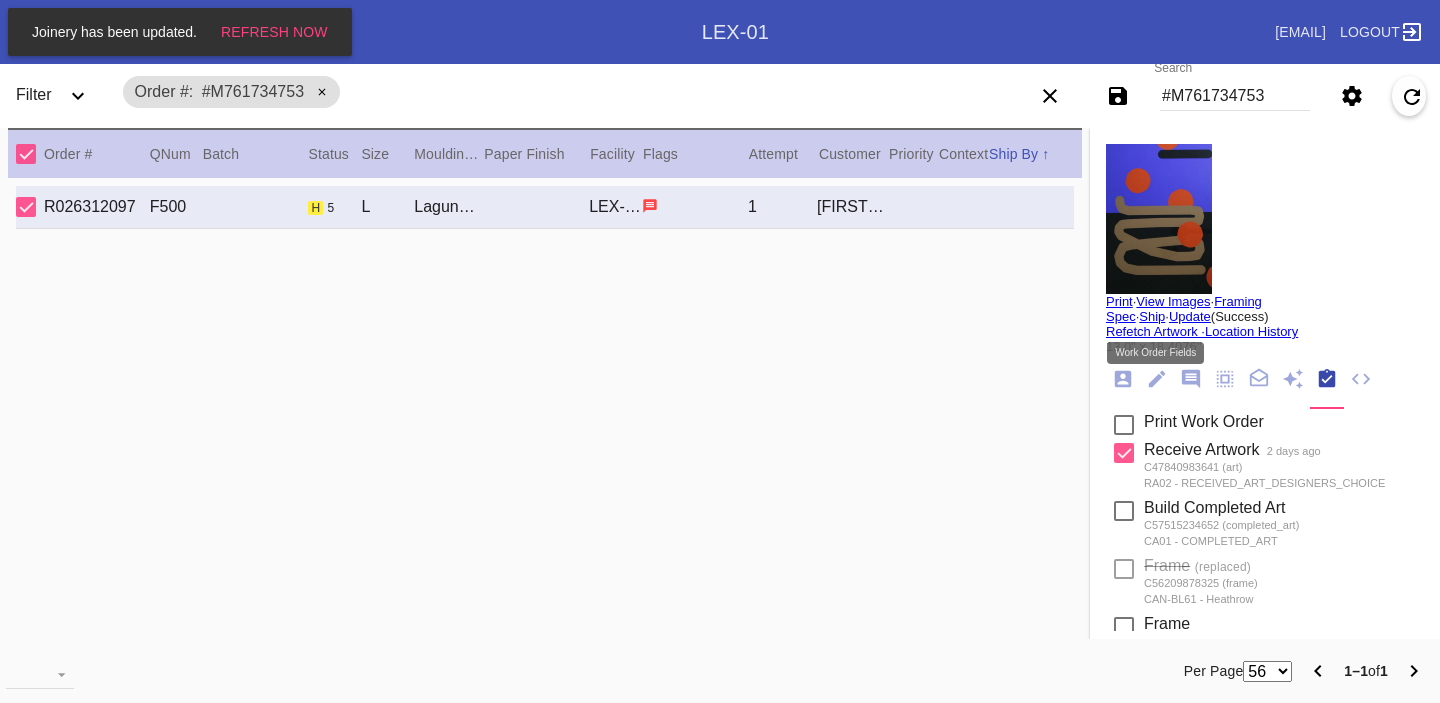 click 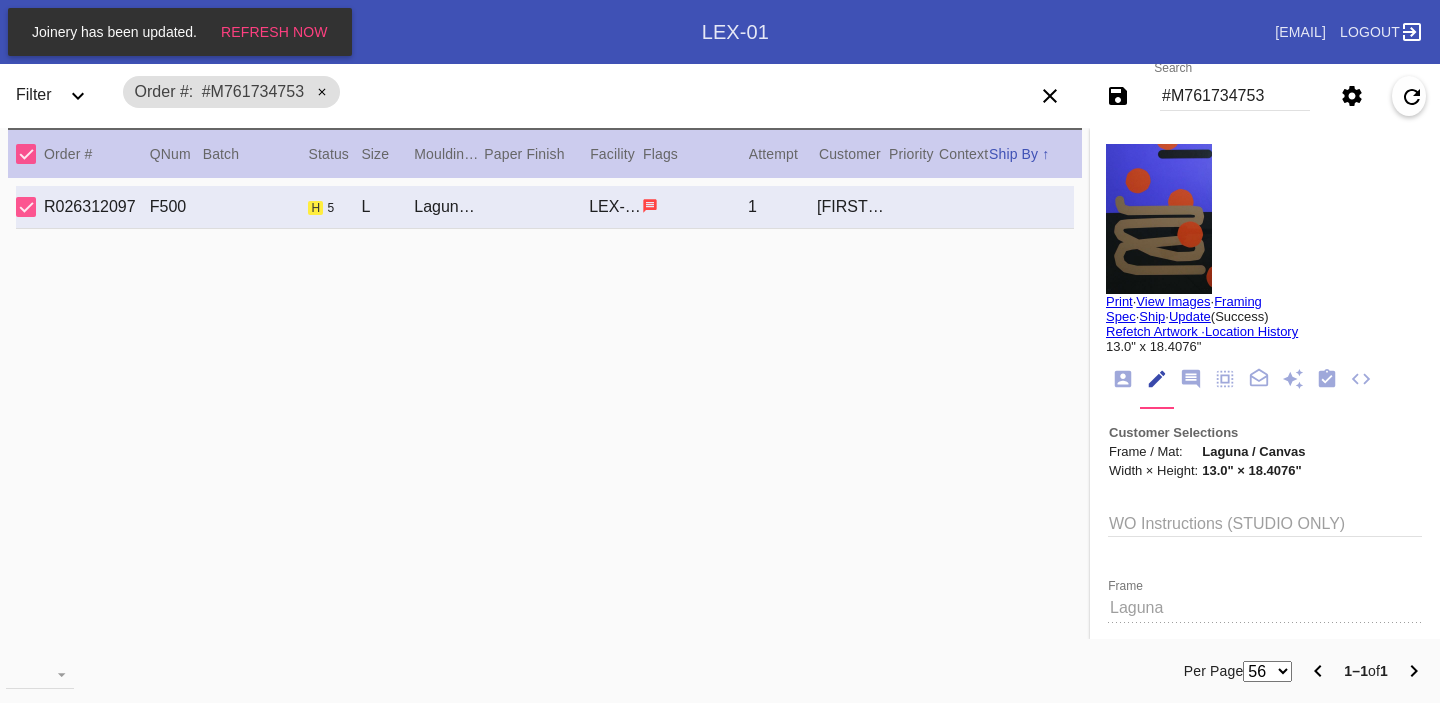 click 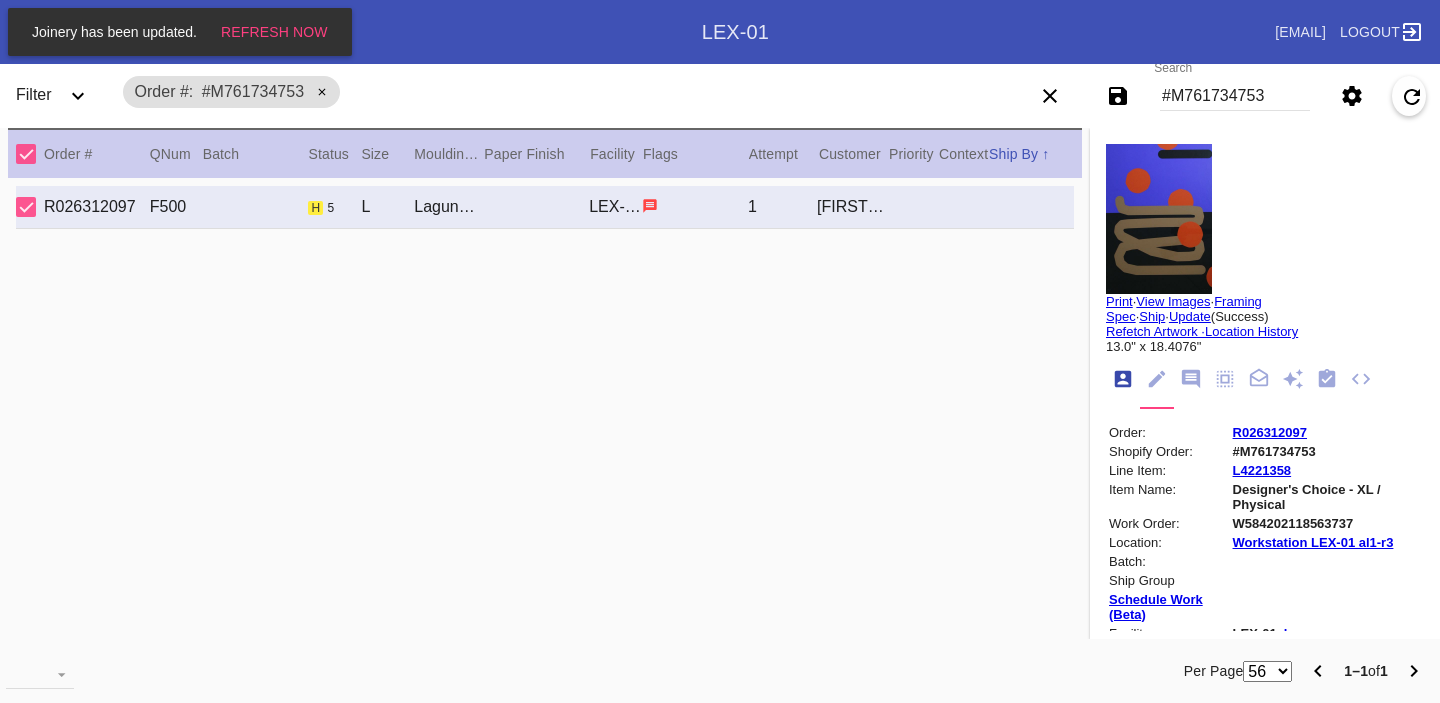 scroll, scrollTop: 24, scrollLeft: 0, axis: vertical 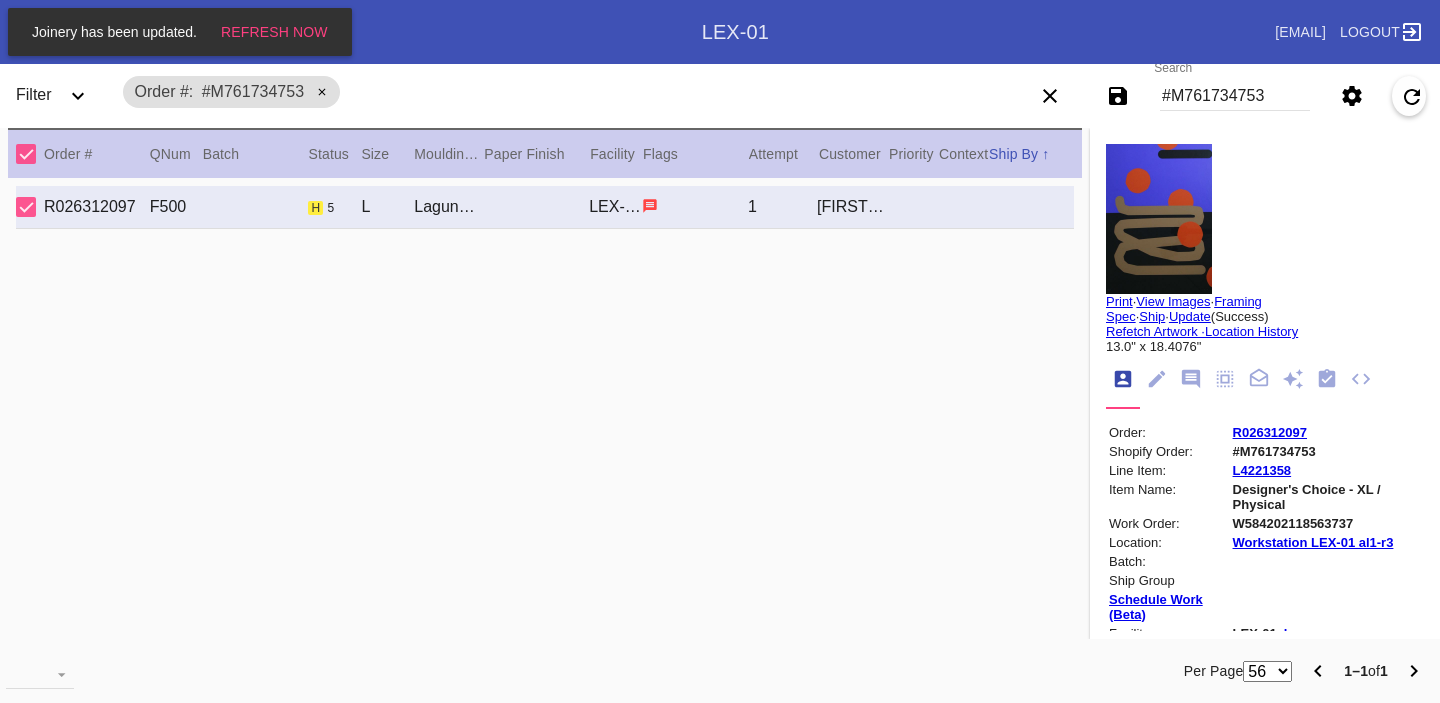 click on "R026312097" at bounding box center [1270, 432] 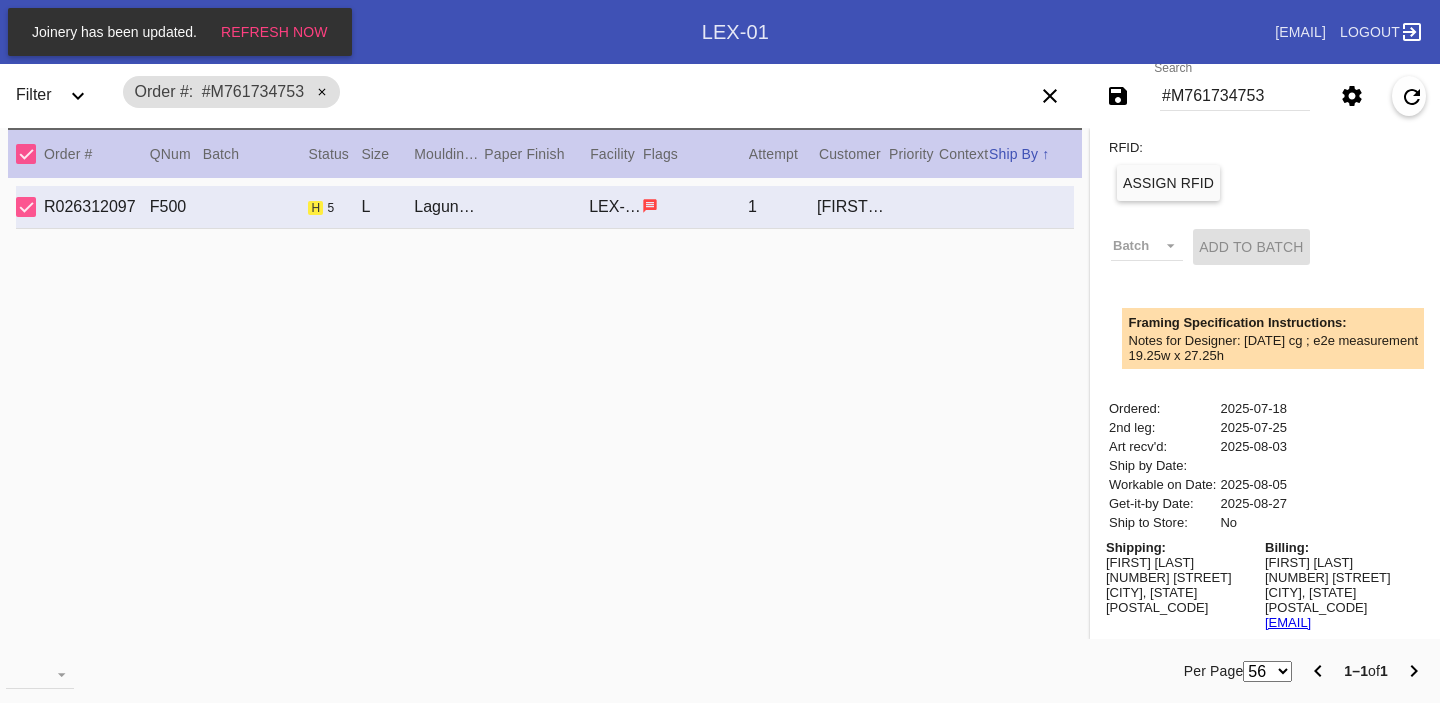 scroll, scrollTop: 506, scrollLeft: 0, axis: vertical 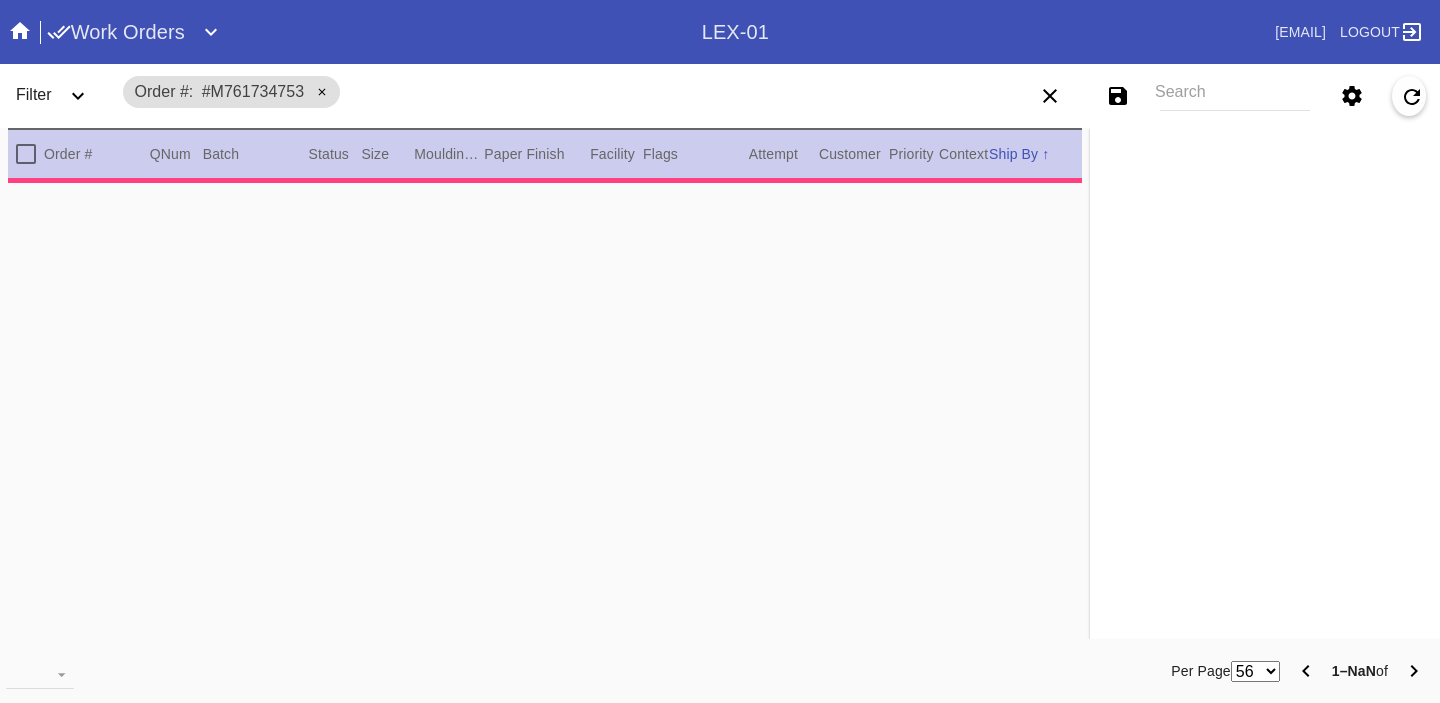type on "0.0" 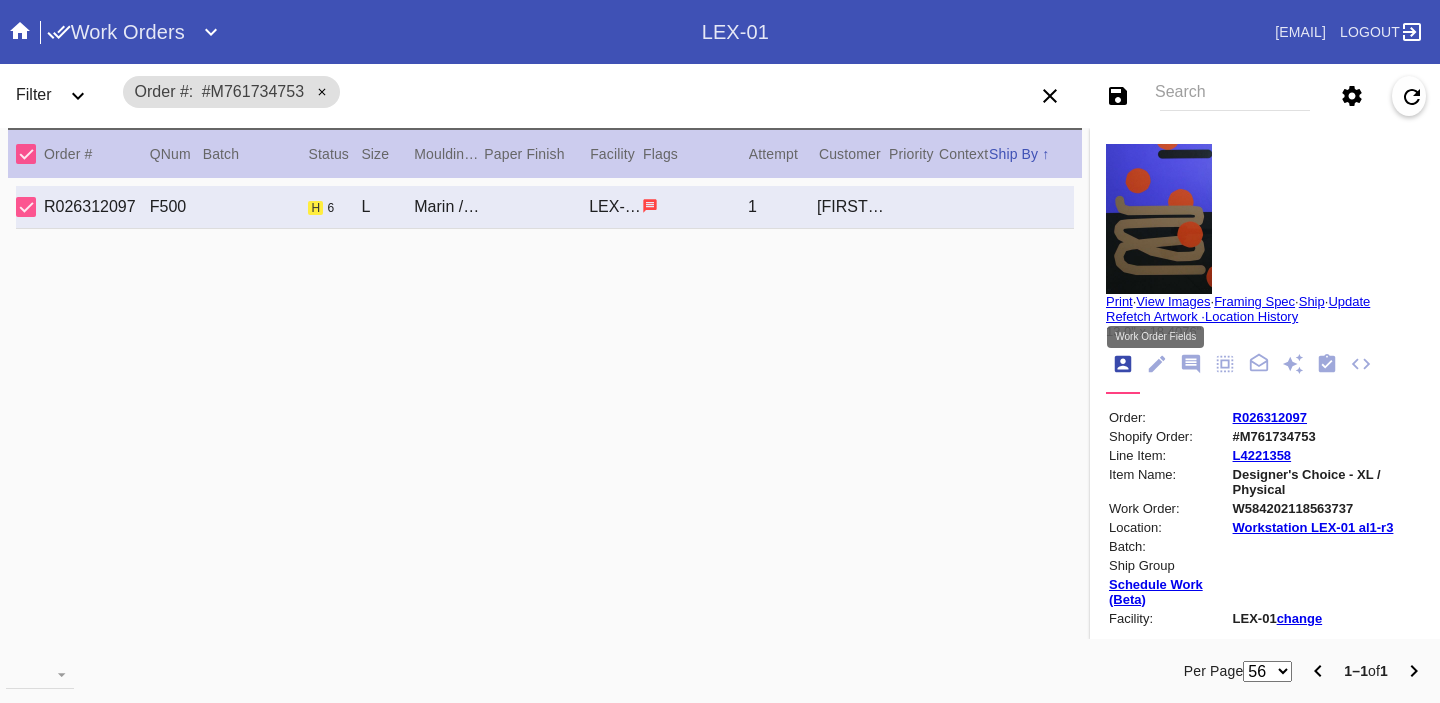 click 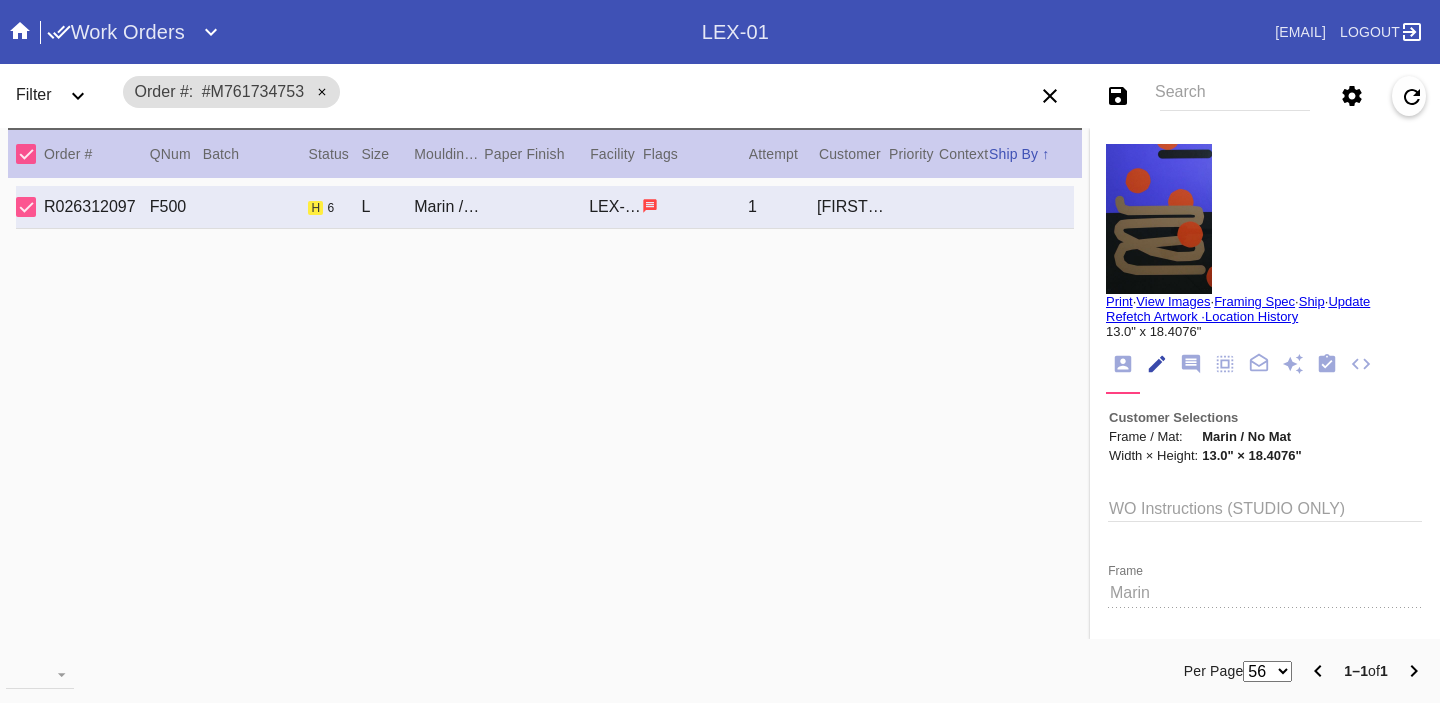 scroll, scrollTop: 73, scrollLeft: 0, axis: vertical 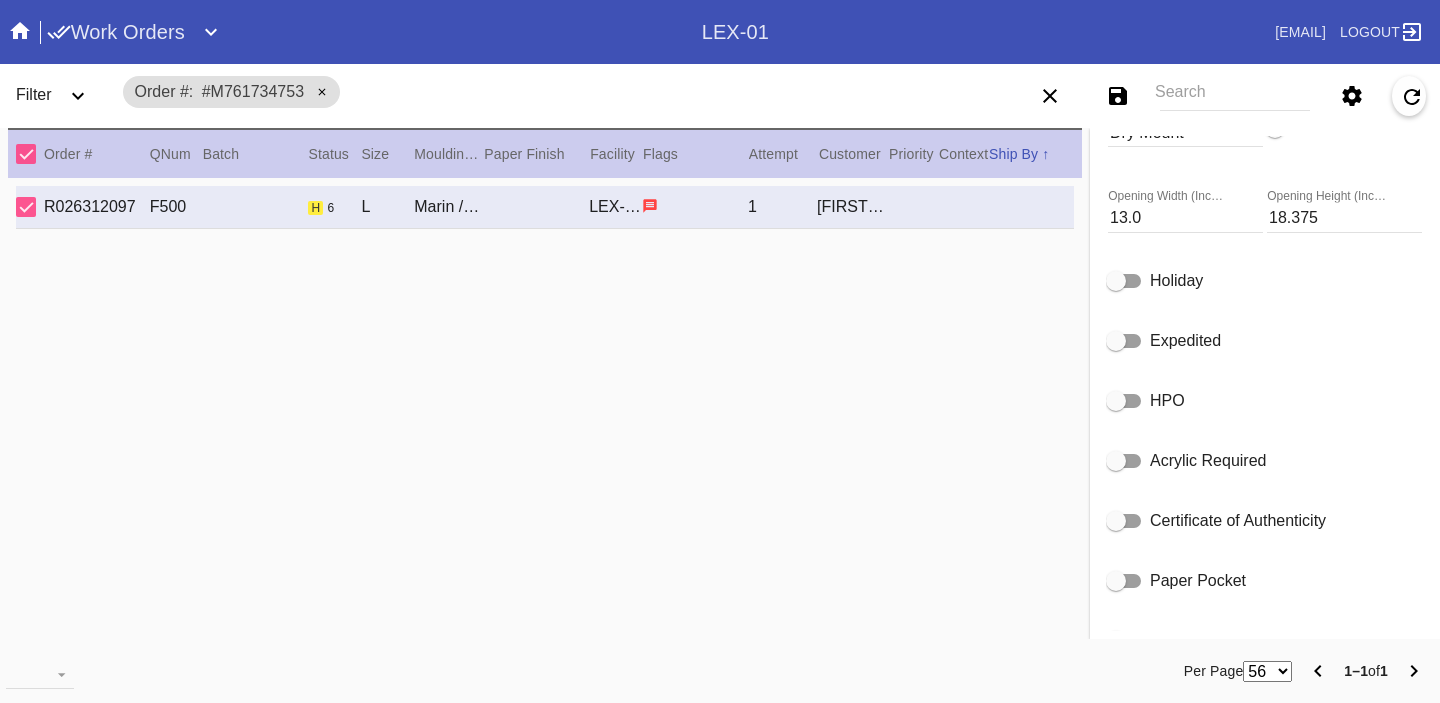 click 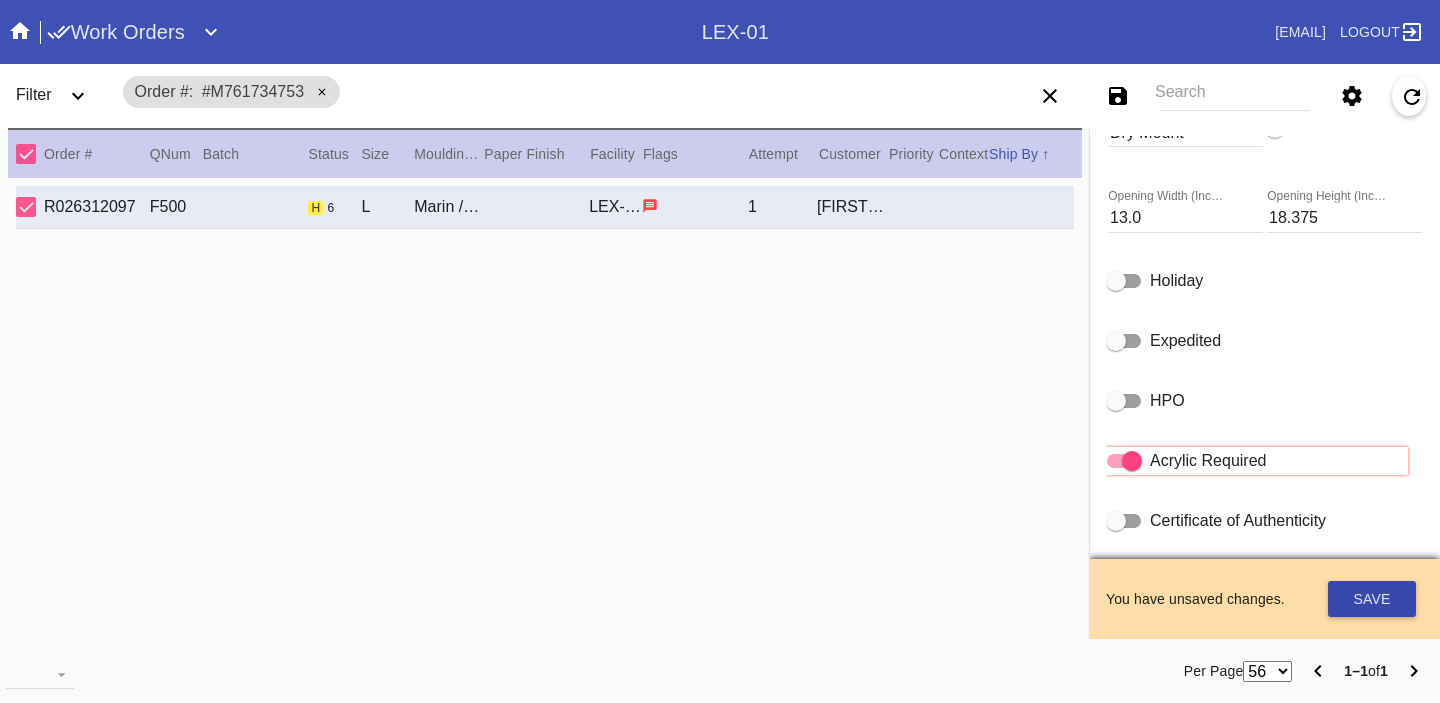 click on "Save" at bounding box center (1372, 599) 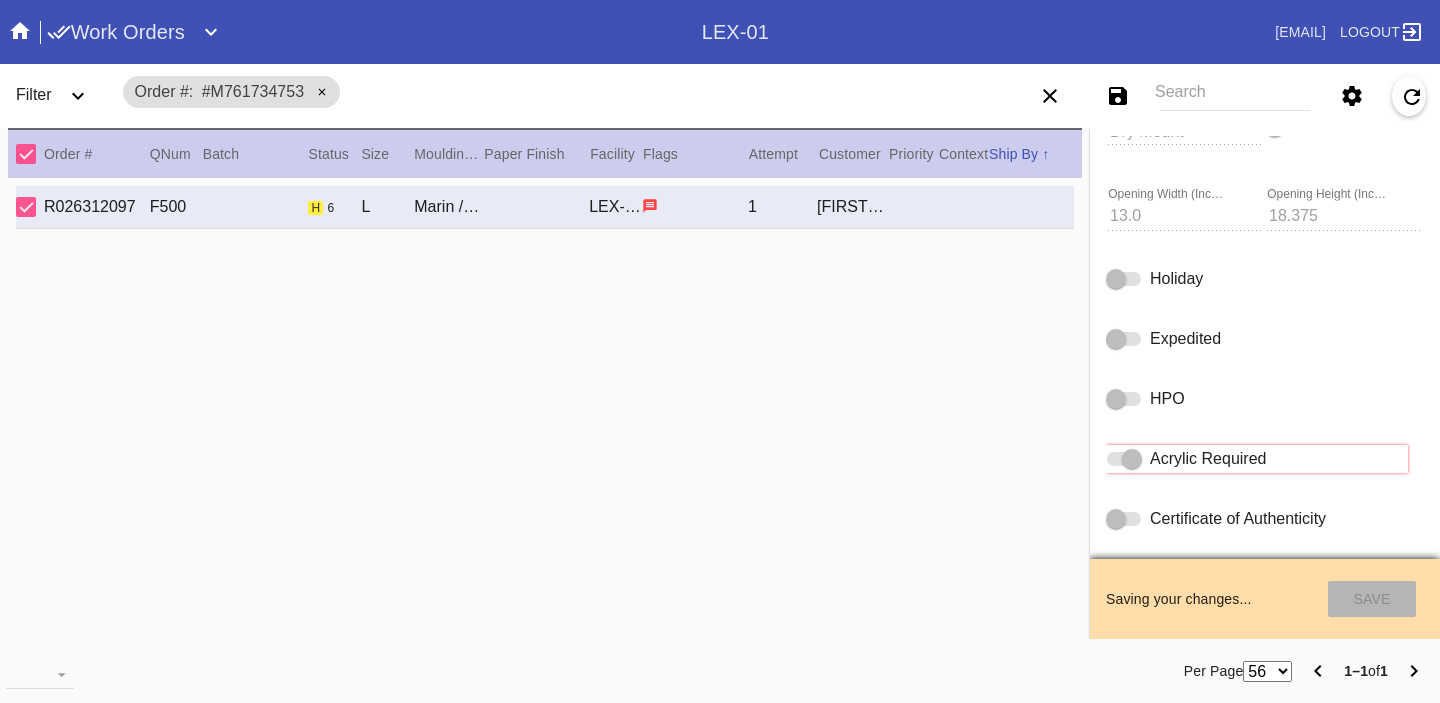 type 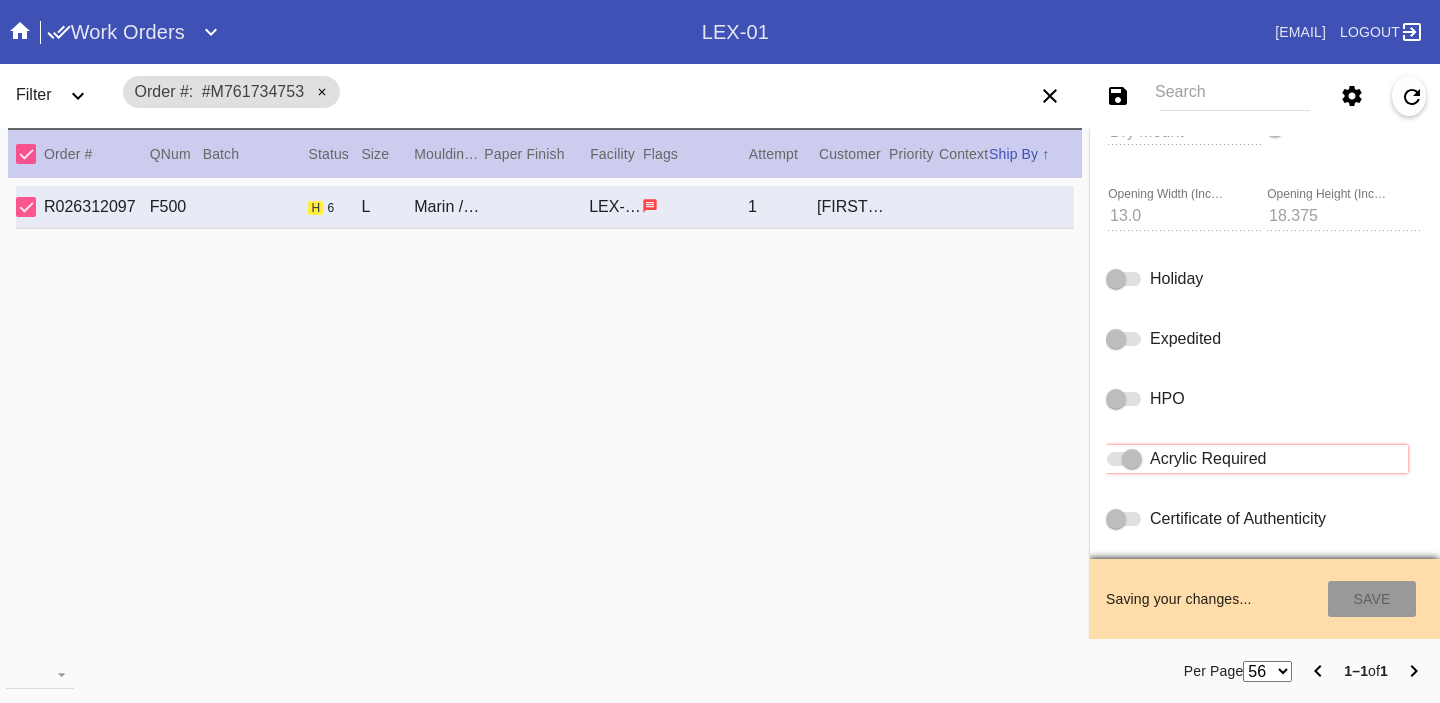 type on "8/2/2025" 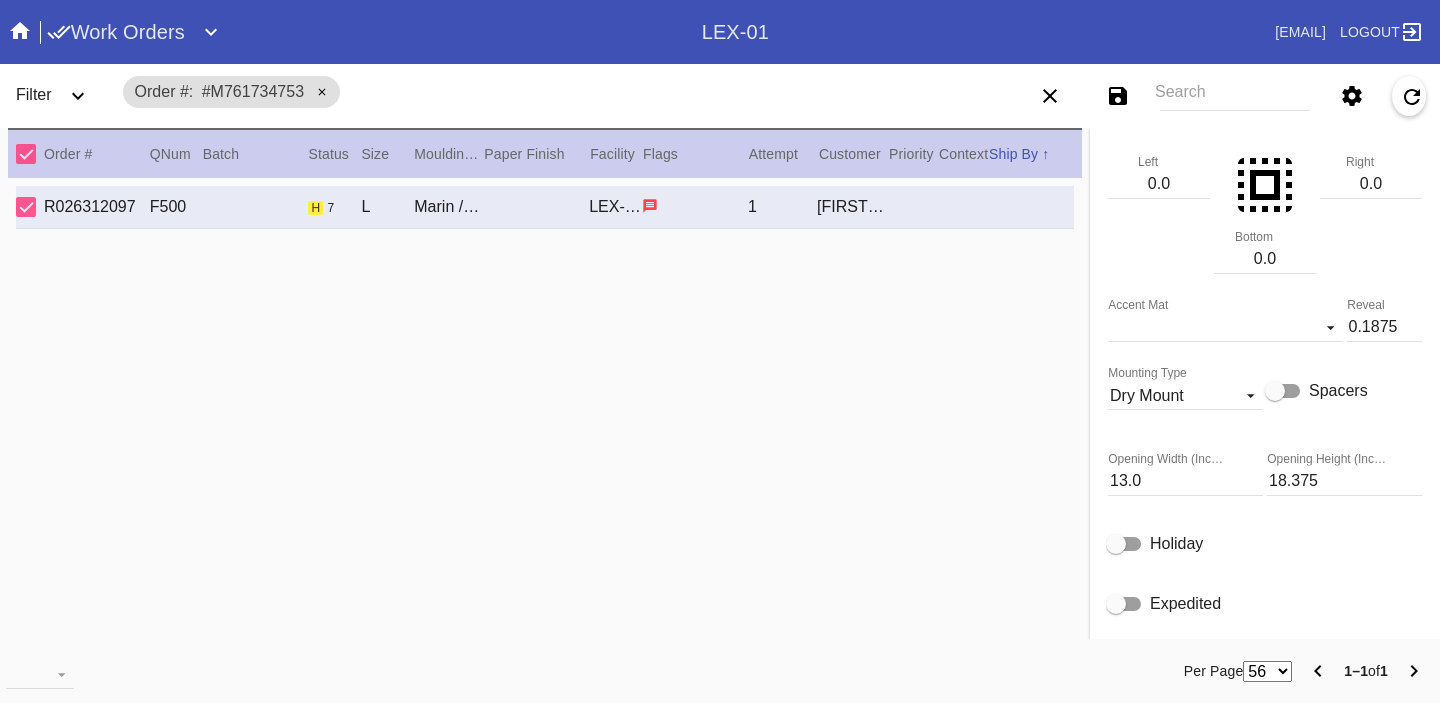 scroll, scrollTop: 0, scrollLeft: 0, axis: both 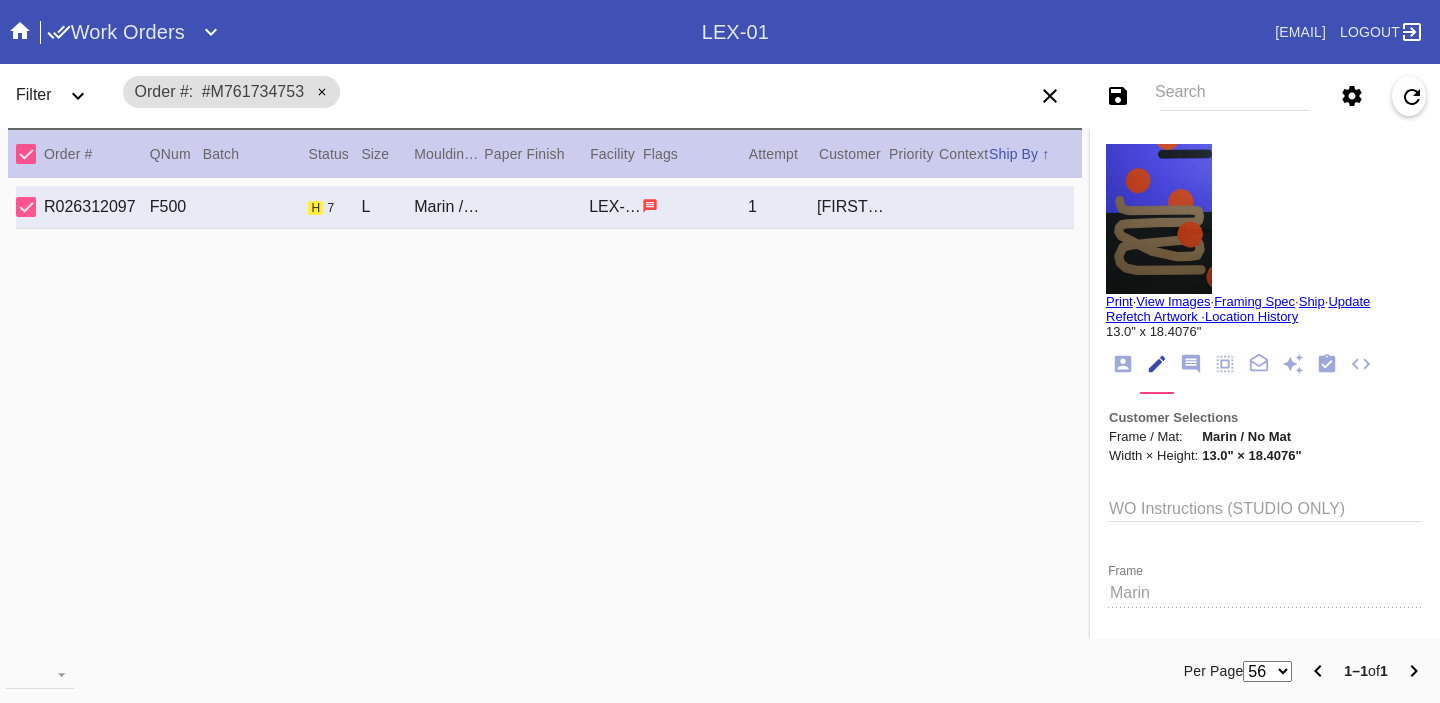 click 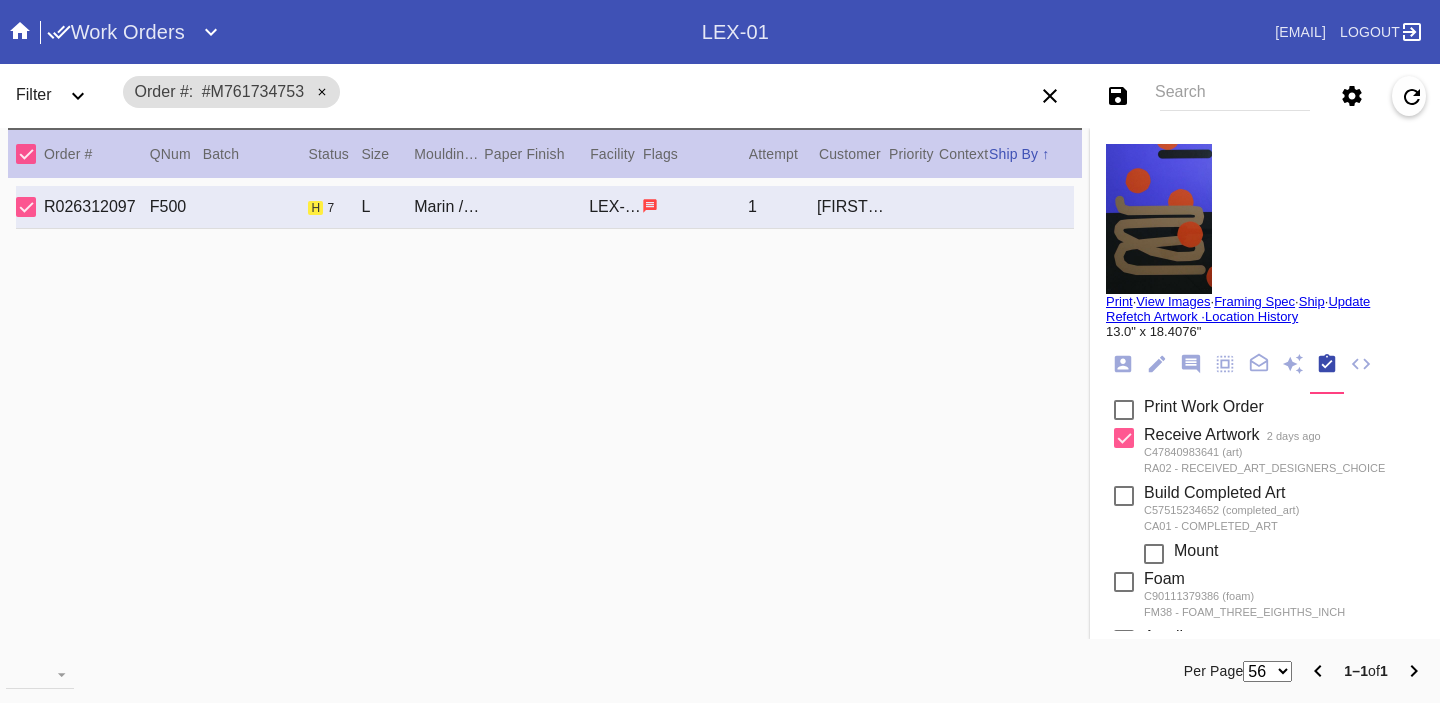 scroll, scrollTop: 416, scrollLeft: 0, axis: vertical 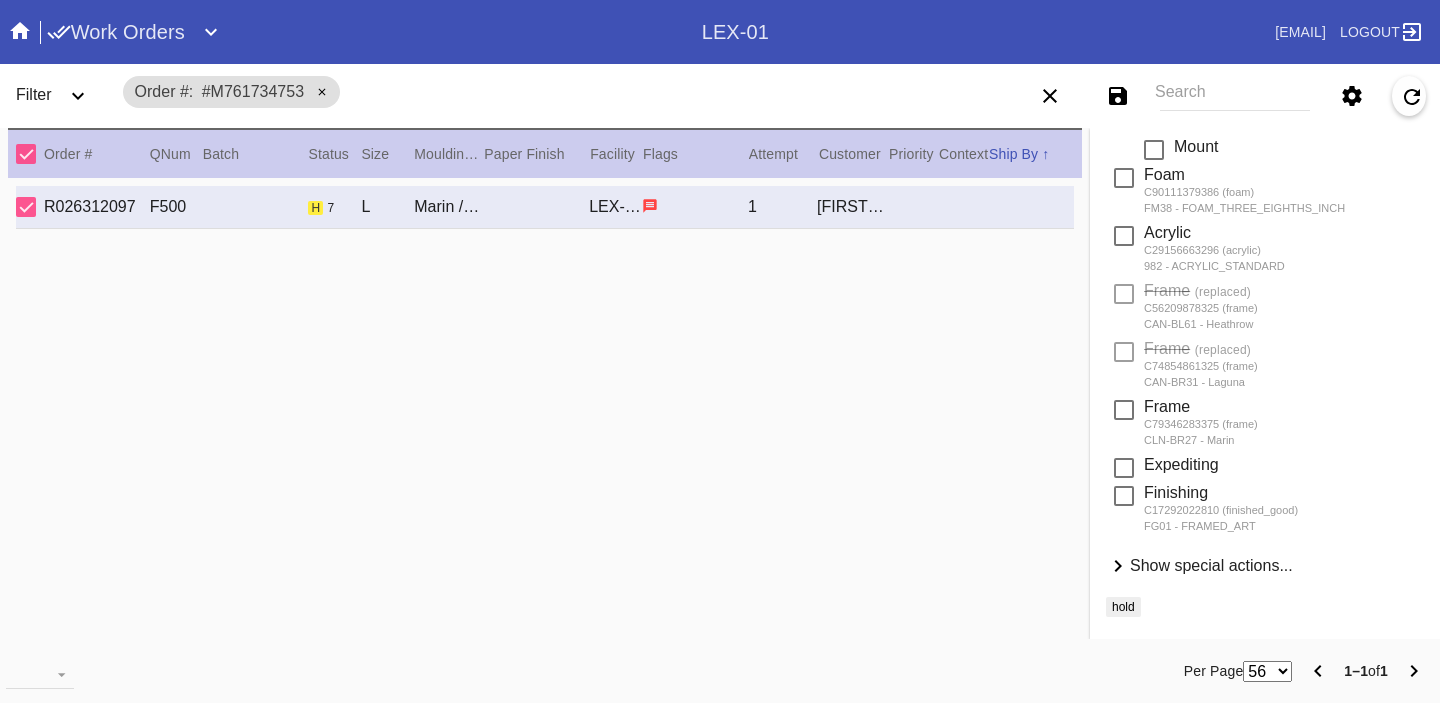 click on "Show special actions..." at bounding box center (1211, 565) 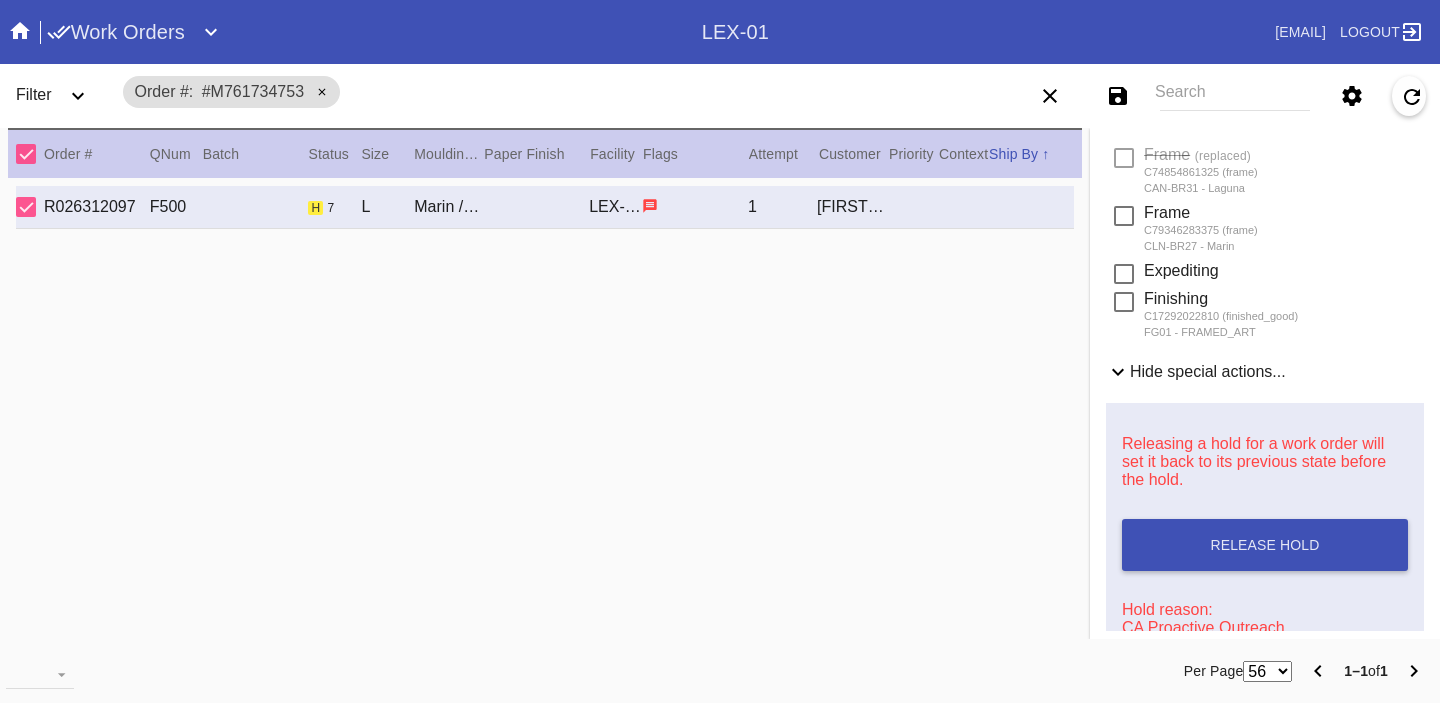 scroll, scrollTop: 874, scrollLeft: 0, axis: vertical 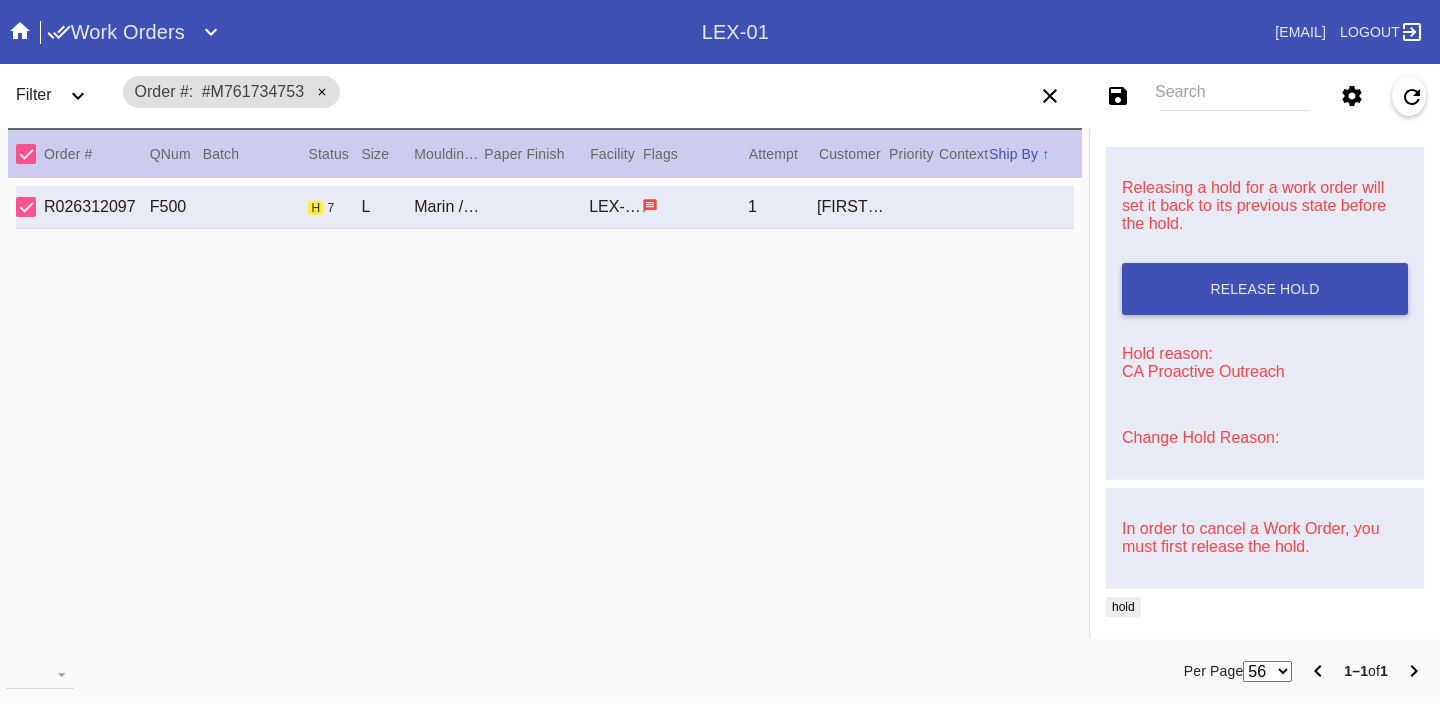 click on "Change Hold Reason:" at bounding box center [1265, 438] 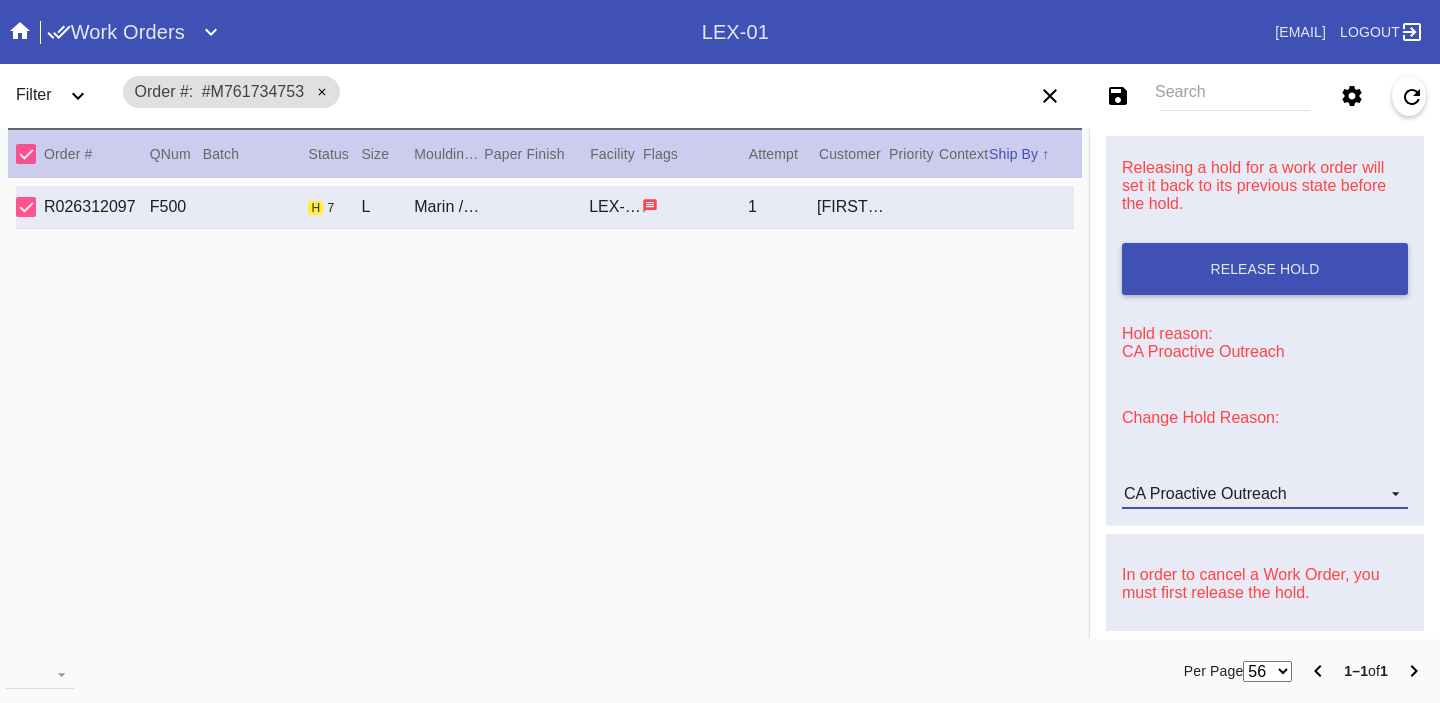 click on "CA Proactive Outreach" at bounding box center [1205, 493] 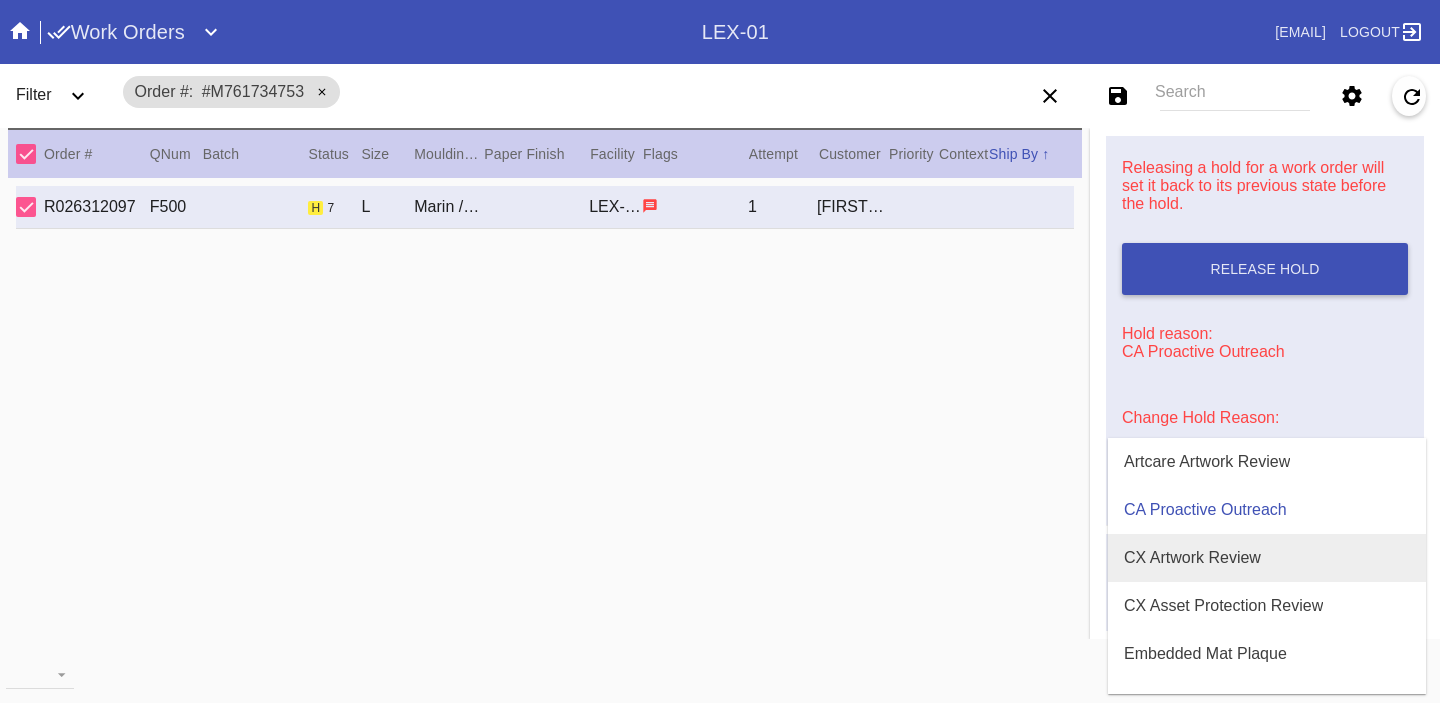 scroll, scrollTop: 608, scrollLeft: 0, axis: vertical 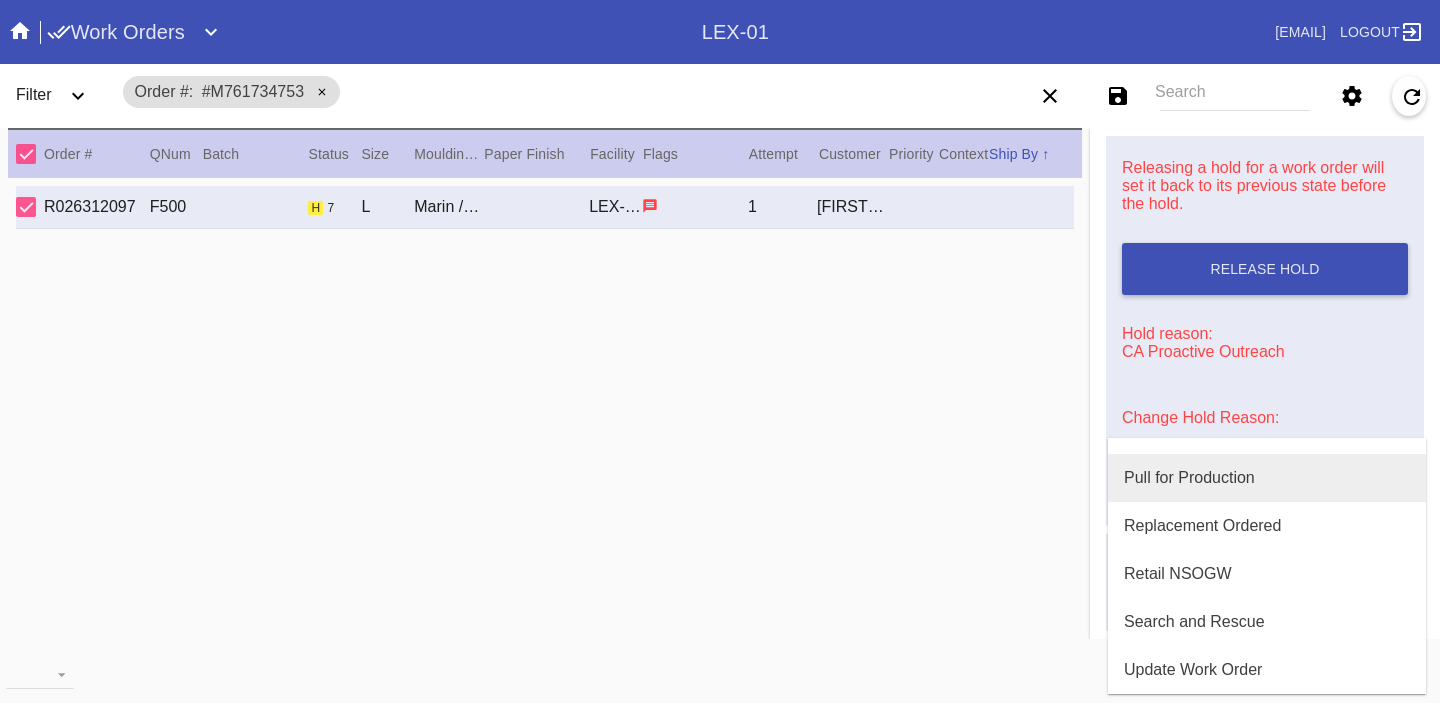 click on "Pull for Production" at bounding box center (1267, 478) 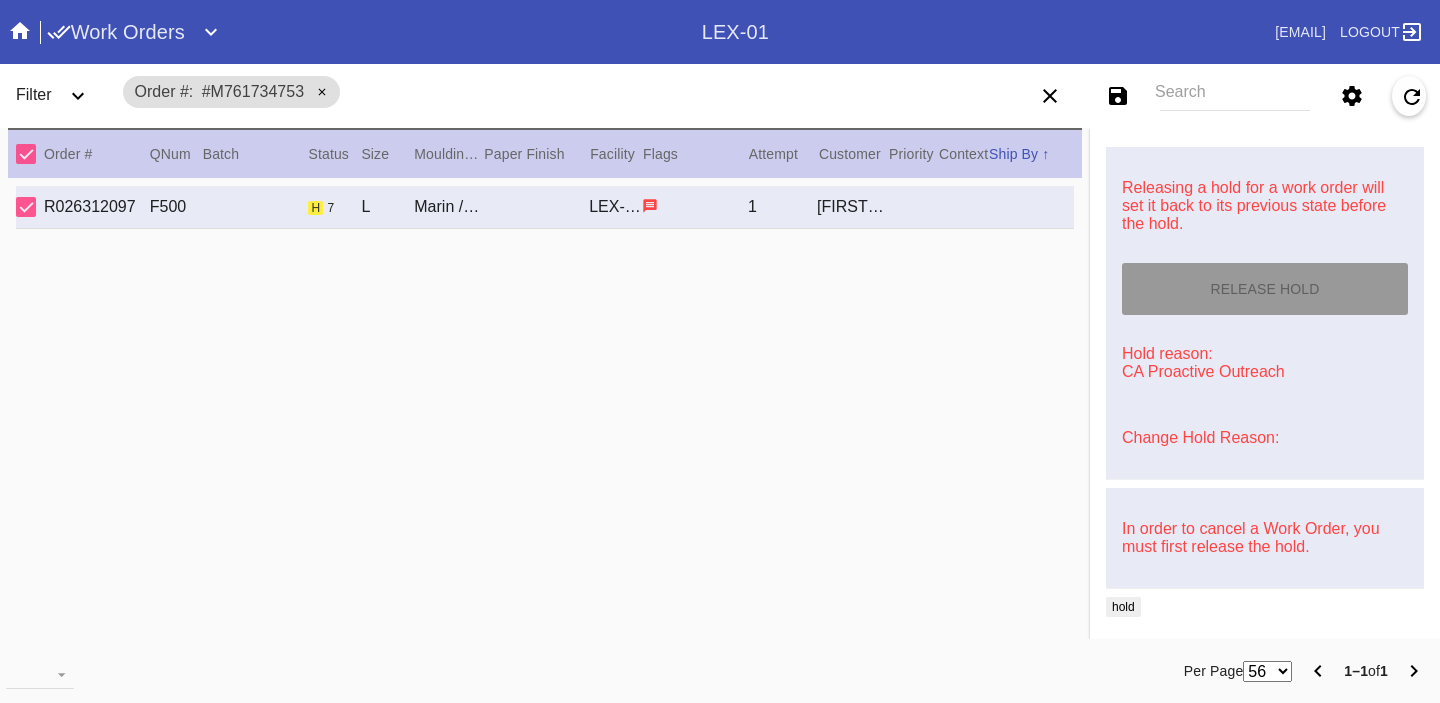 type on "8/1/2025" 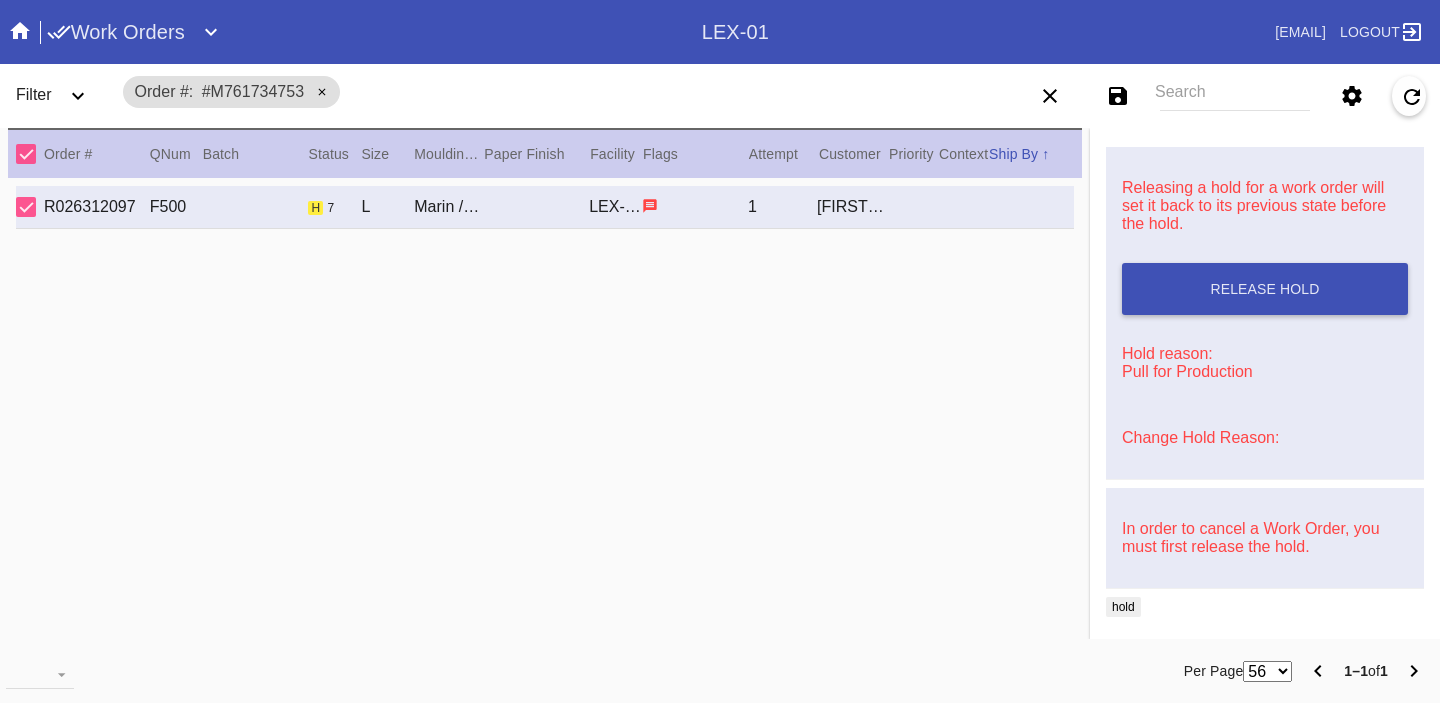 scroll, scrollTop: 0, scrollLeft: 0, axis: both 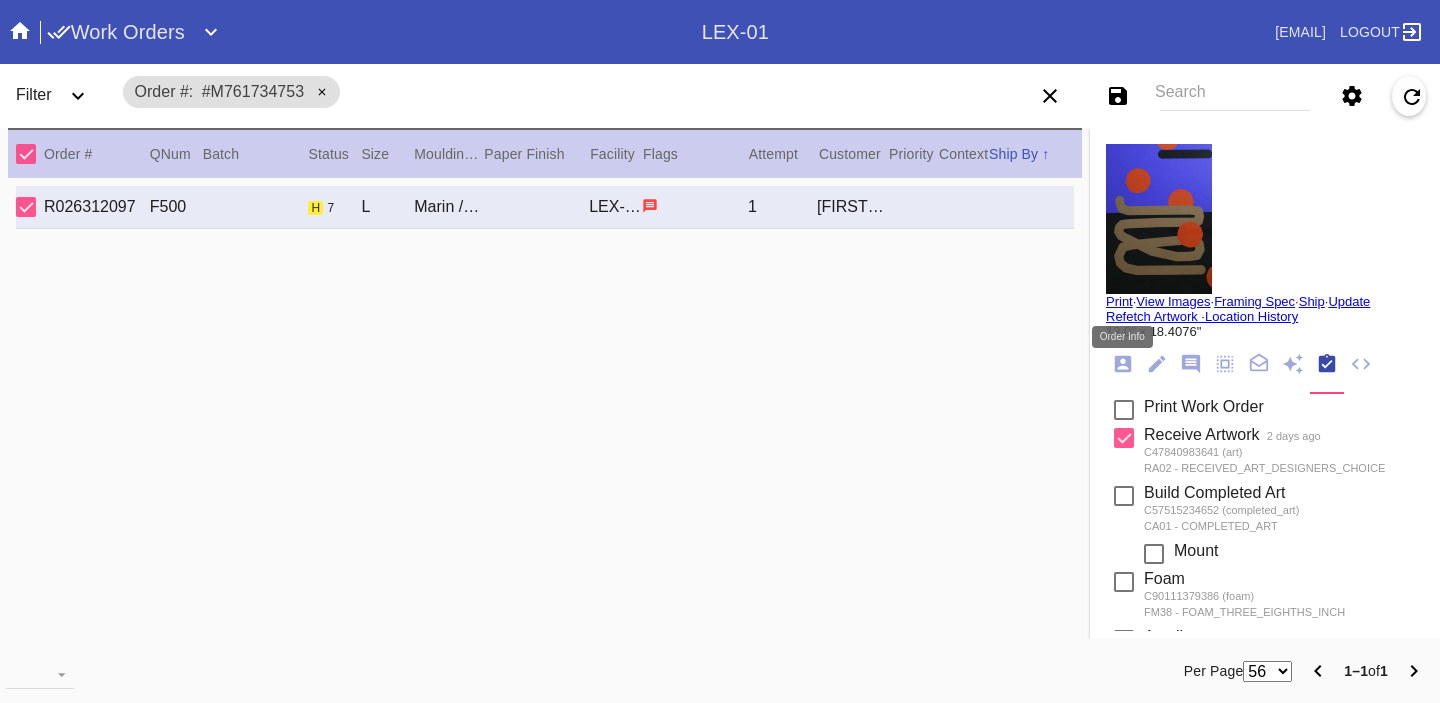 click 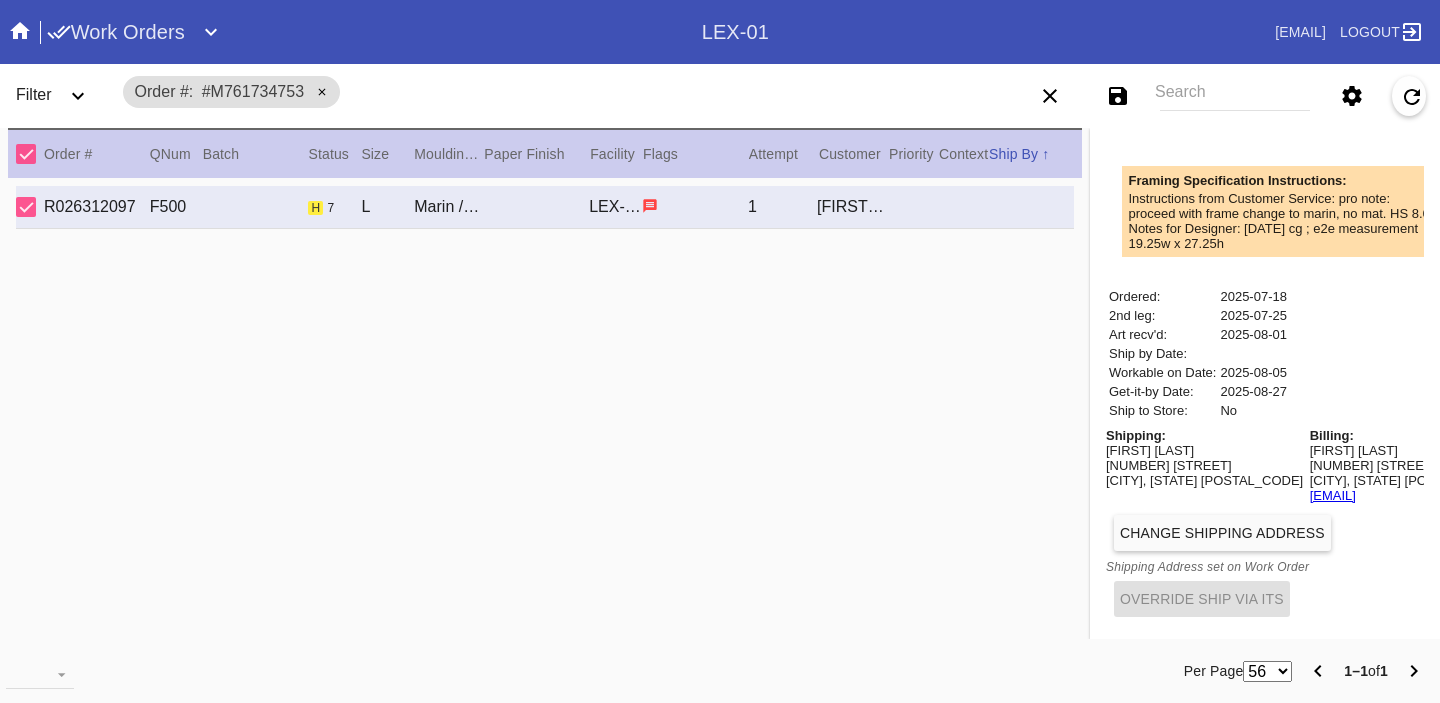 scroll, scrollTop: 0, scrollLeft: 0, axis: both 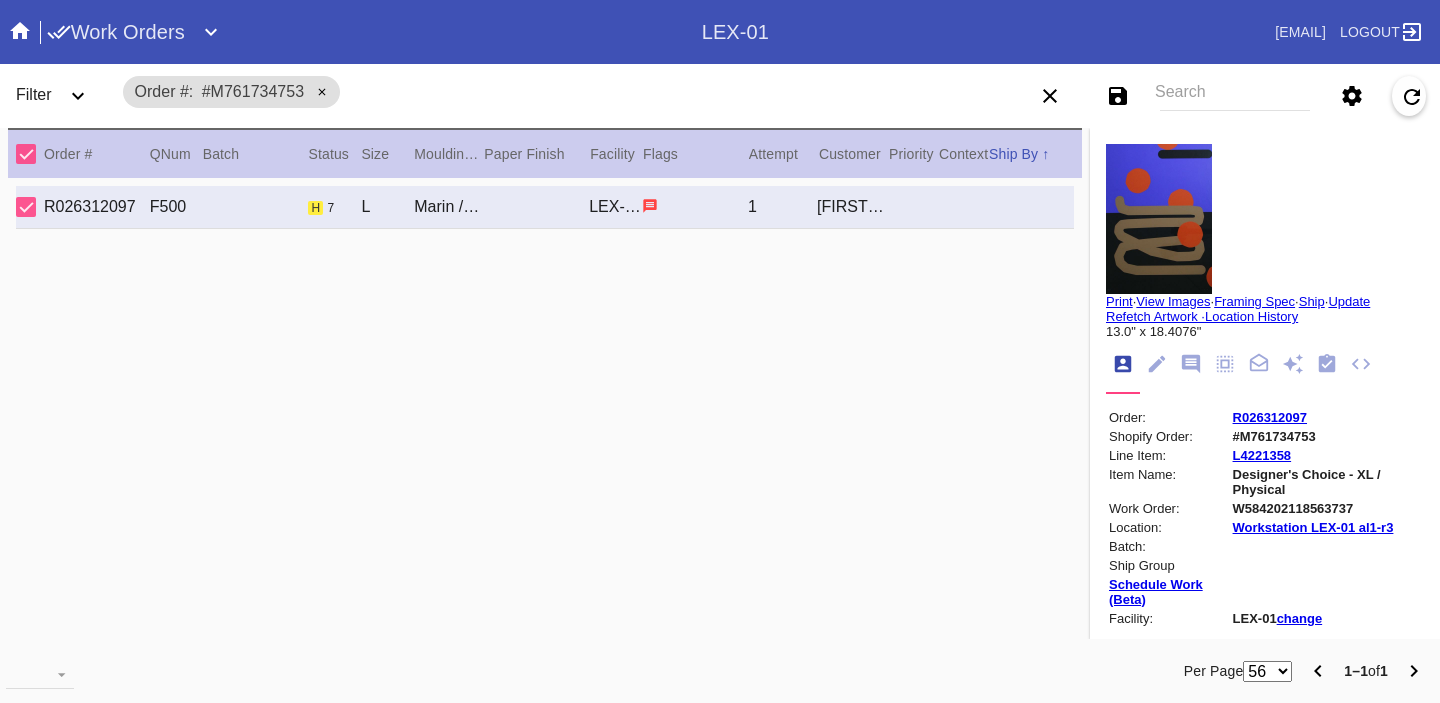 click on "Search" at bounding box center [1235, 96] 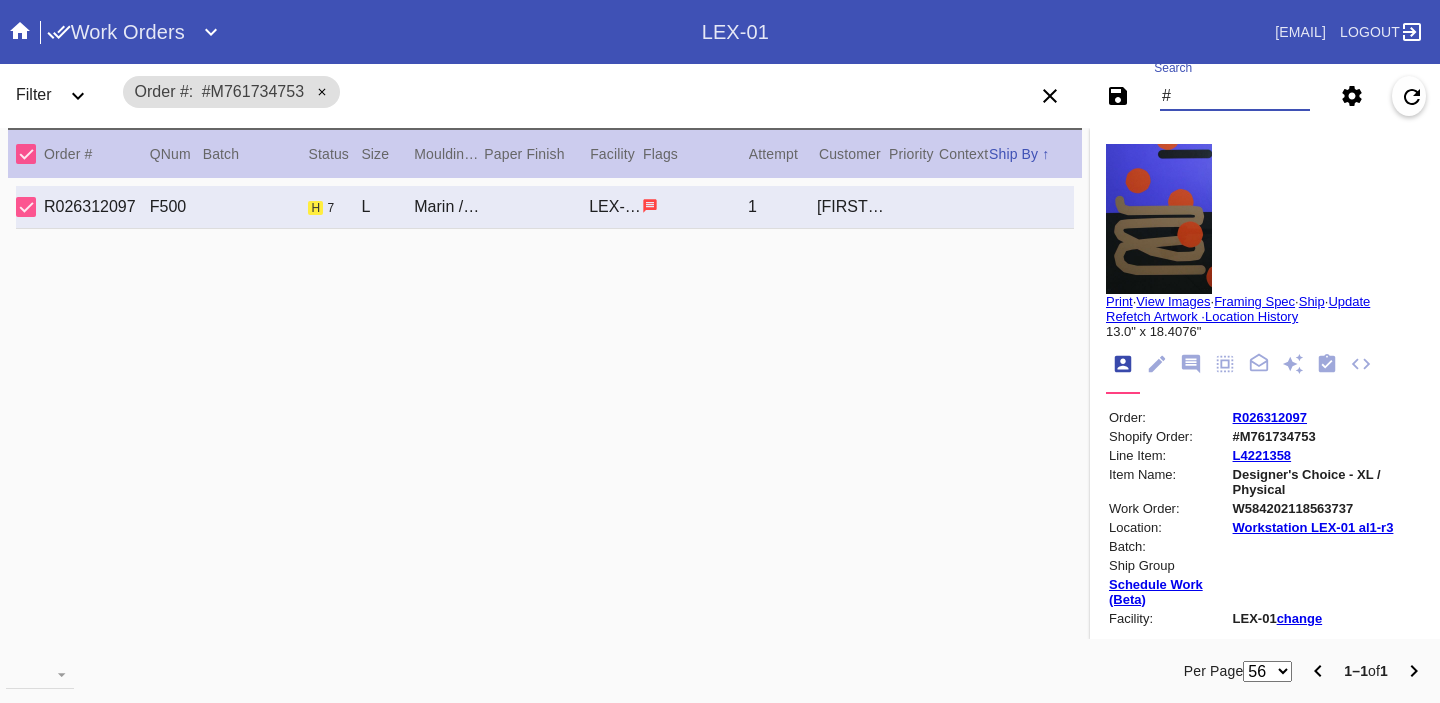 paste on "[ORDER_ID]" 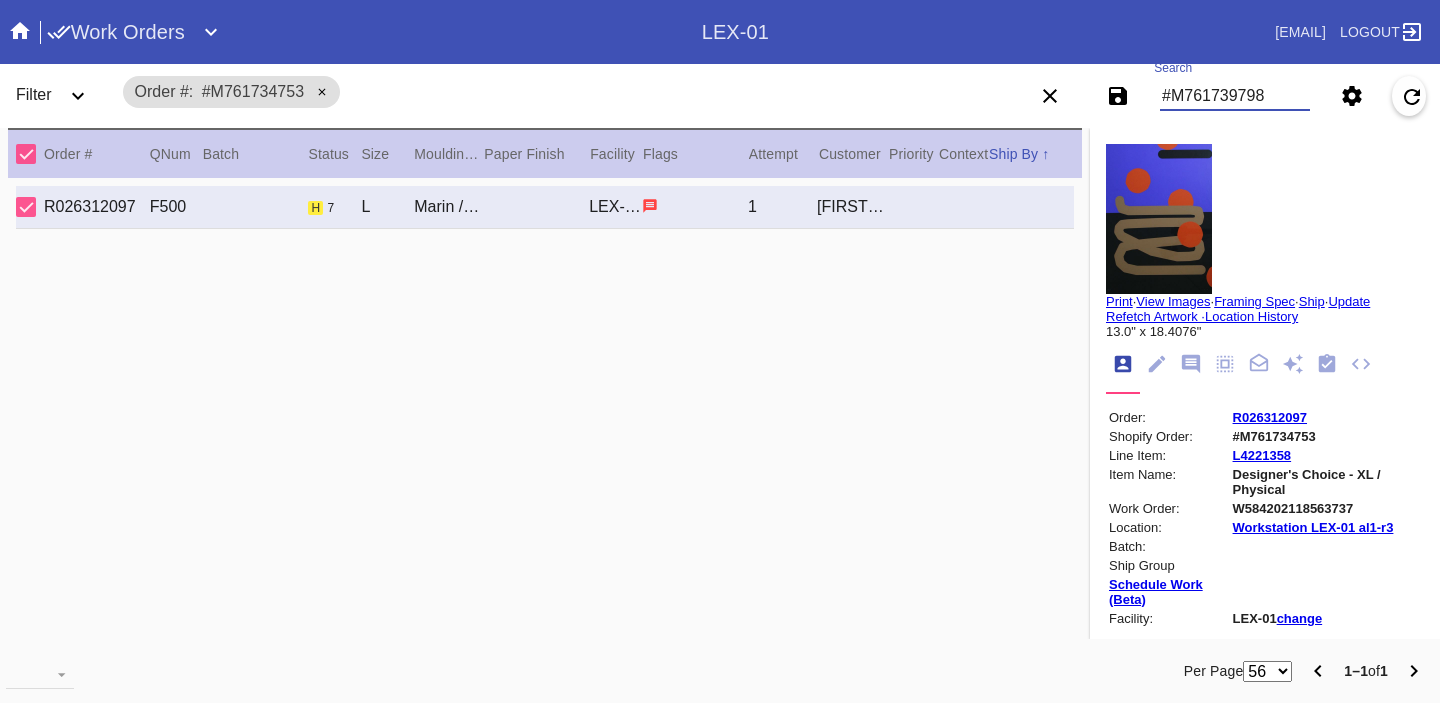 type on "#[ORDER_ID]" 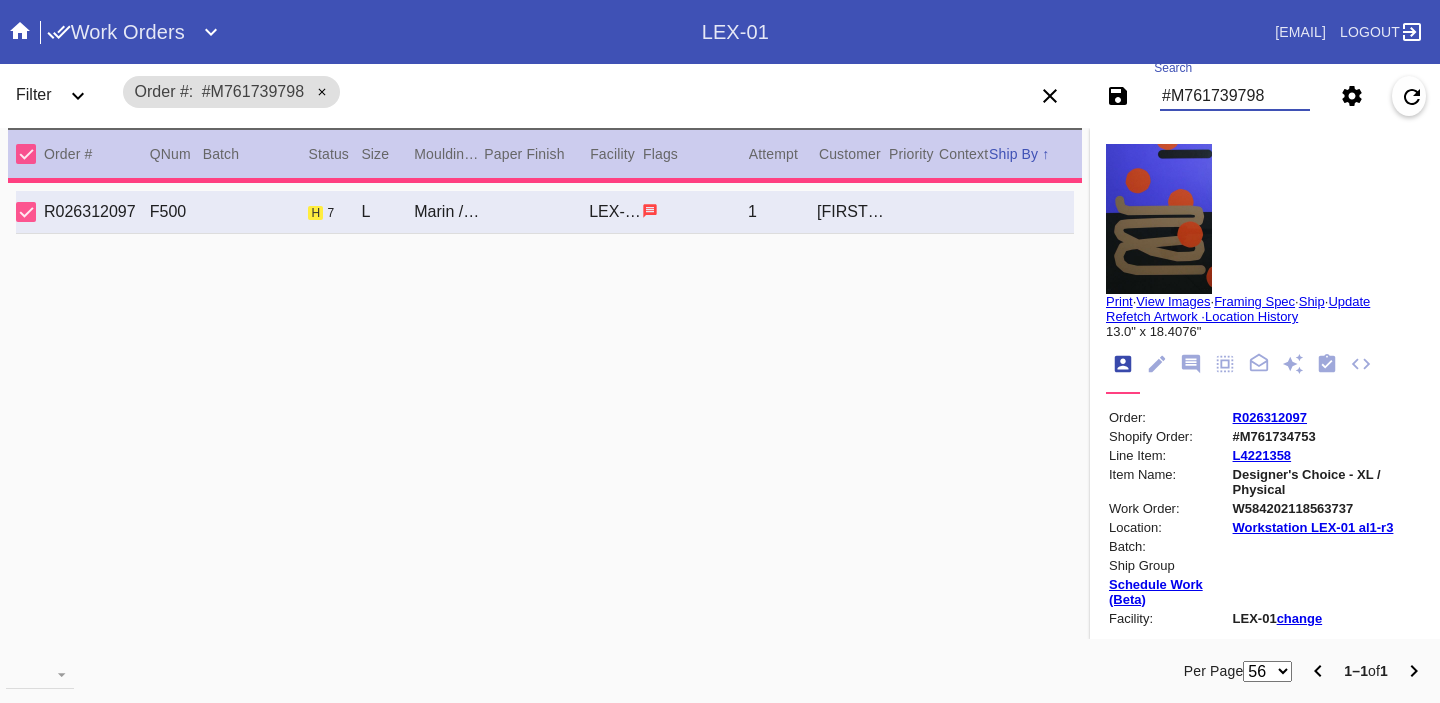 type 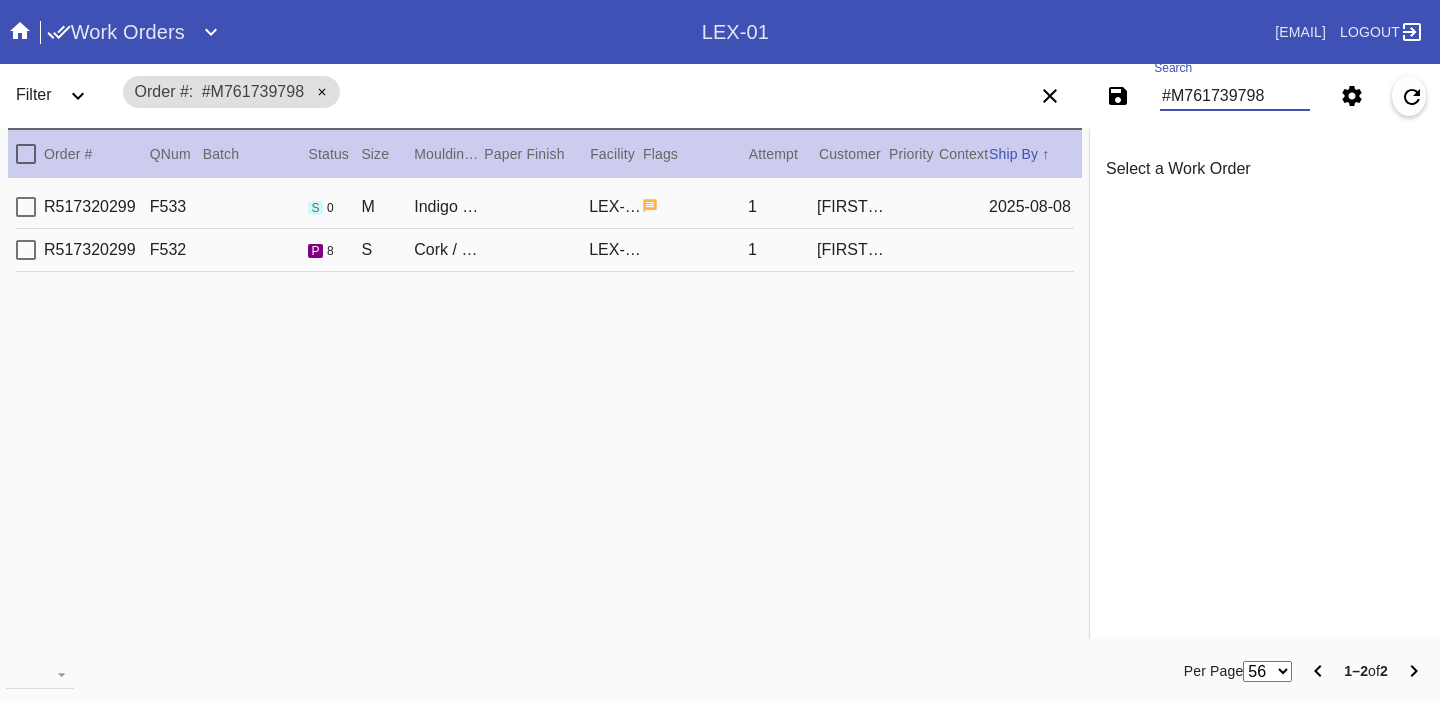 click on "[ORDER_ID] F532 p   8 S Cork / Dove White LEX-01 1 [FIRST] [LAST]" at bounding box center [545, 250] 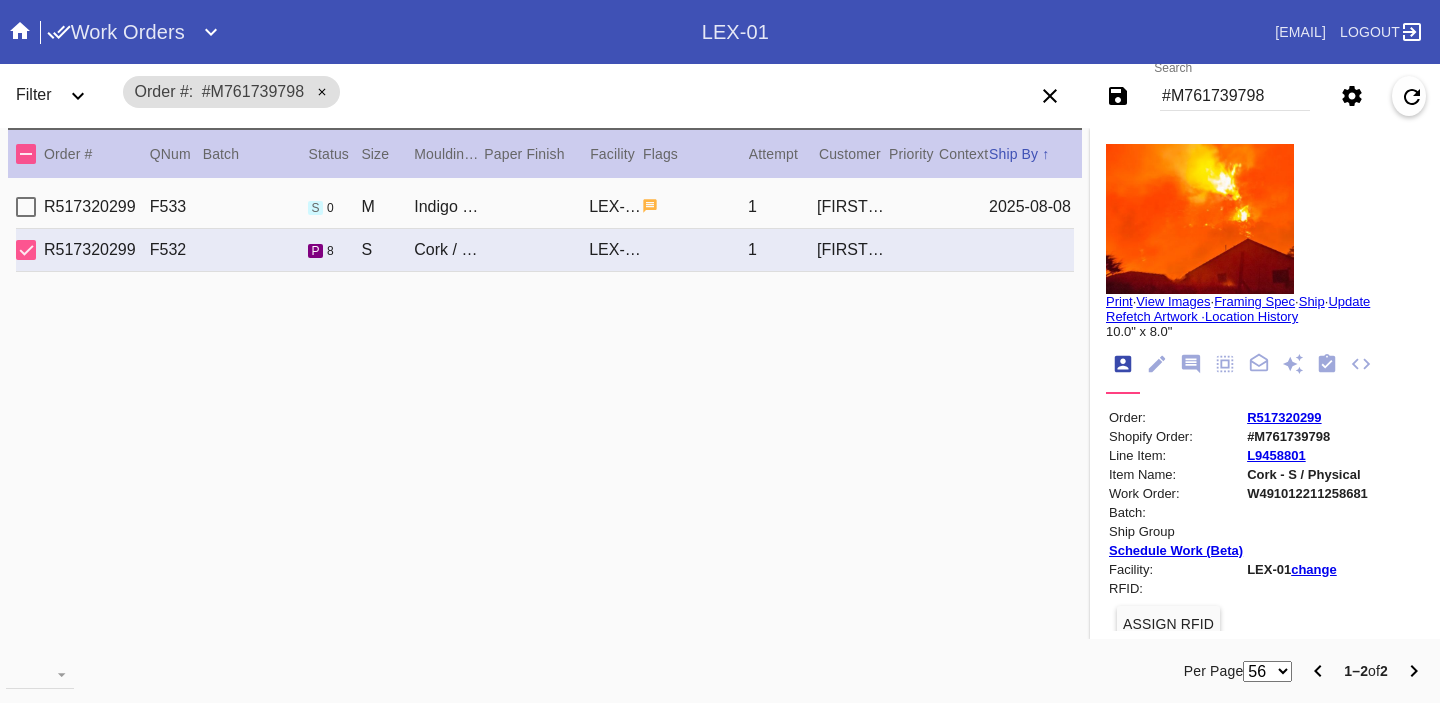 click on "View Images" at bounding box center [1173, 301] 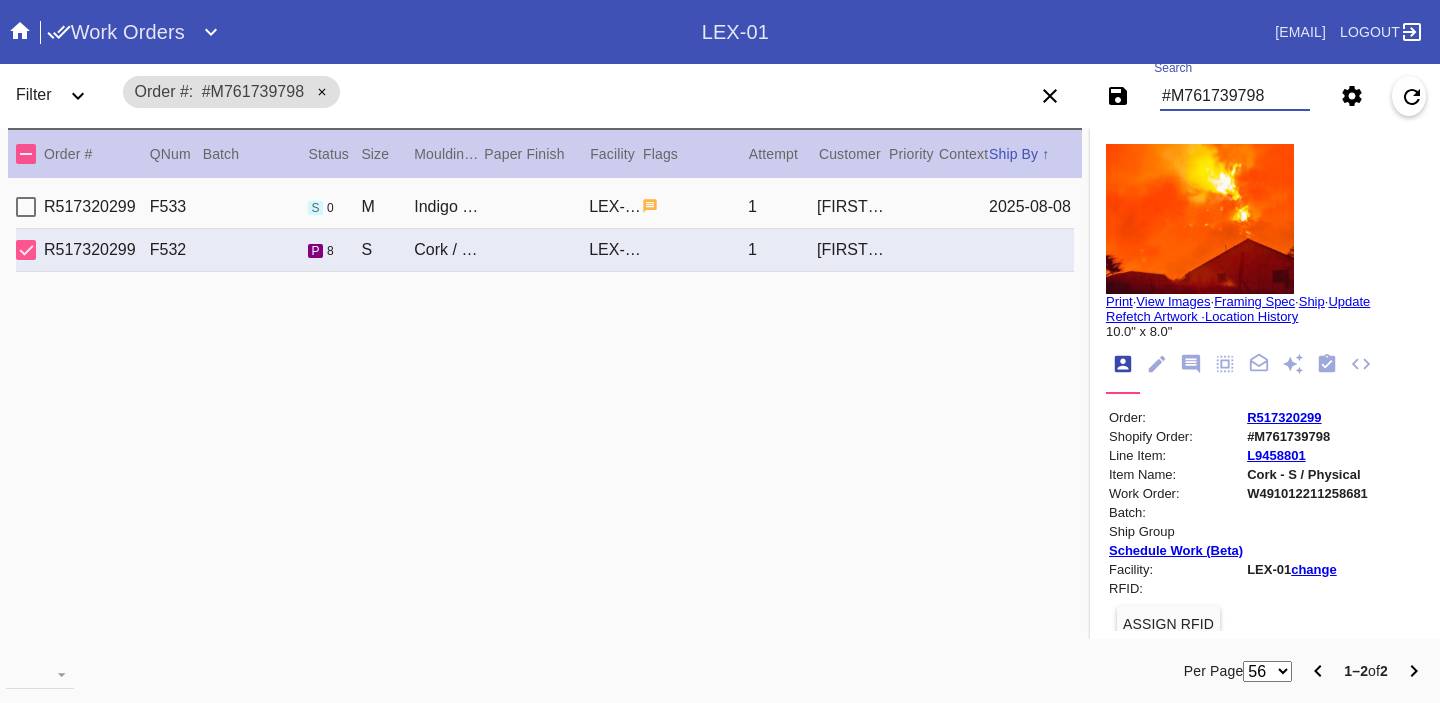 paste on "697859" 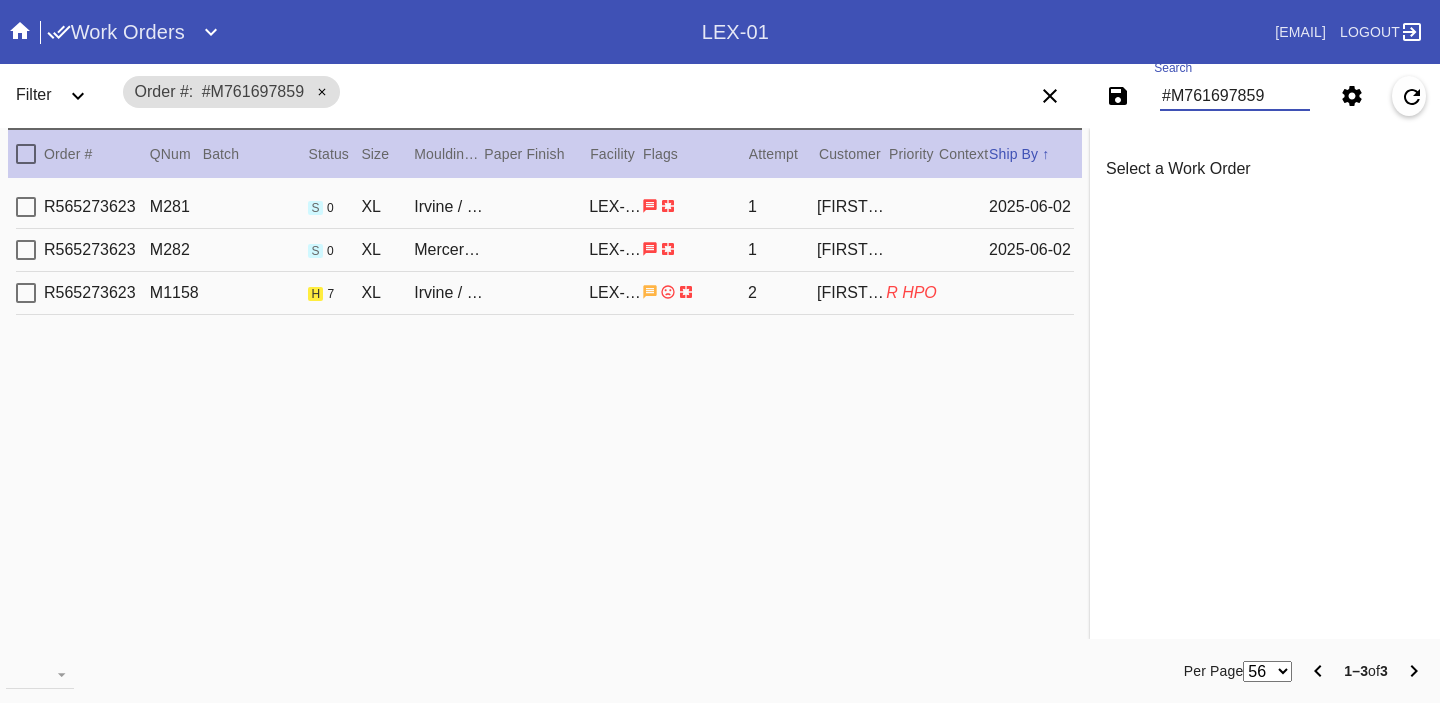 type on "#M761697859" 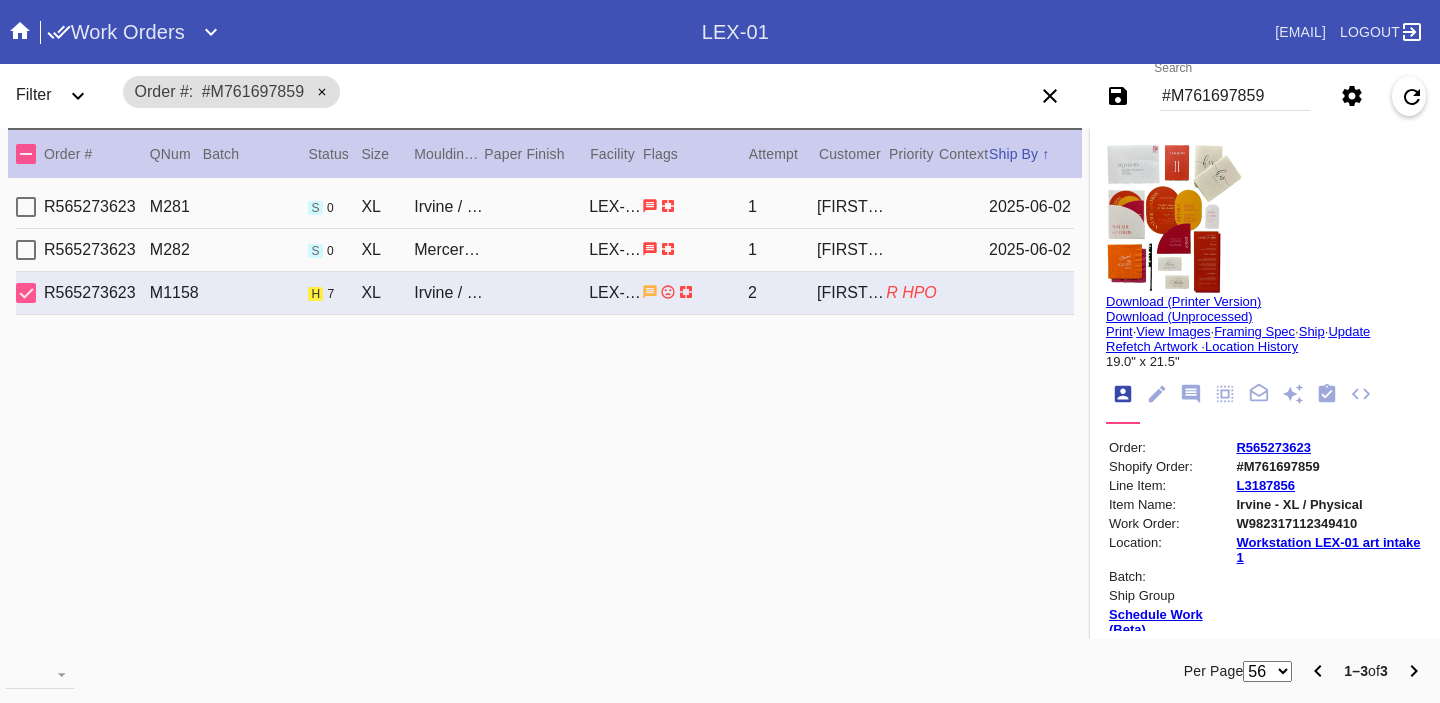 click on "Update" at bounding box center [1349, 331] 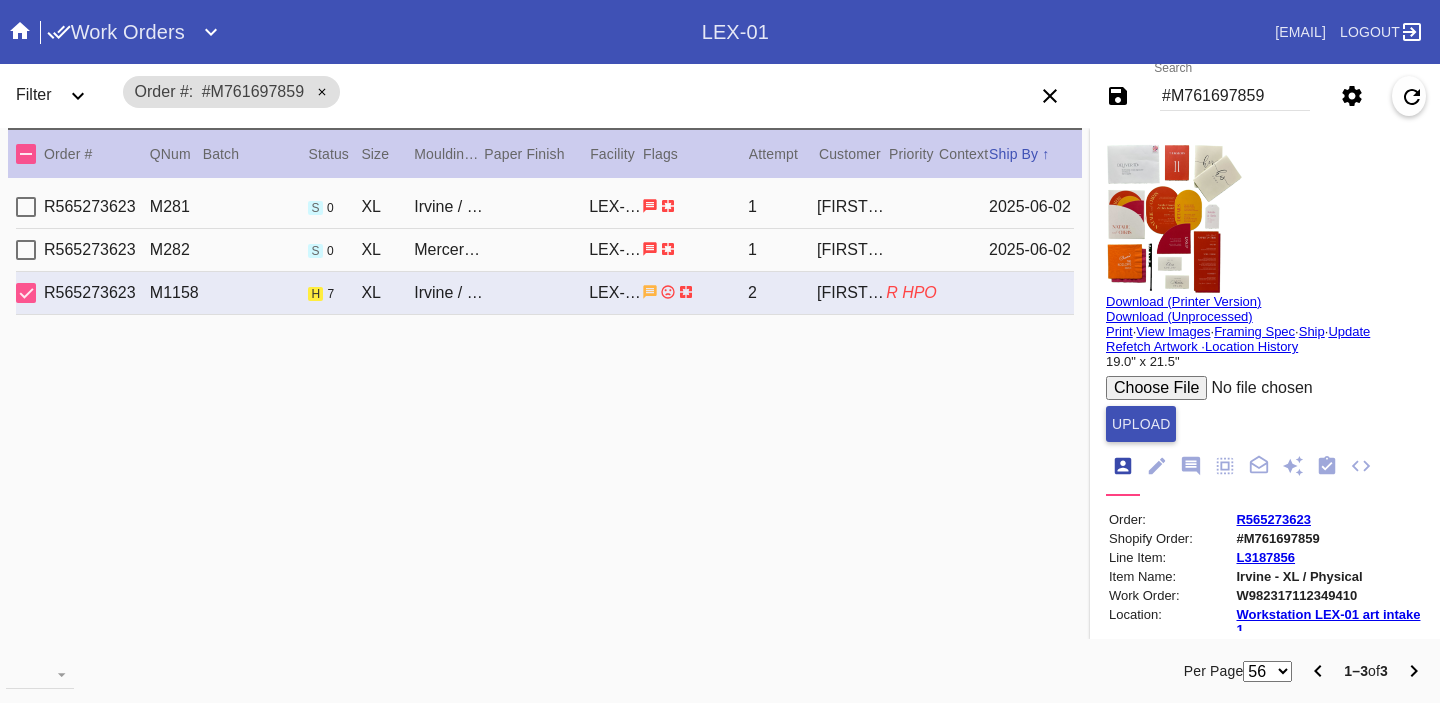click at bounding box center (1257, 388) 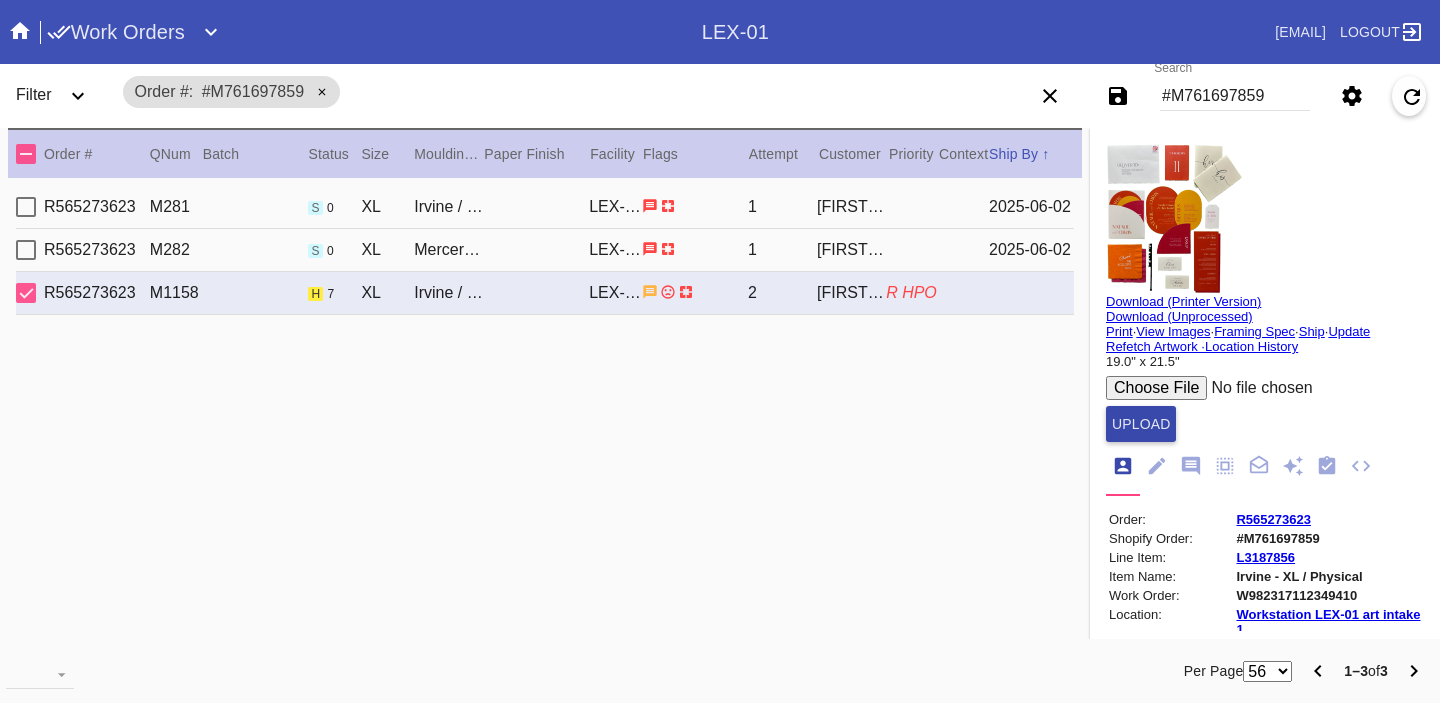 click on "Upload" at bounding box center [1141, 424] 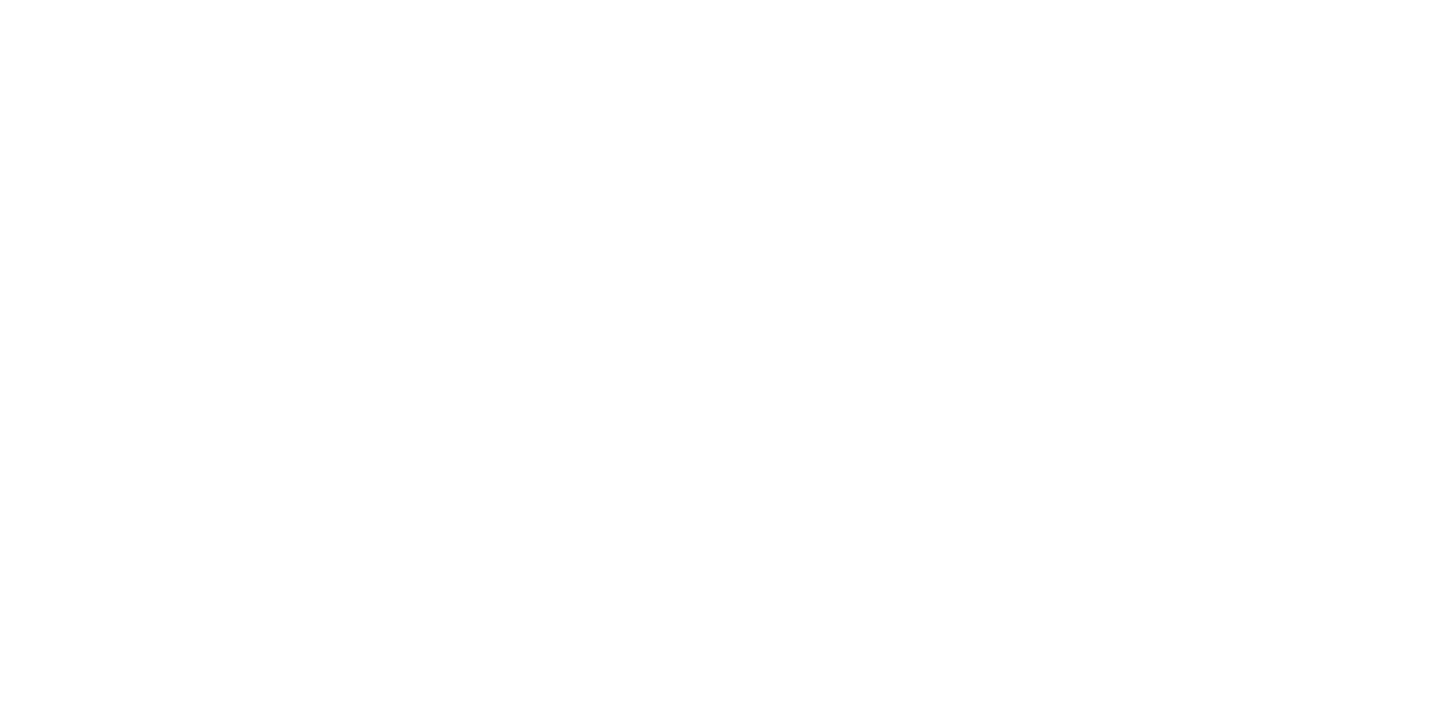 scroll, scrollTop: 0, scrollLeft: 0, axis: both 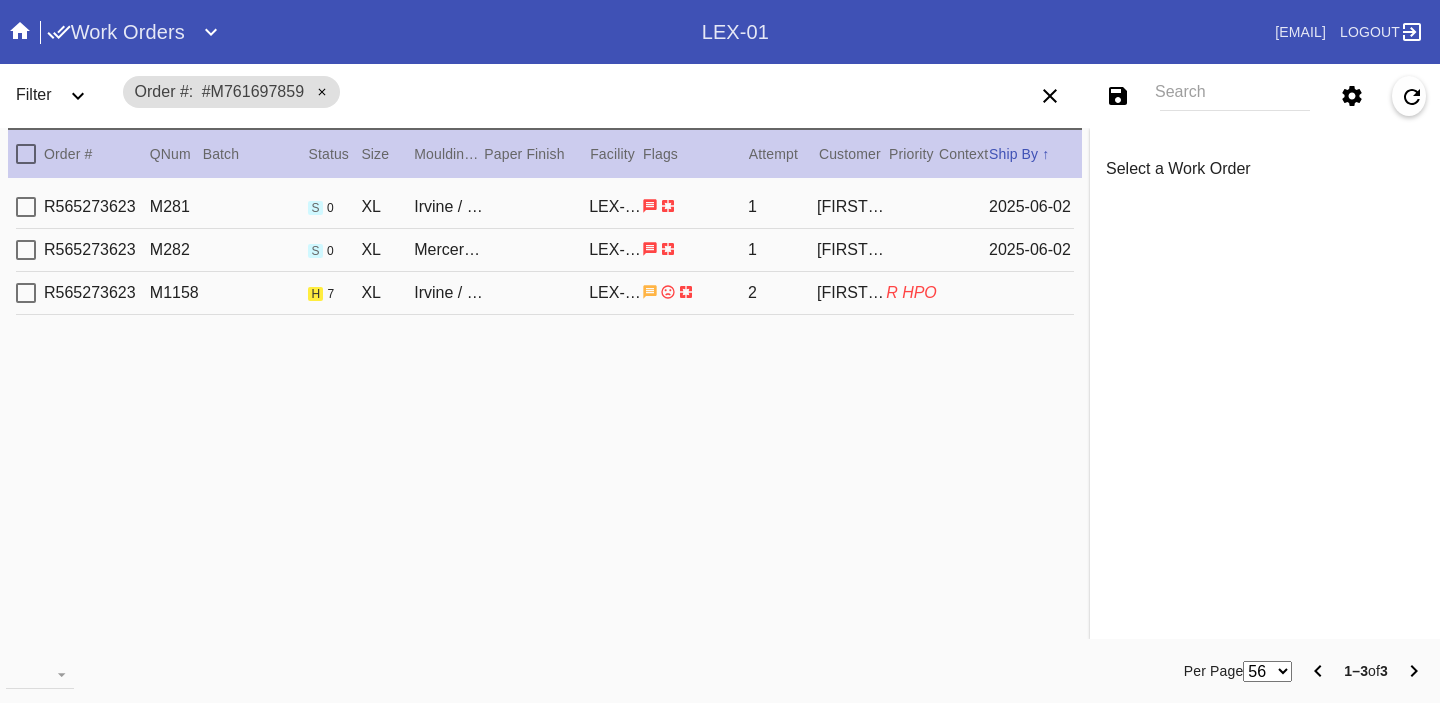 click on "[ORDER_ID] [ORDER_ID] h   7 XL Irvine / White LEX-01 2 [FIRST] [LAST]
[ORDER_ID]
HPO" at bounding box center (545, 293) 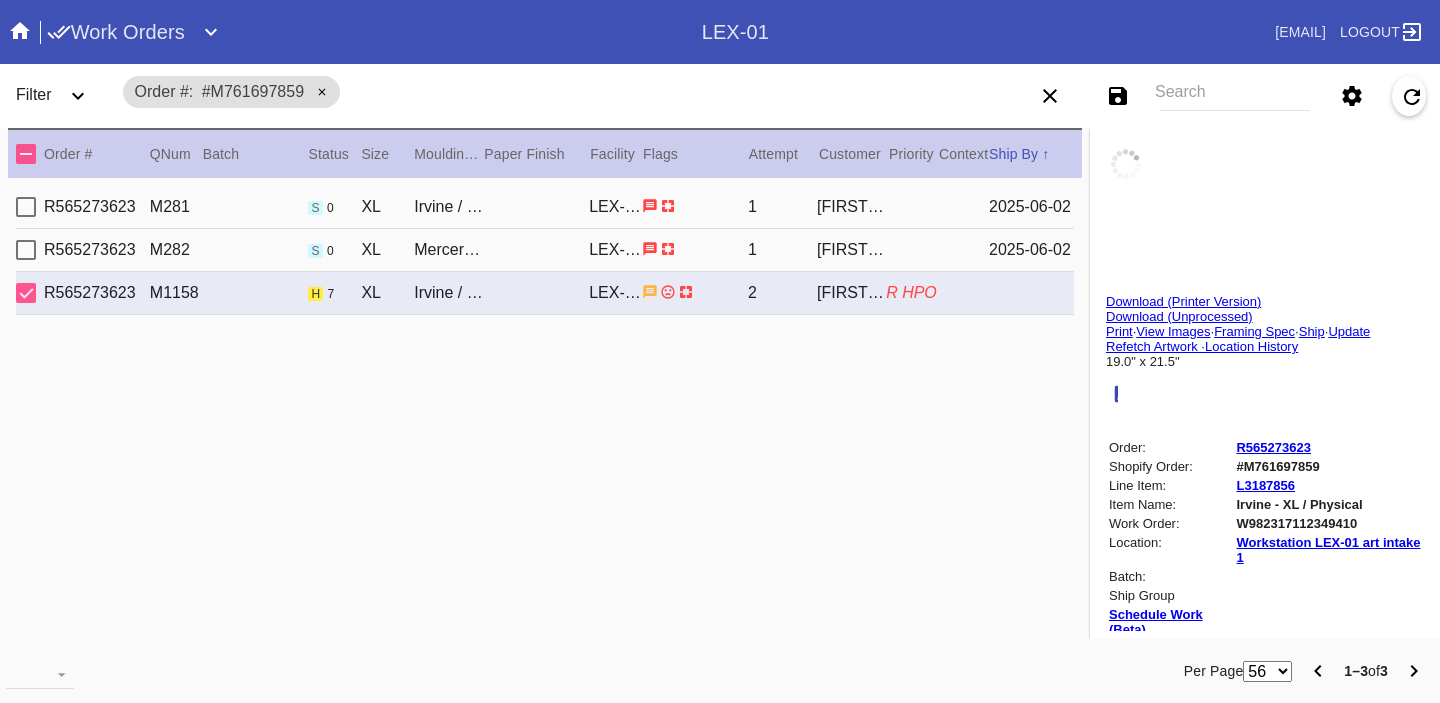 type on "HPO" 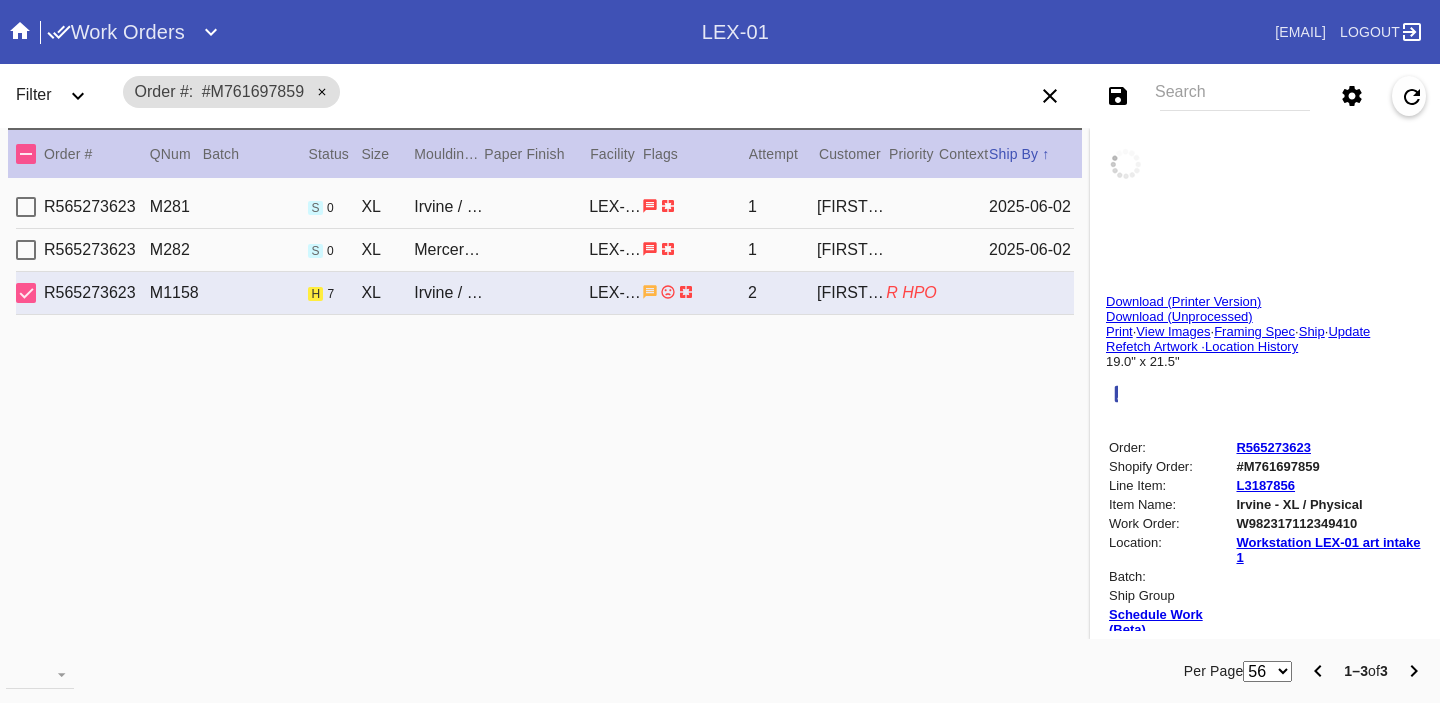 type on "1.5" 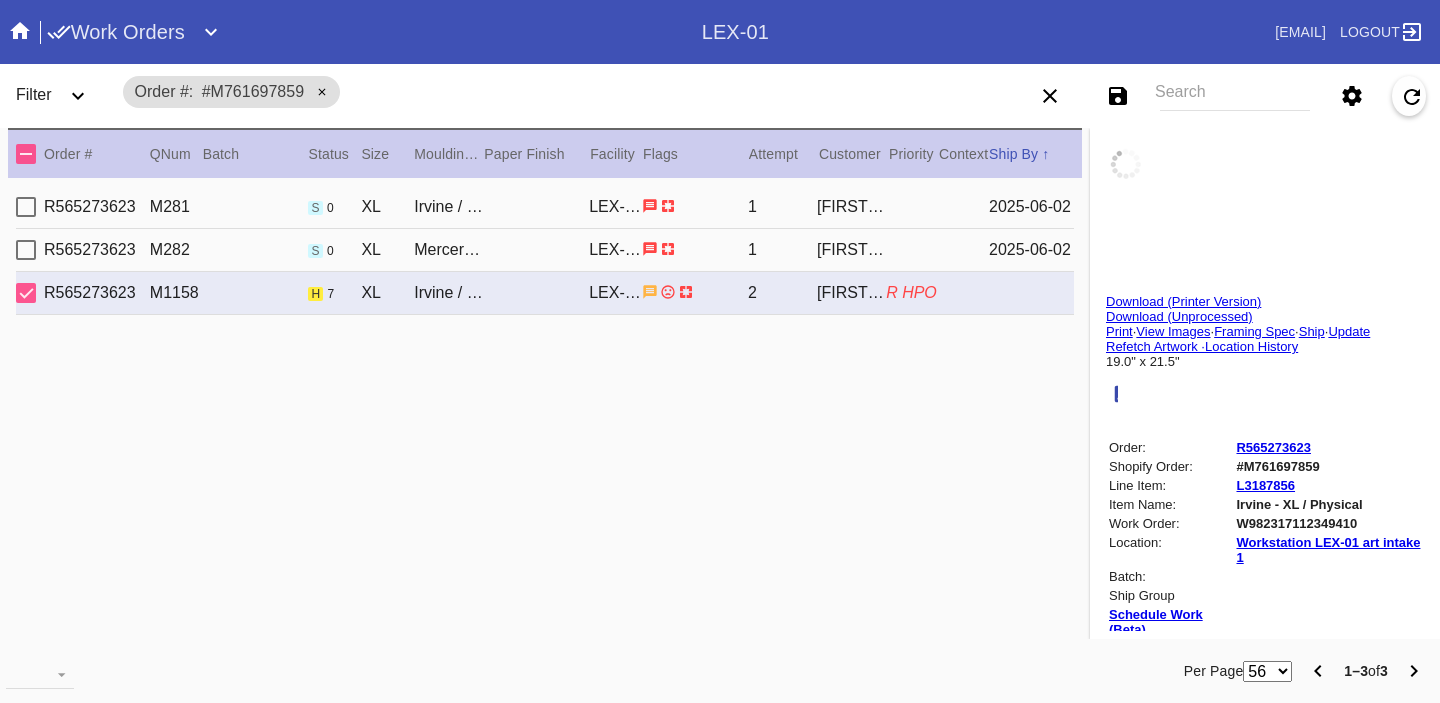 type on "1.5" 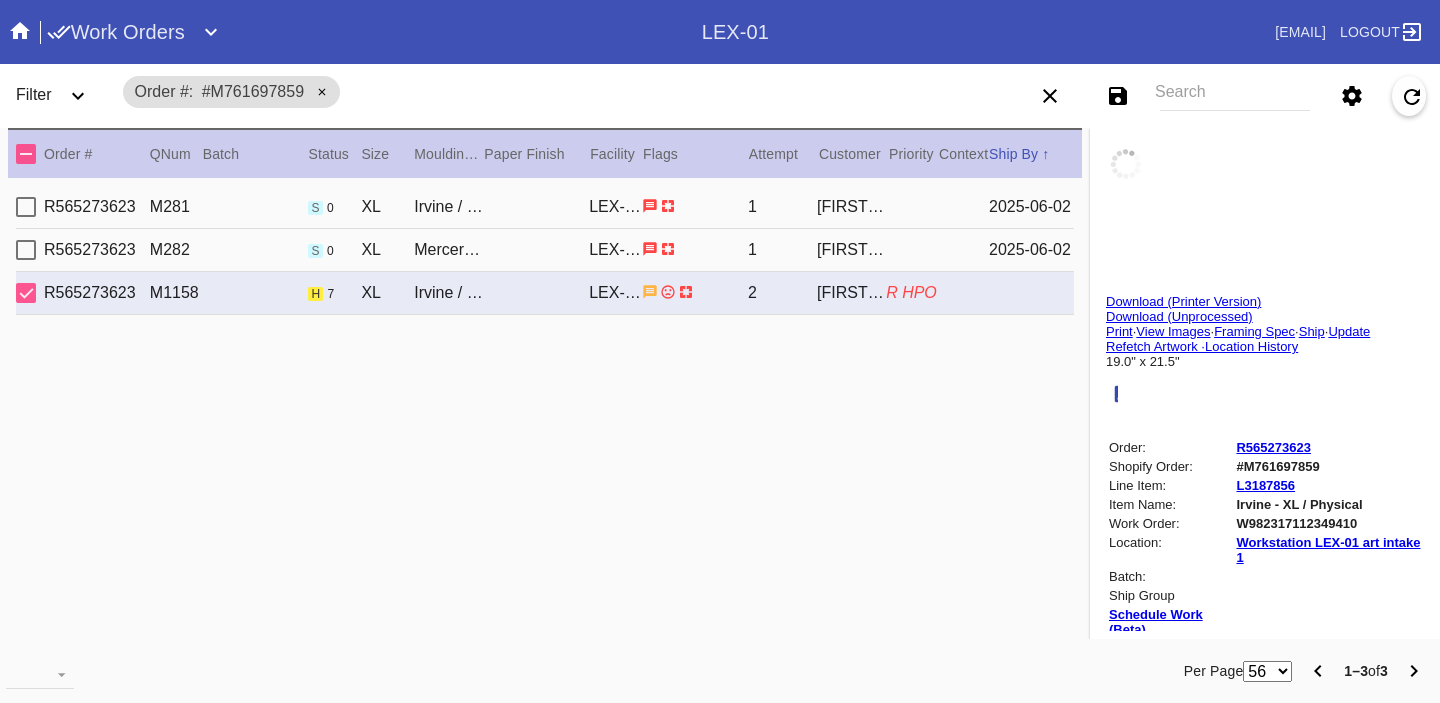 type on "1.5" 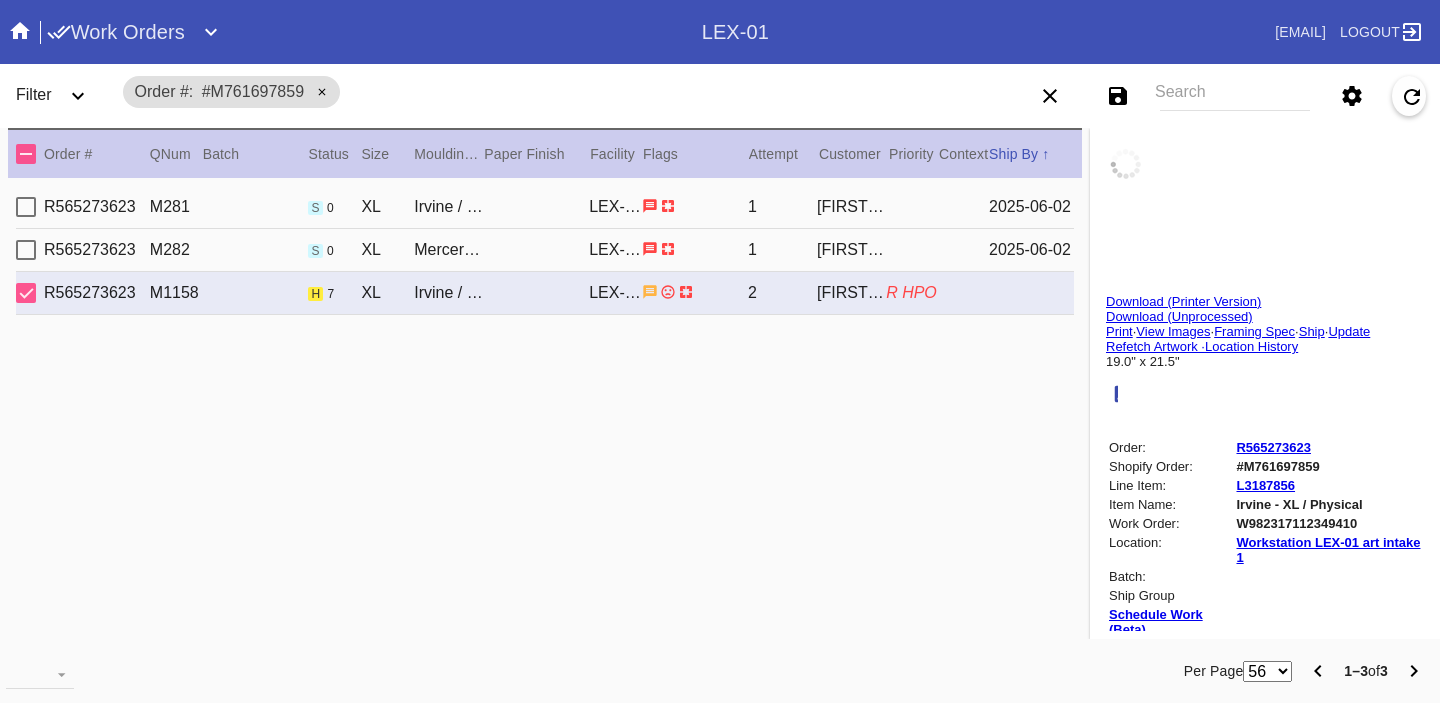 type on "1.5" 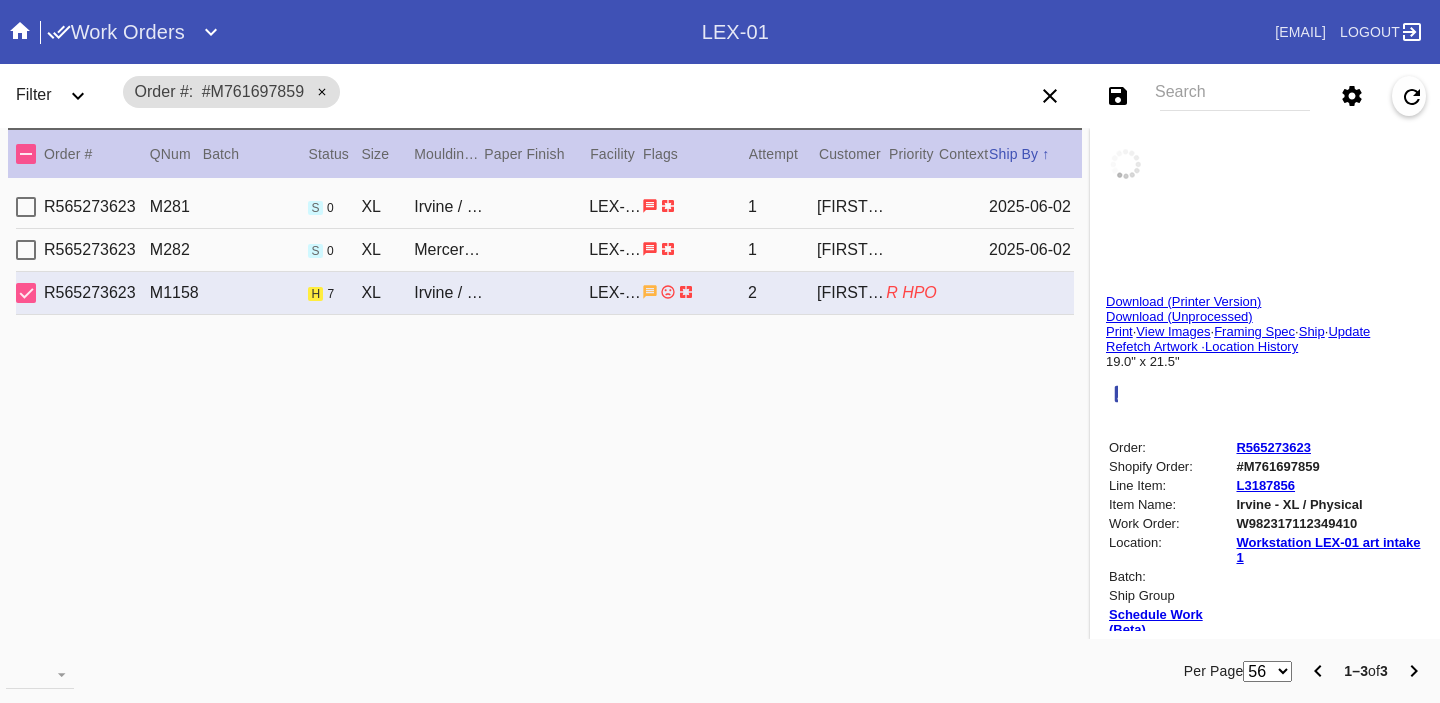 type on "0.1875" 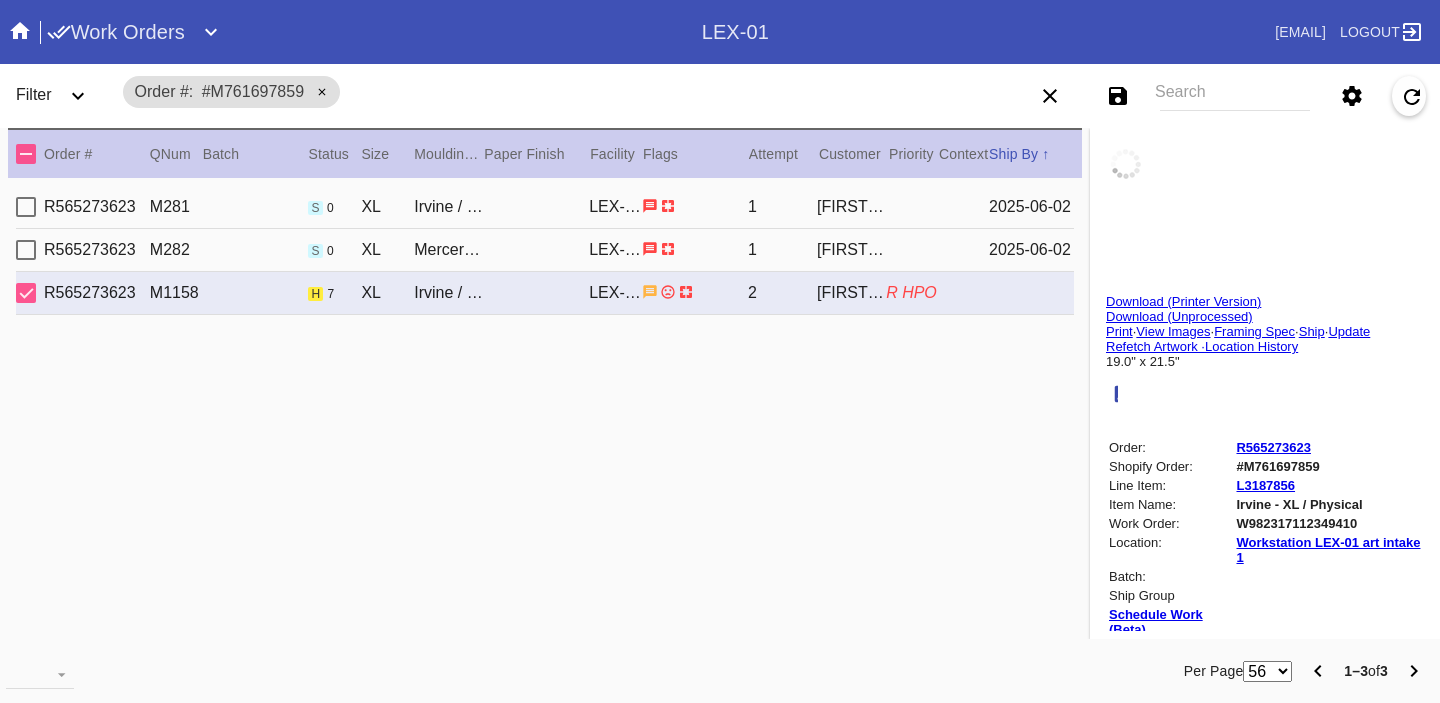 type on "19.0" 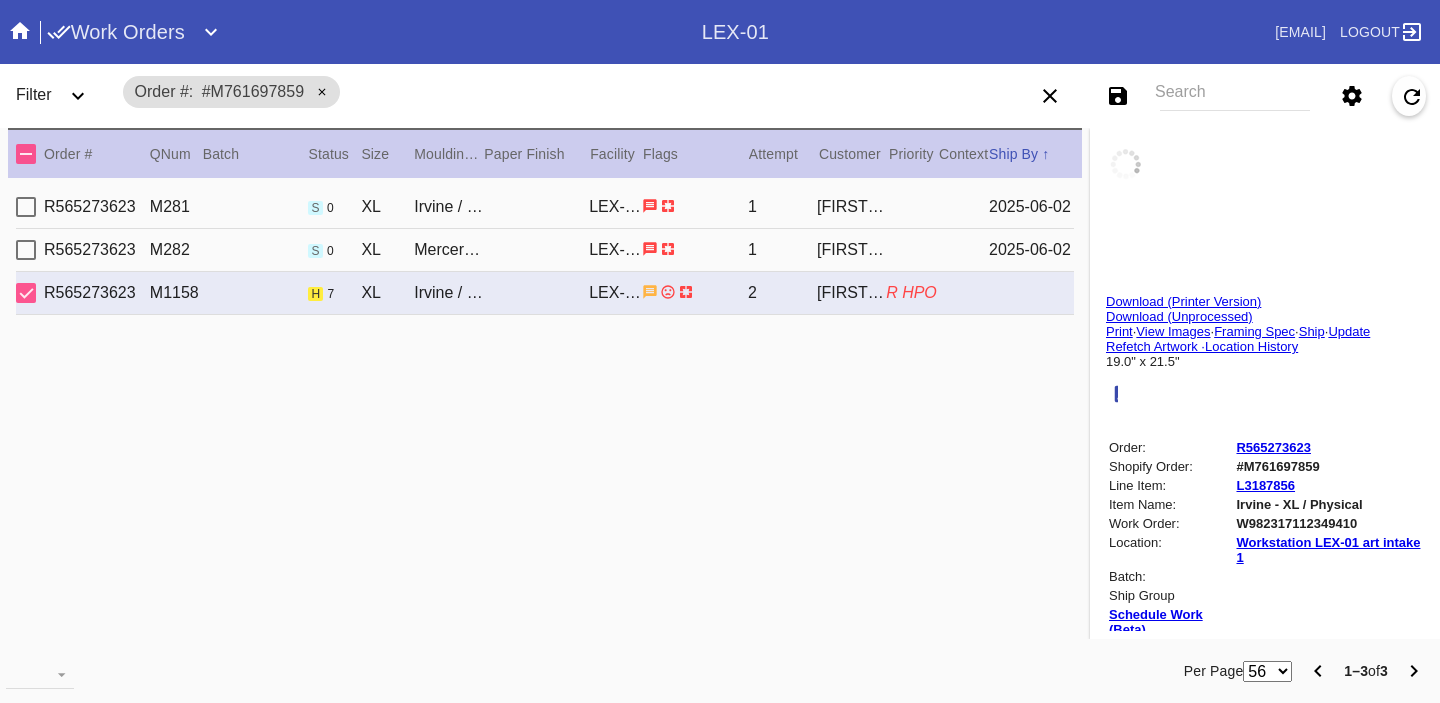 type on "21.5" 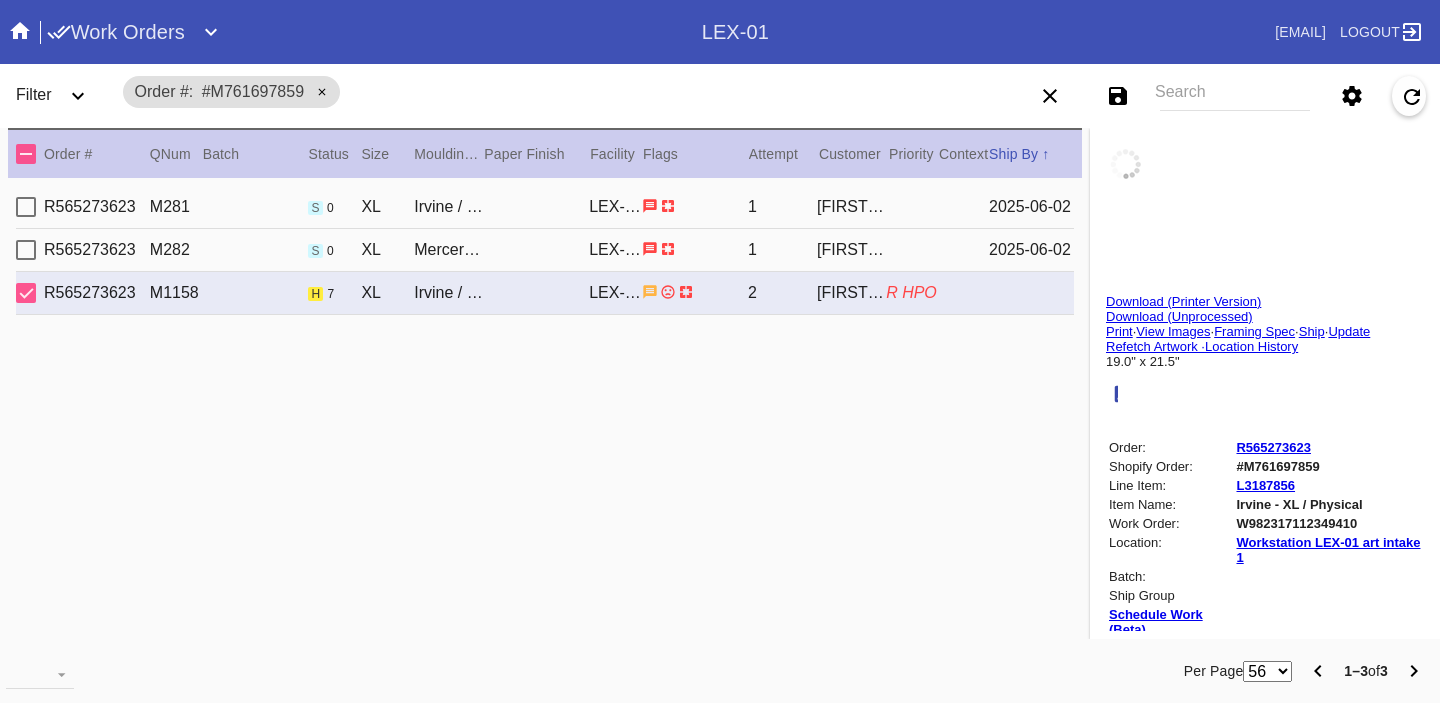 type on "bent/dented corners, light scuffing and scratches throughout, small dents throughout" 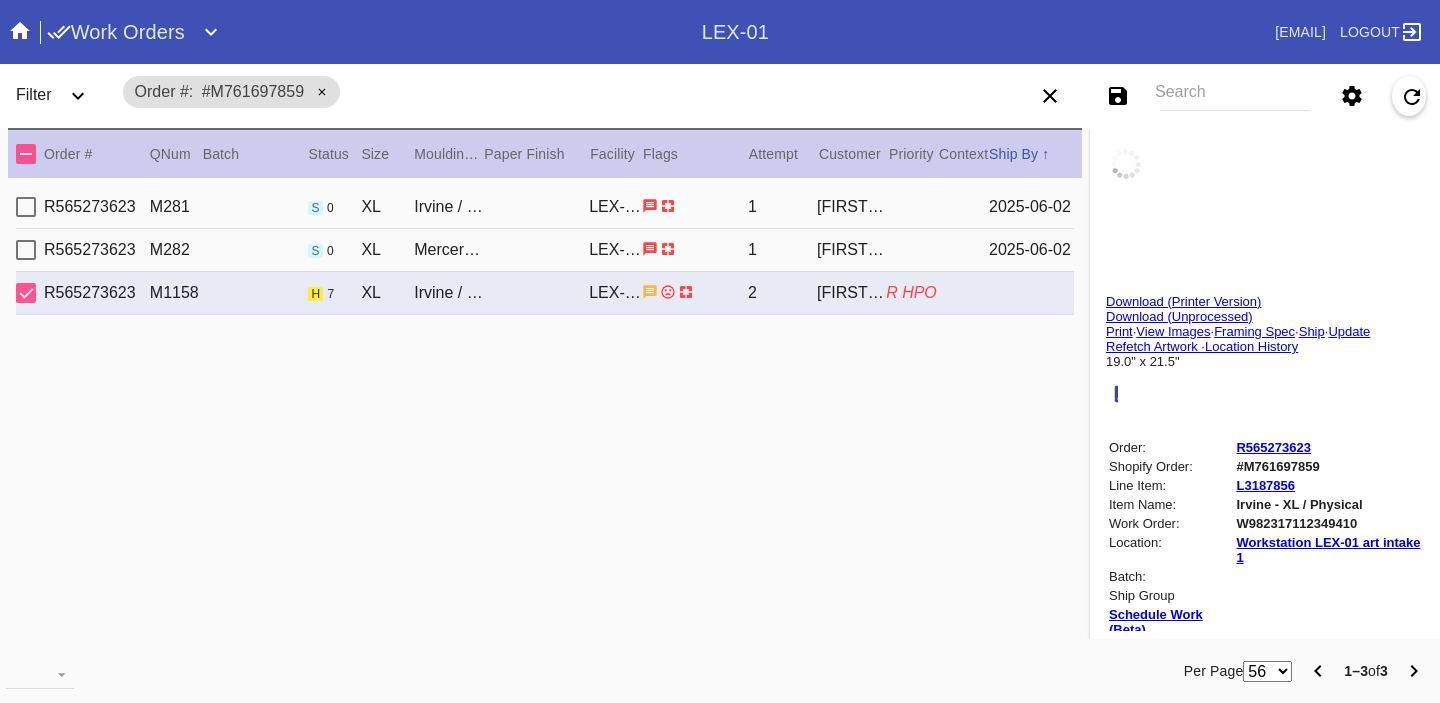 type on "[DATE]" 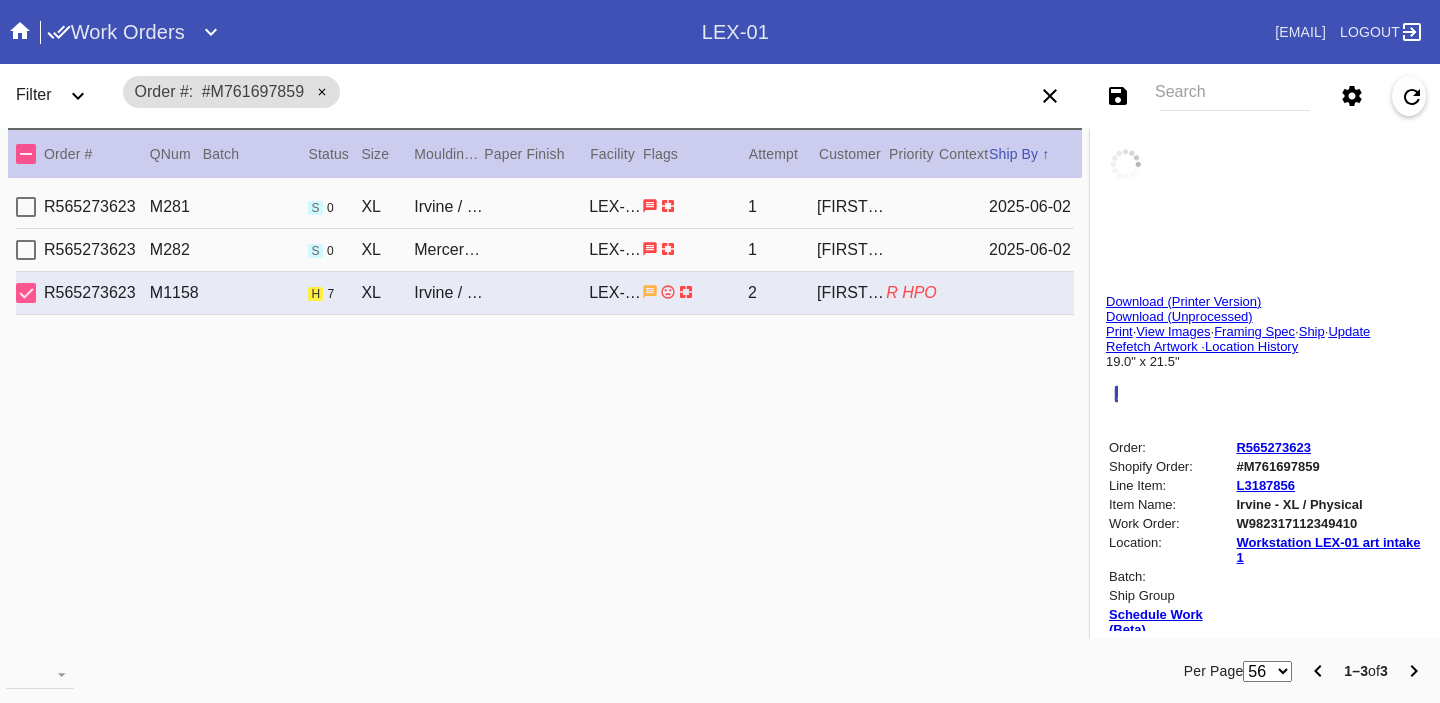 type on "[DATE]" 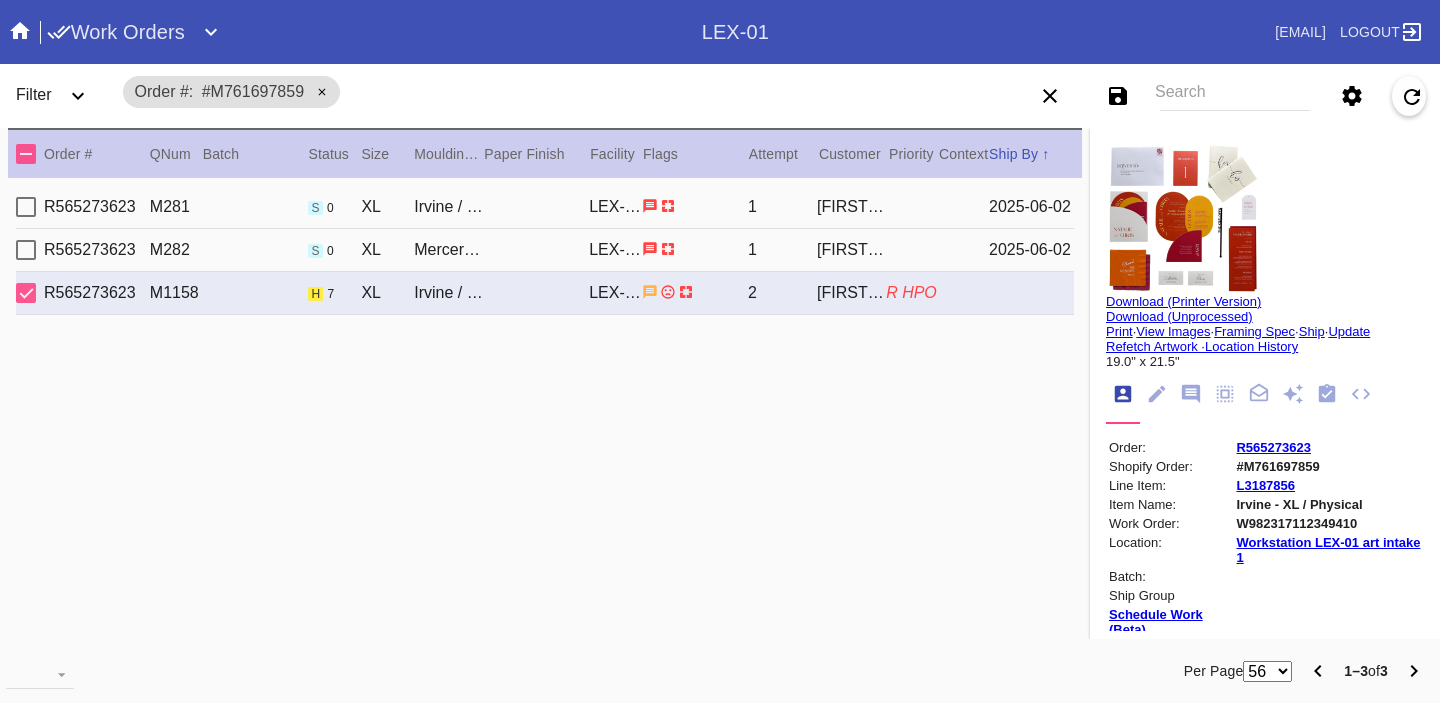 click on "R565273623" at bounding box center (1273, 447) 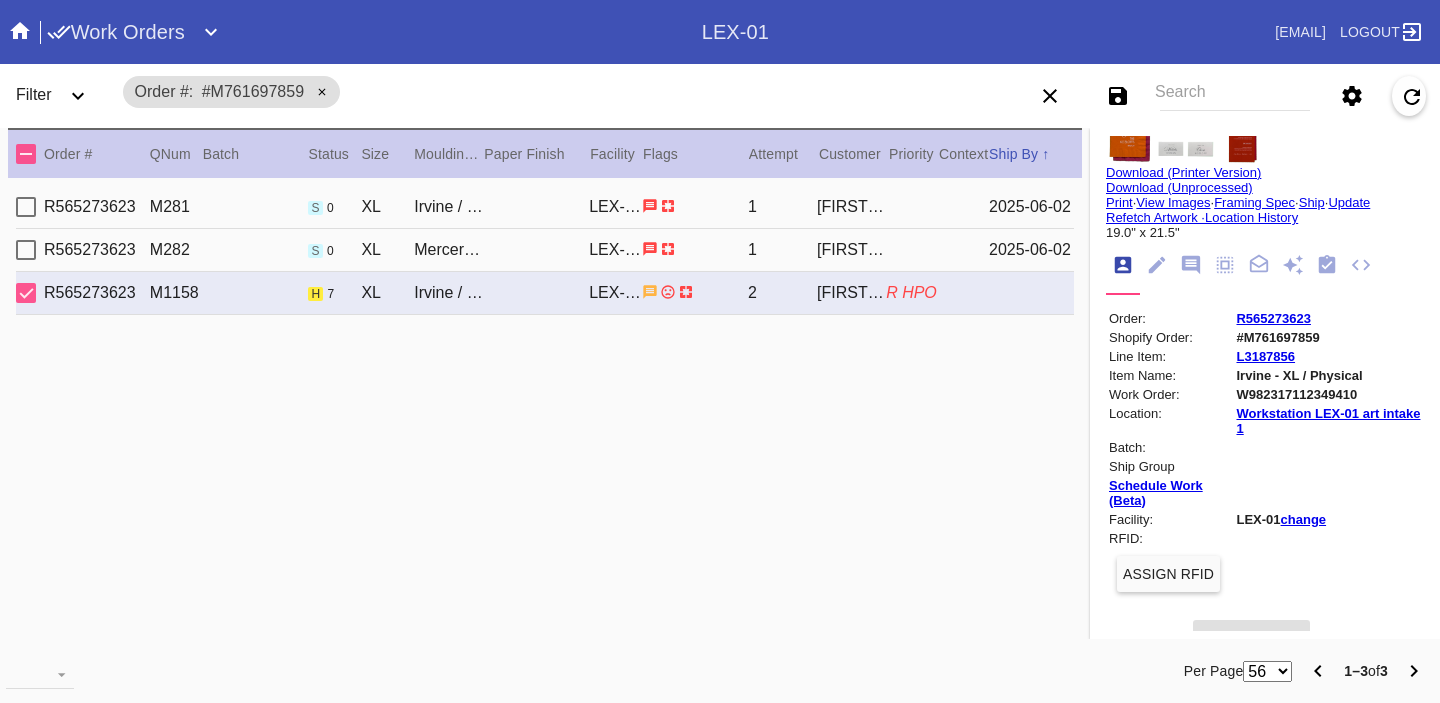 scroll, scrollTop: 0, scrollLeft: 0, axis: both 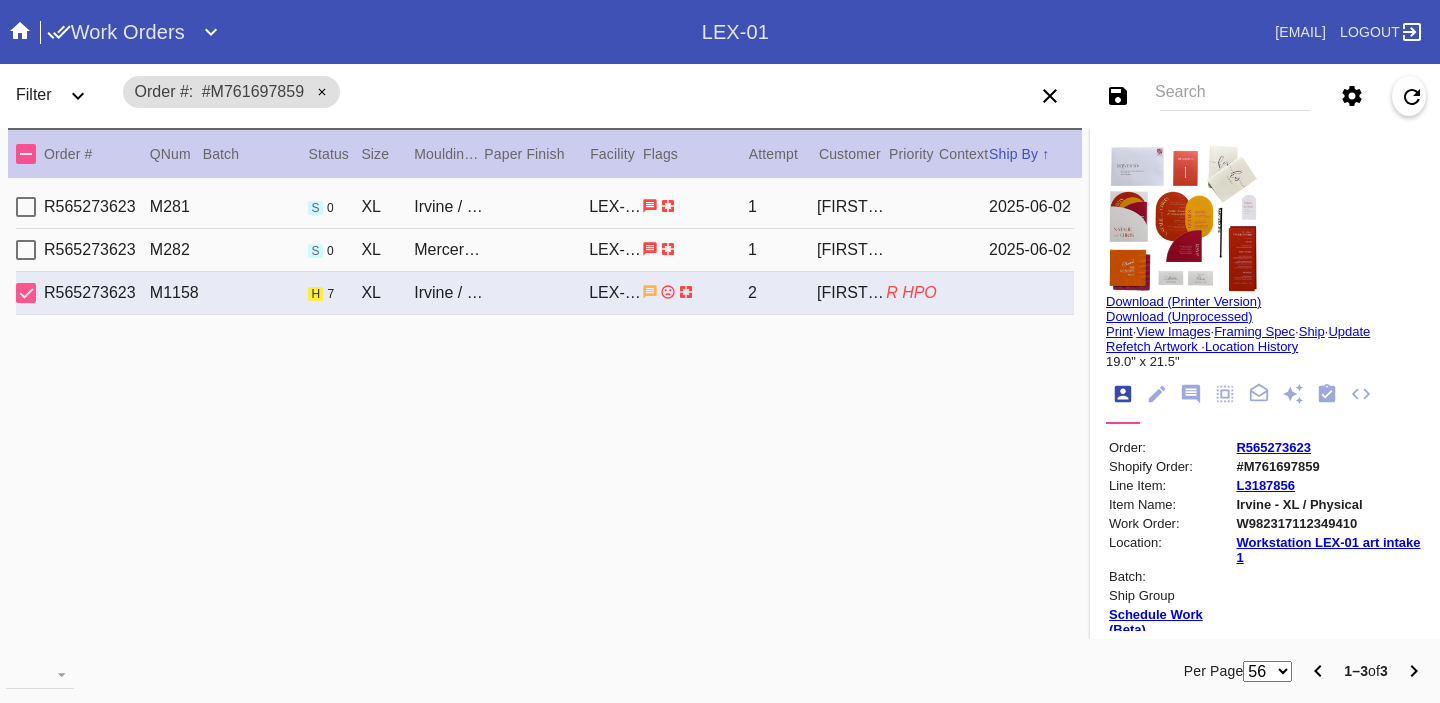 click 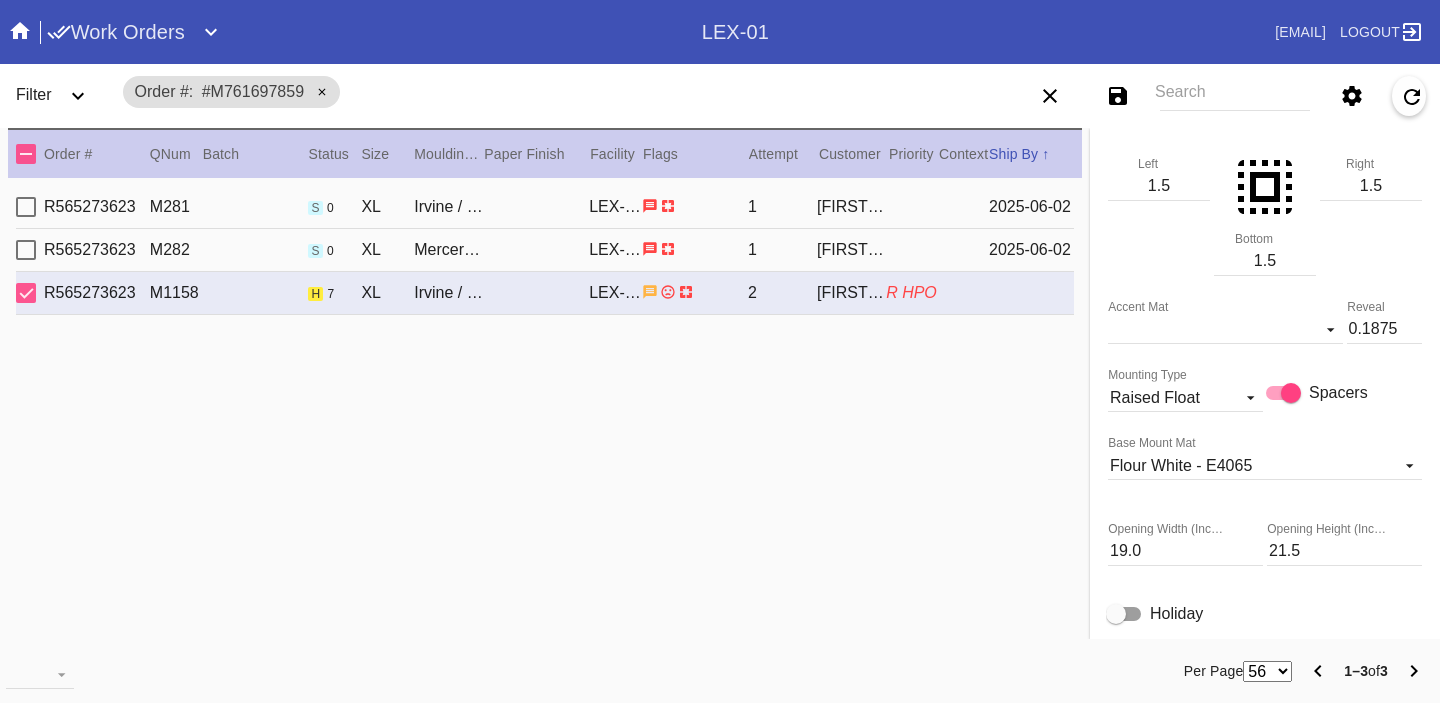 scroll, scrollTop: 0, scrollLeft: 0, axis: both 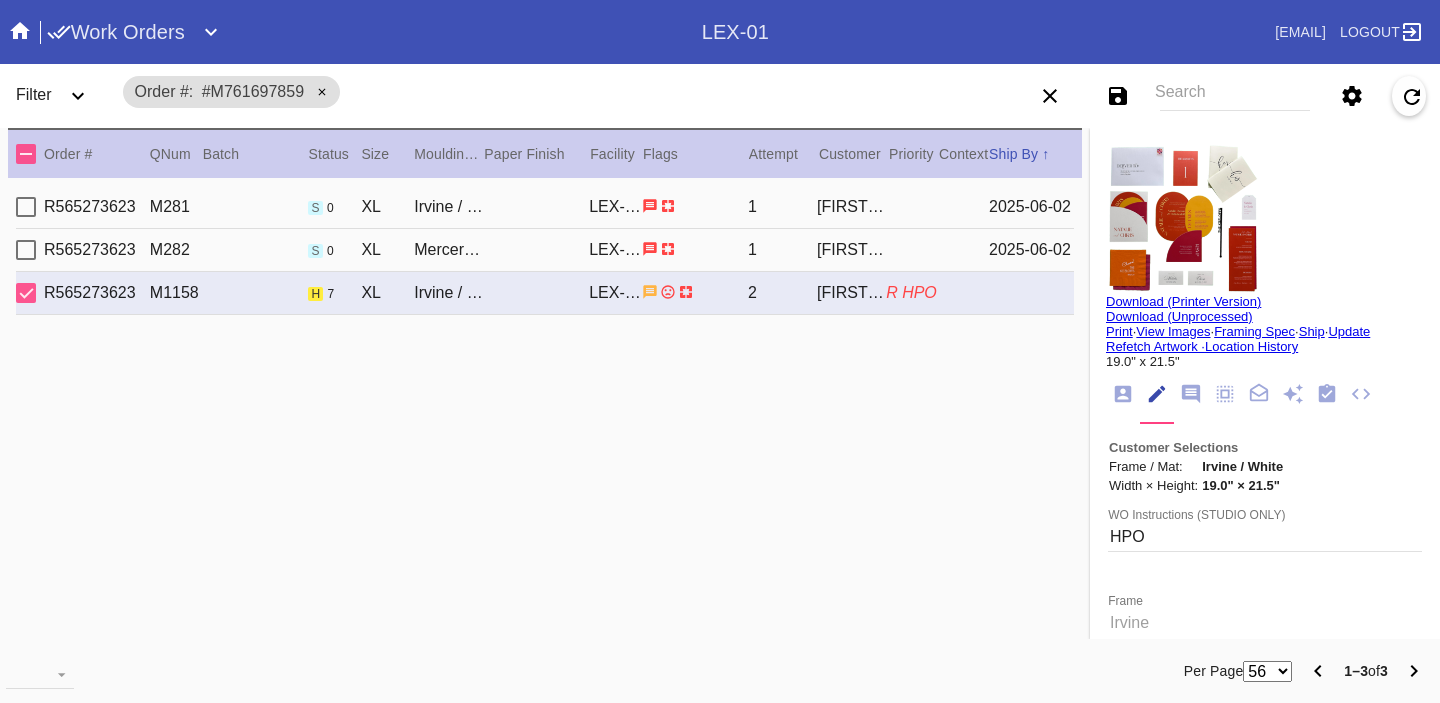 click on "Search" at bounding box center (1235, 96) 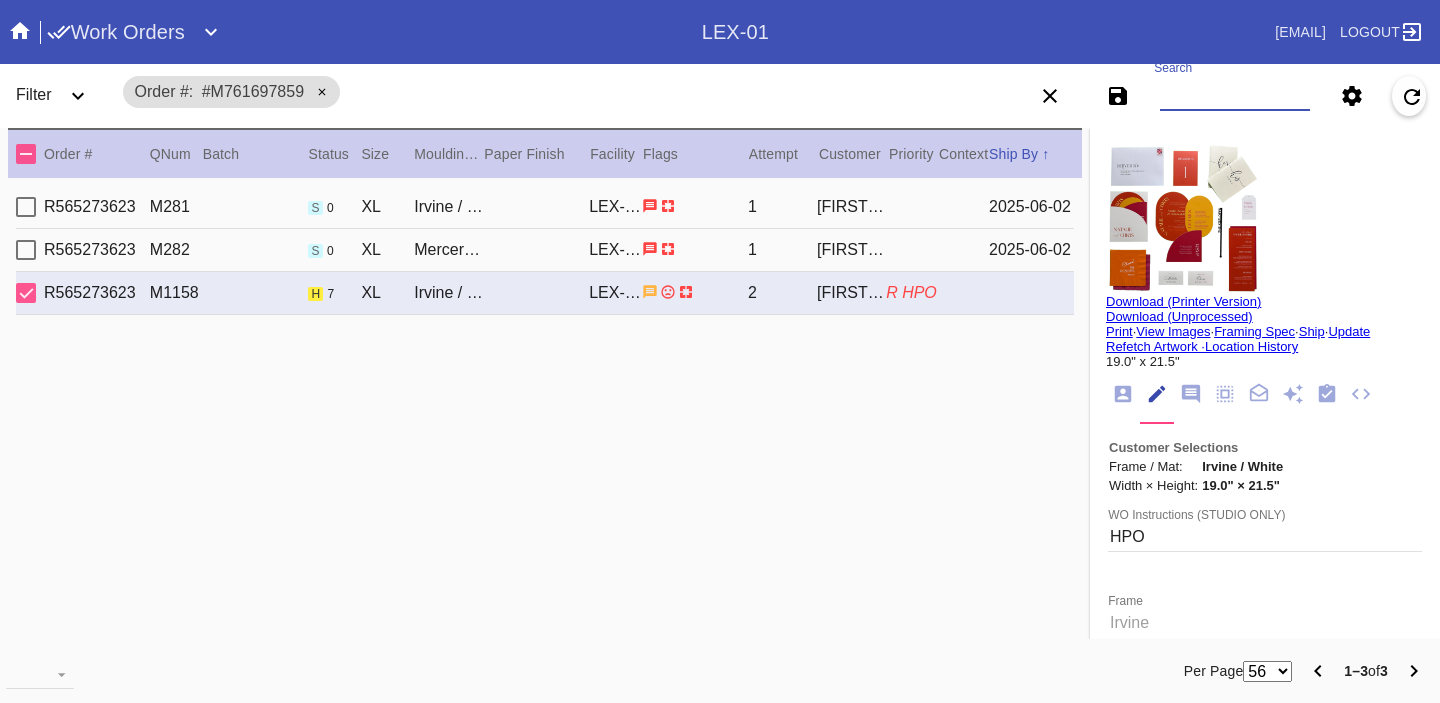 click on "[ORDER_ID] [ORDER_ID] s   0 XL Irvine / White LEX-01 1 [FIRST] [LAST]
2025-06-02" at bounding box center (545, 207) 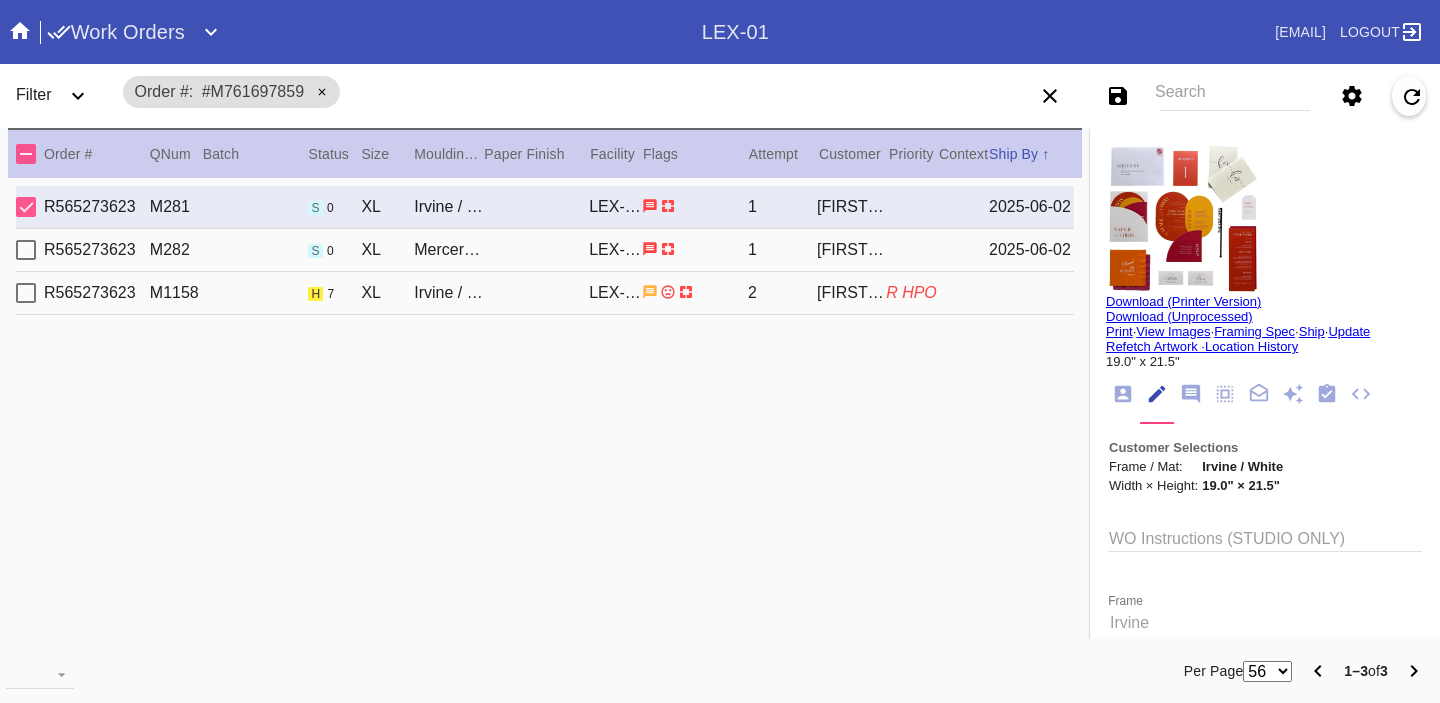 click on "[ORDER_ID] [ORDER_ID] s   0 XL Mercer / White LEX-01 1 [FIRST] [LAST]
2025-06-02" at bounding box center (545, 250) 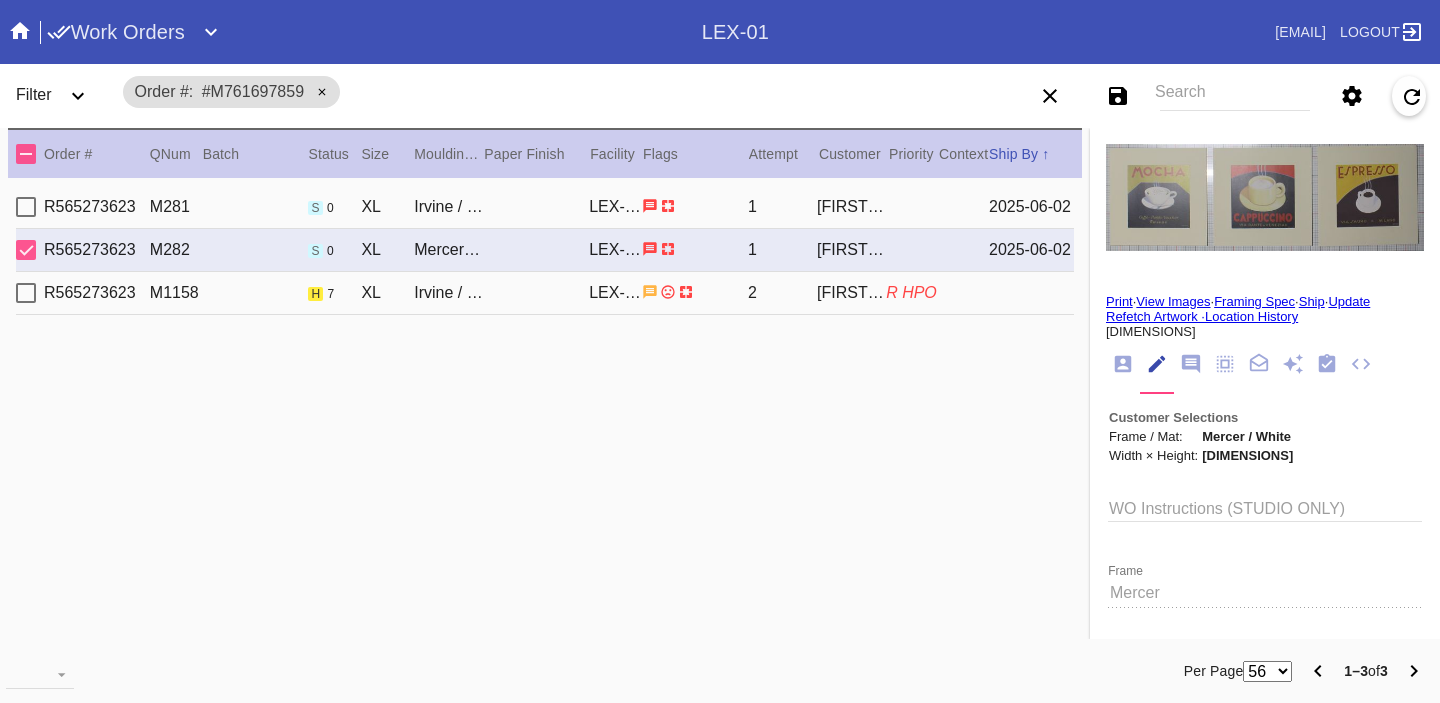 click on "Search" at bounding box center [1235, 96] 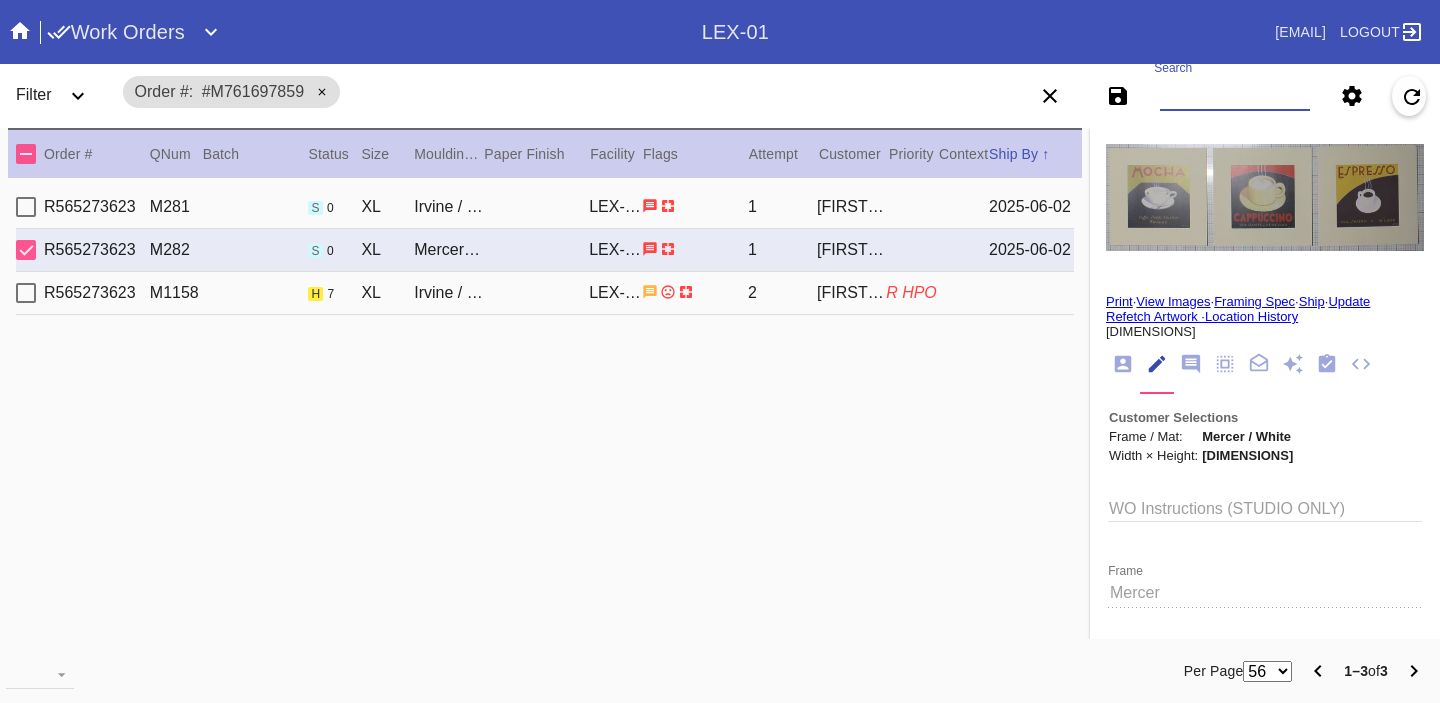 paste on "[EMAIL]" 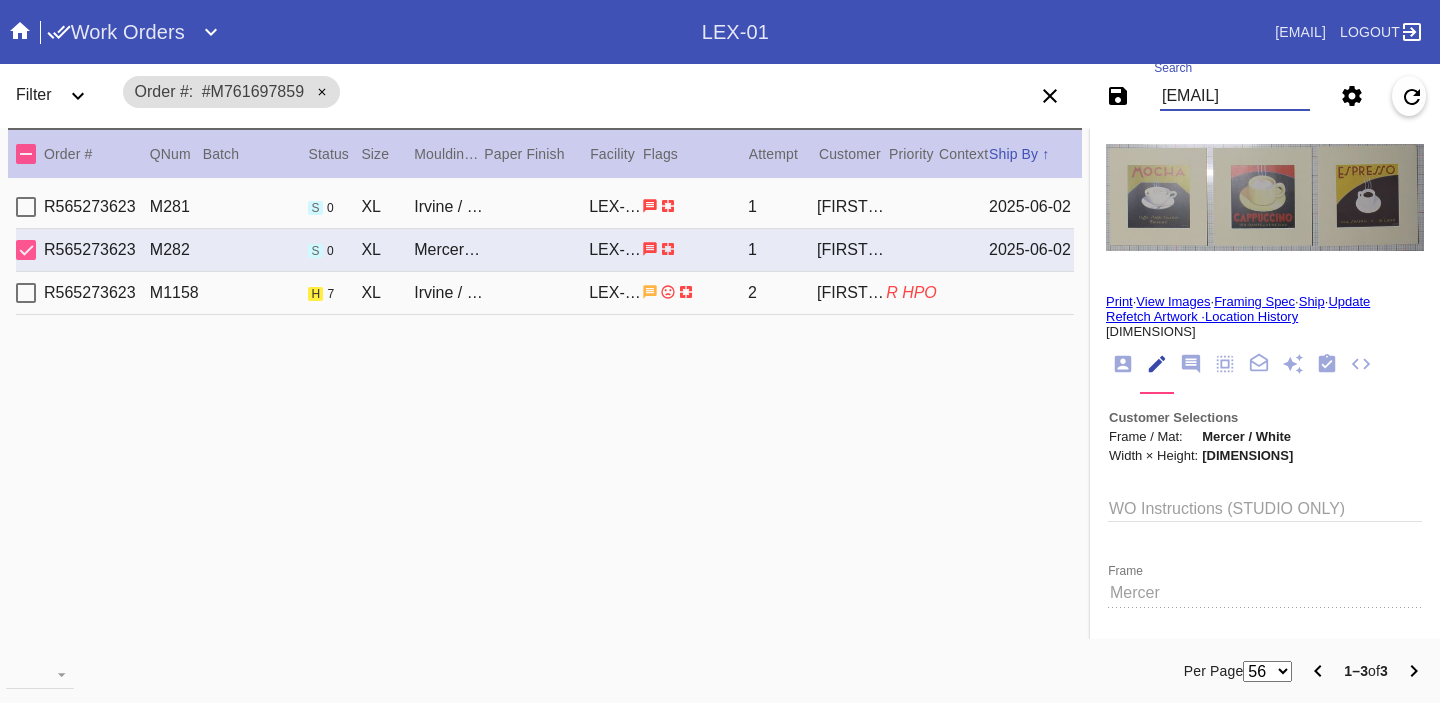 scroll, scrollTop: 0, scrollLeft: 49, axis: horizontal 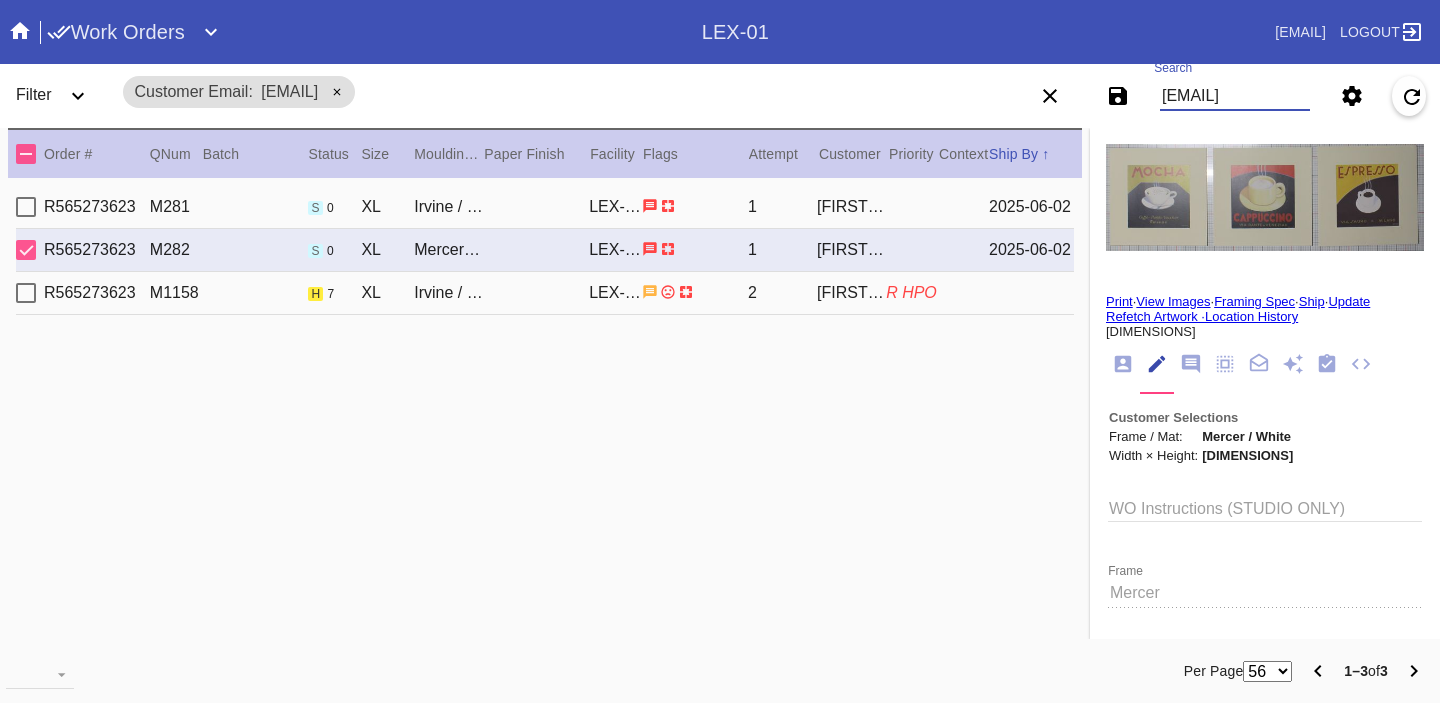 click on "[EMAIL]" at bounding box center [1235, 96] 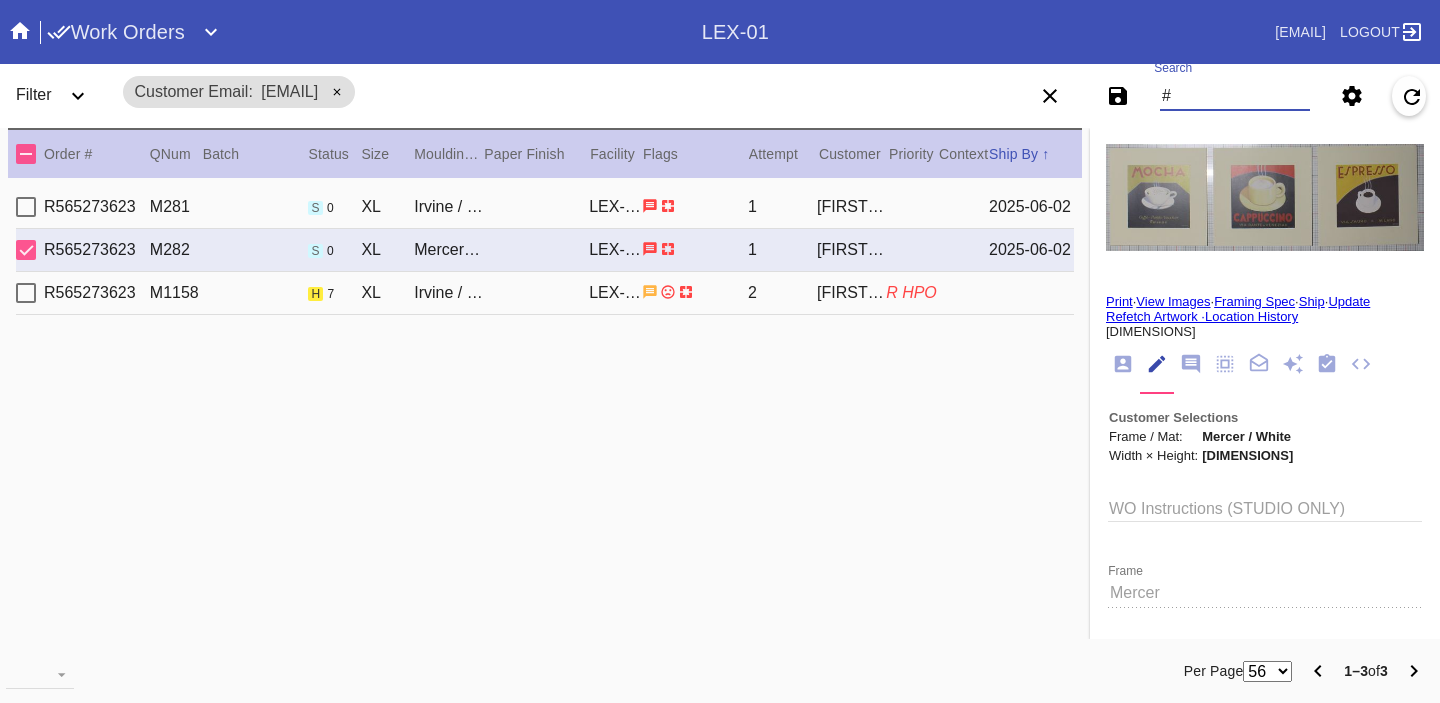 paste on "[ORDER_ID]" 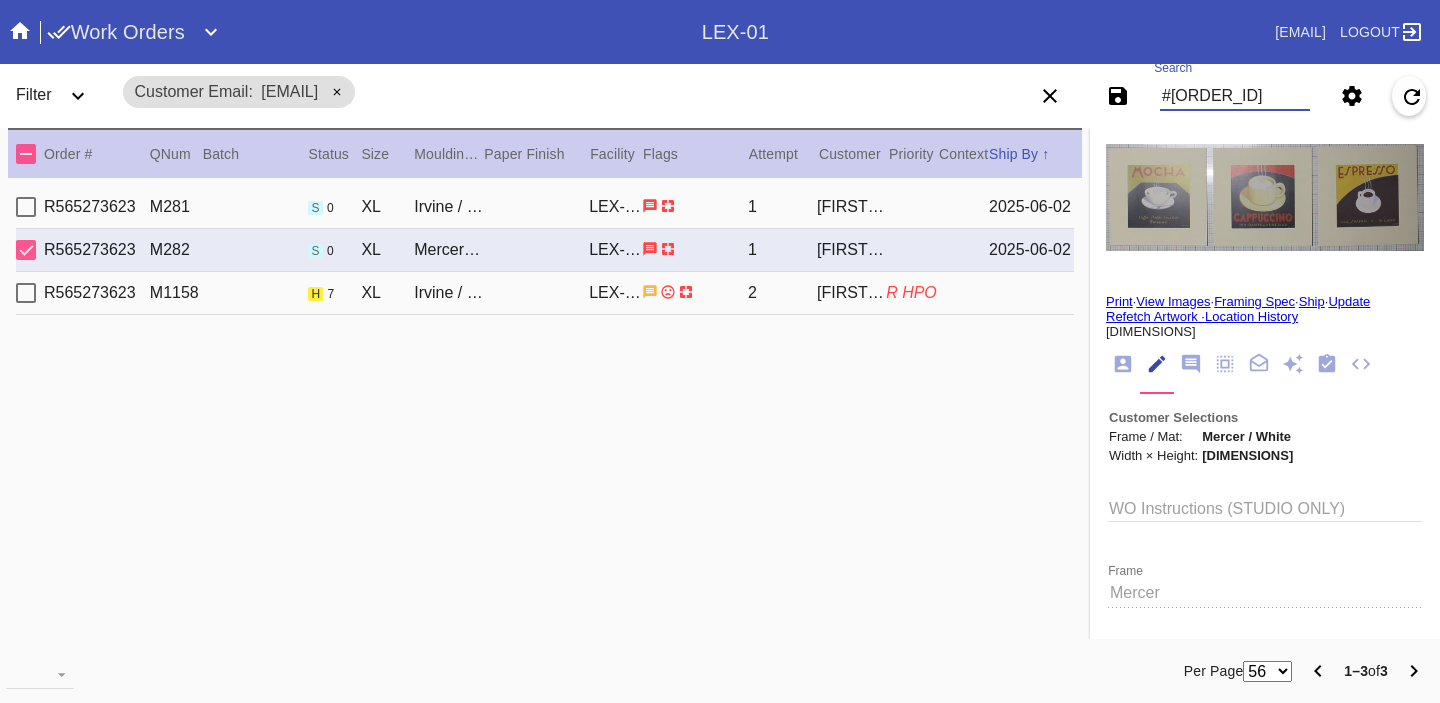 type on "#[ORDER_ID]" 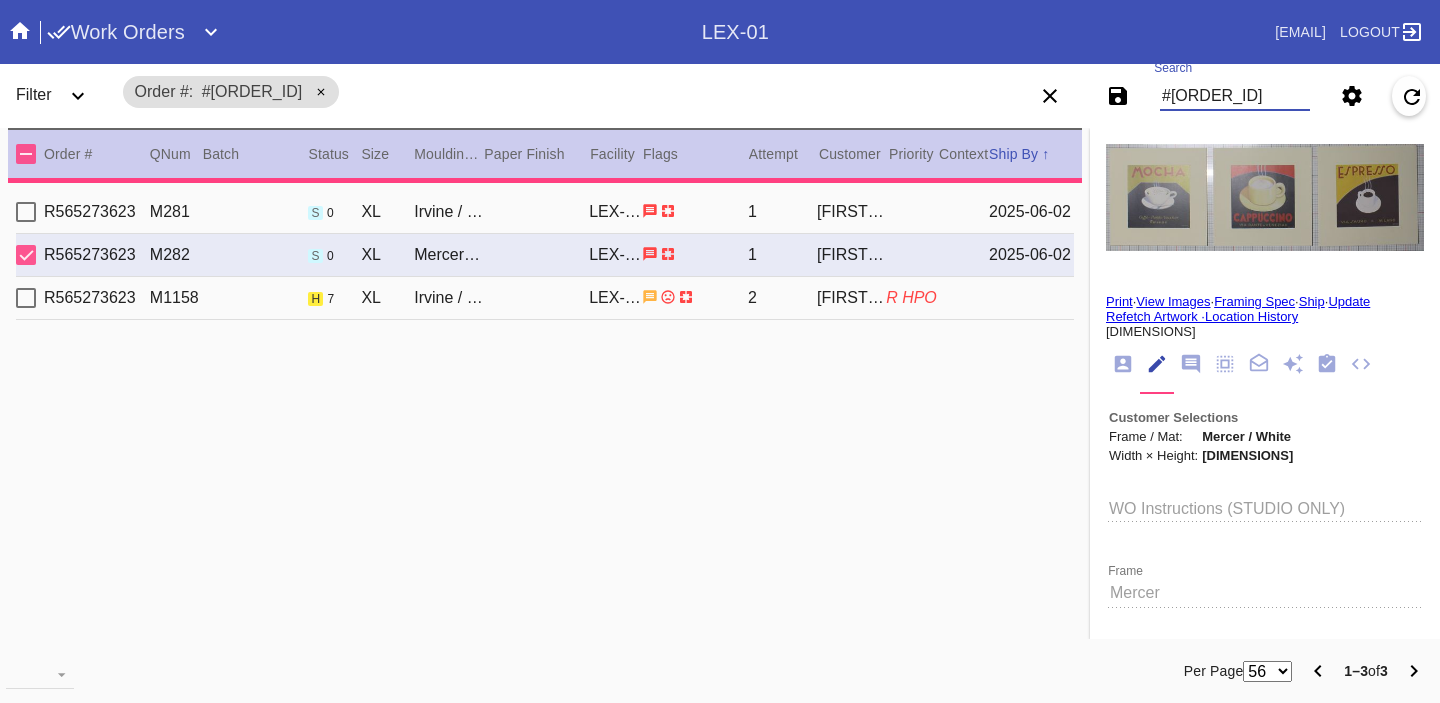 type 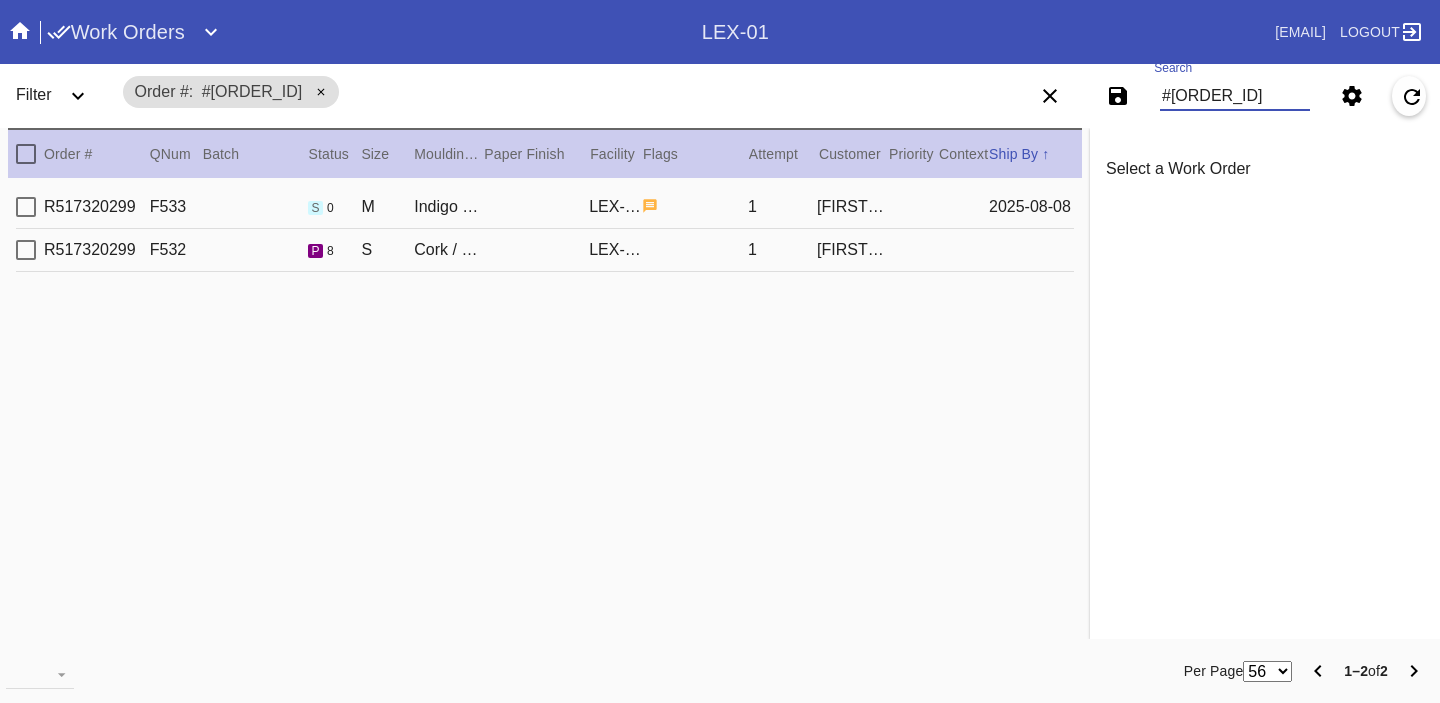 click on "[FIRST] [LAST]" at bounding box center [851, 250] 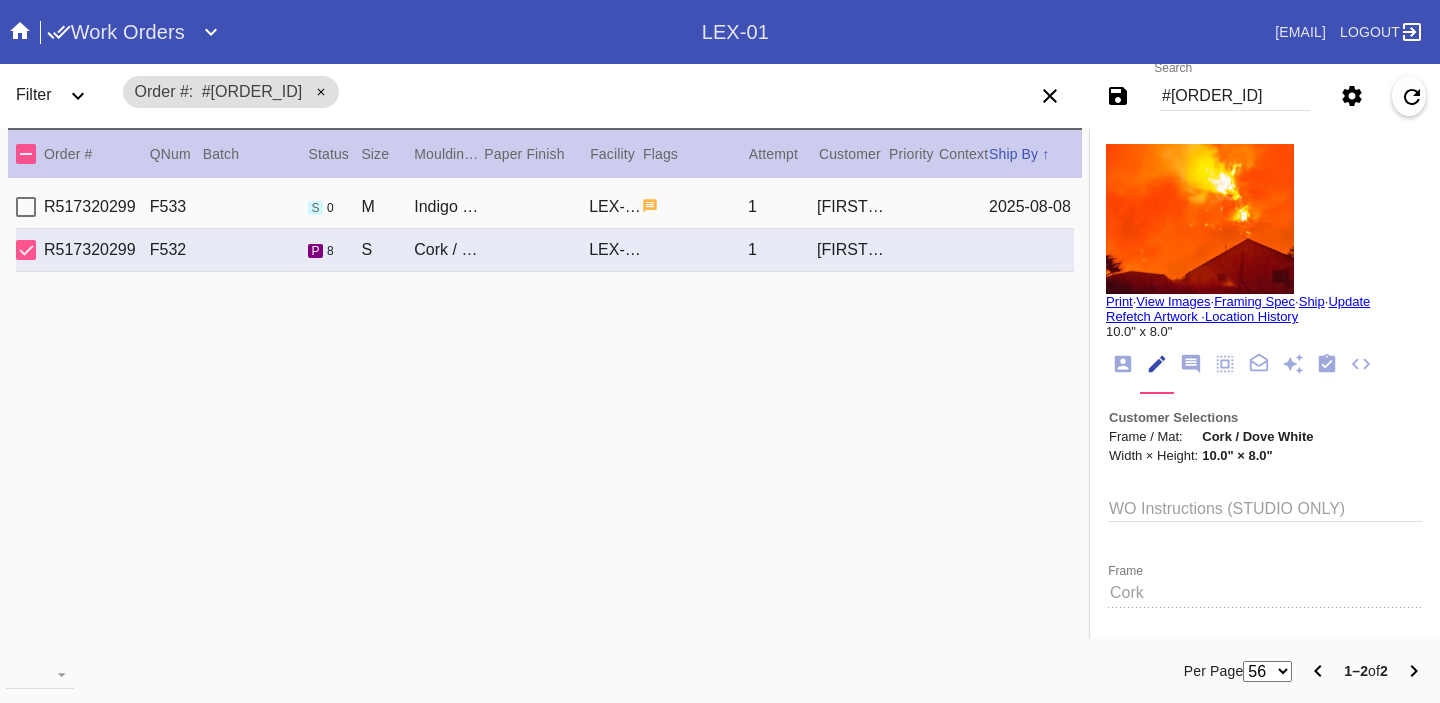 click 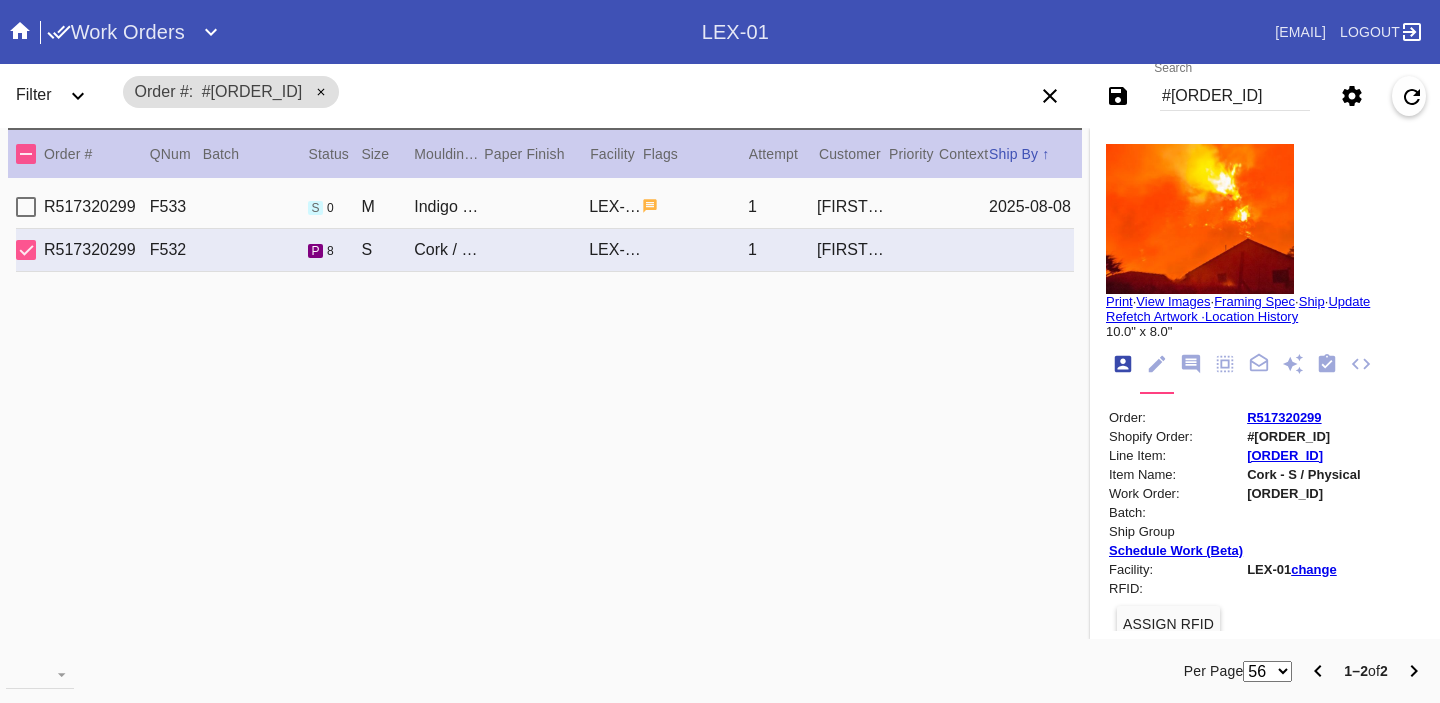 scroll, scrollTop: 24, scrollLeft: 0, axis: vertical 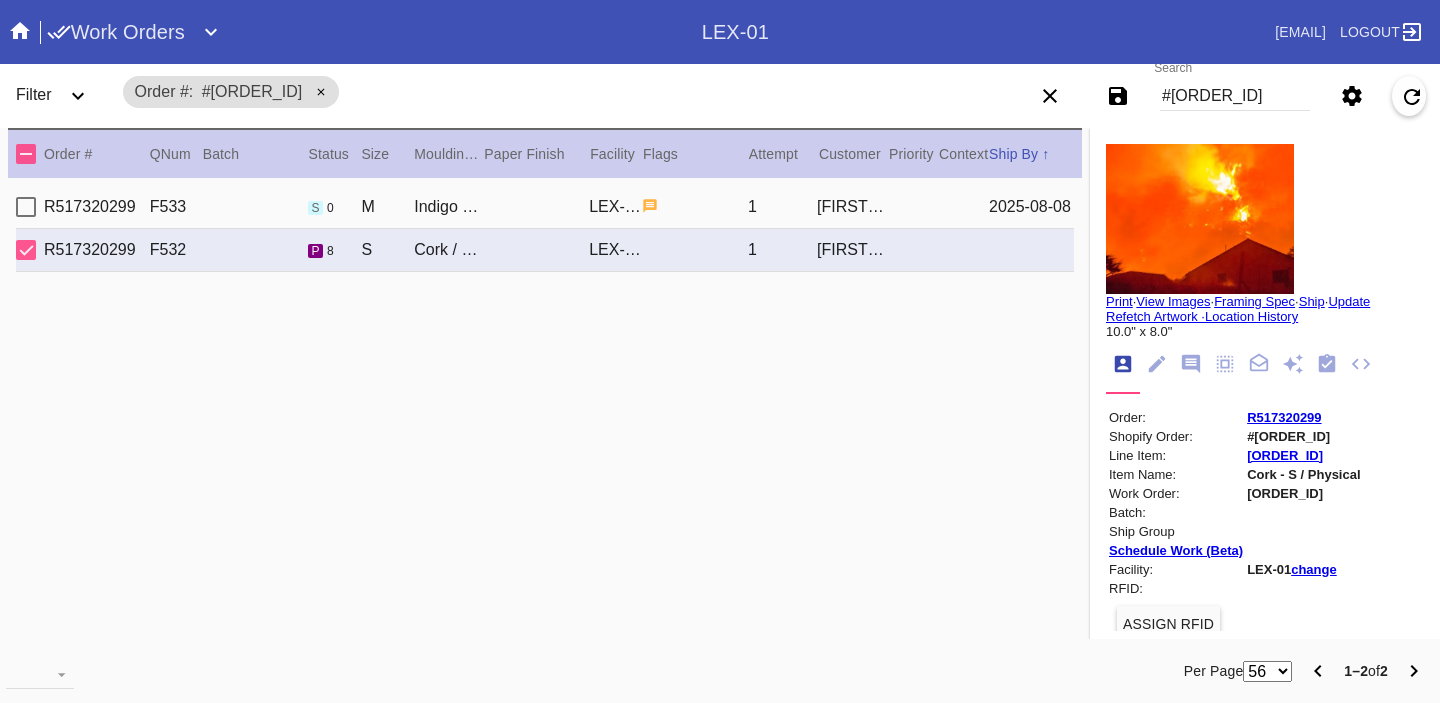 click on "Update" at bounding box center (1349, 301) 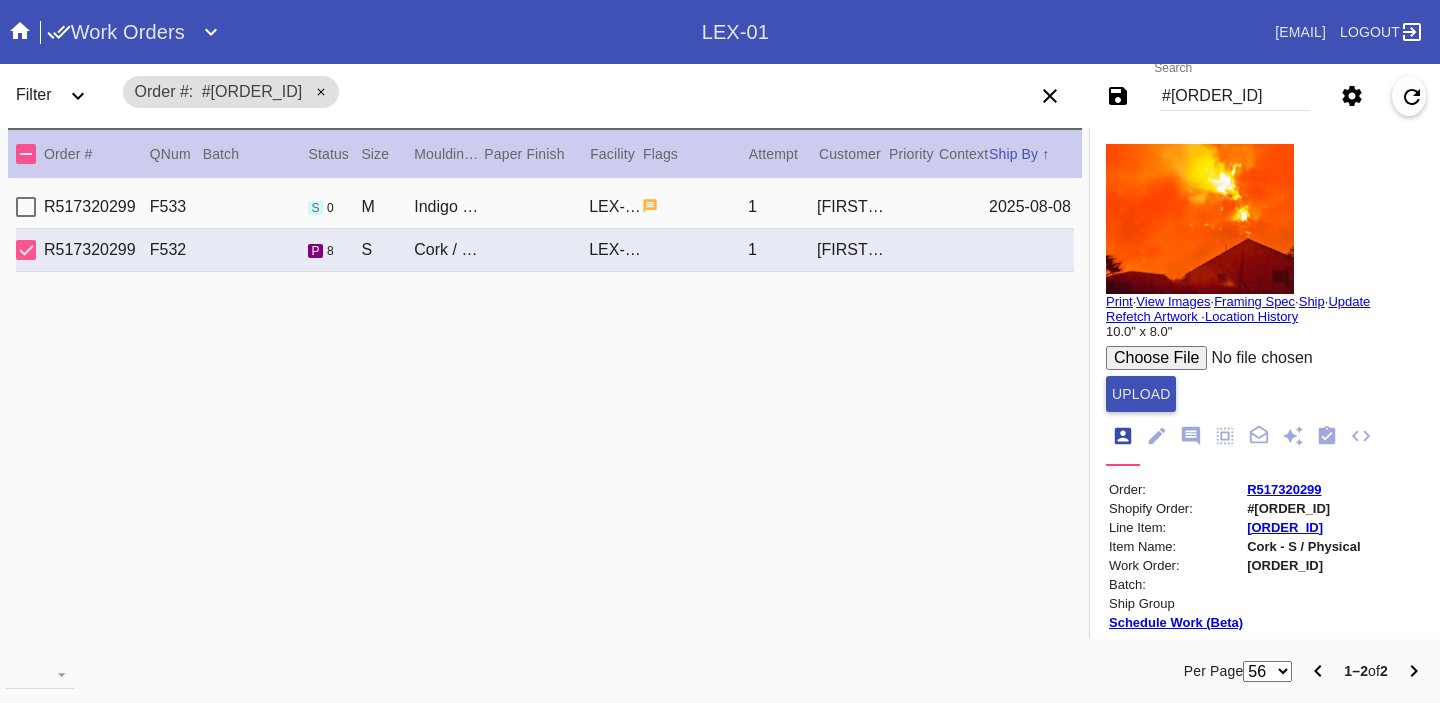 click at bounding box center [1257, 358] 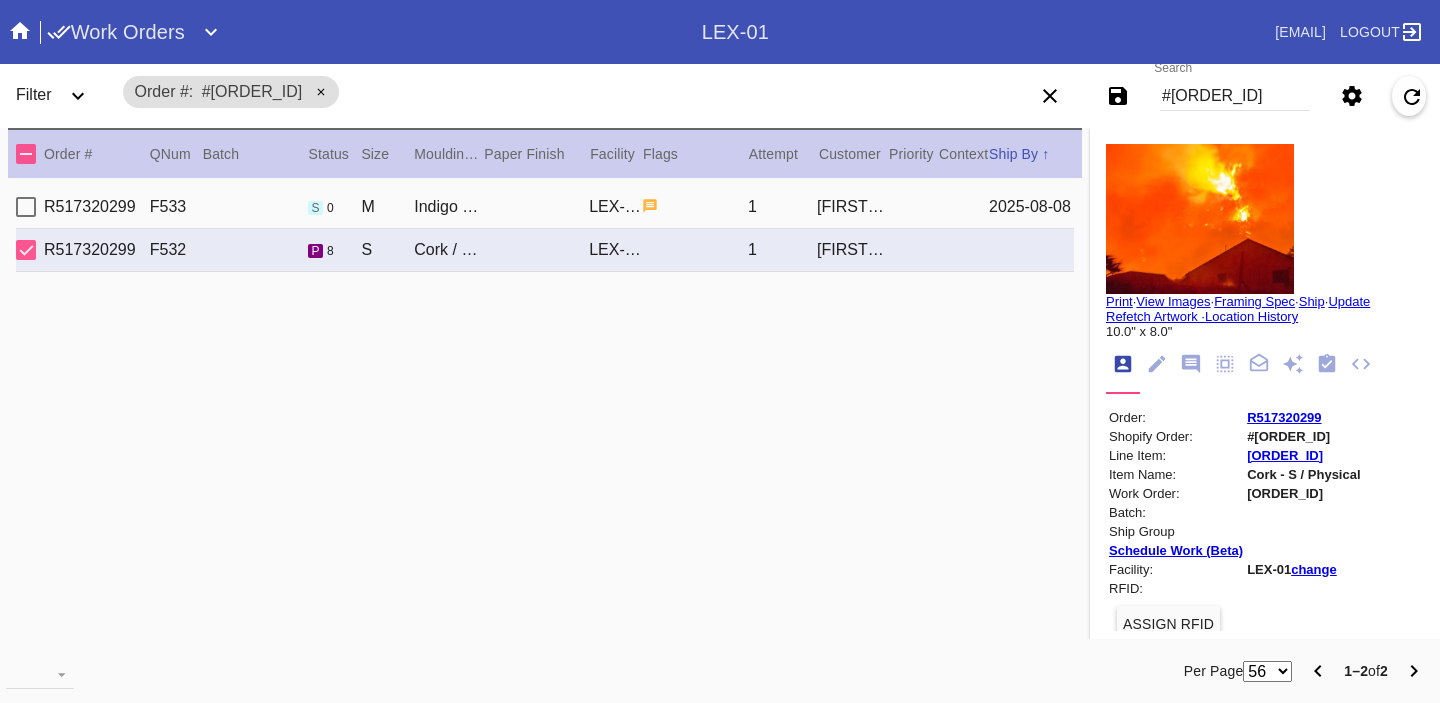 click on "Update" at bounding box center (1349, 301) 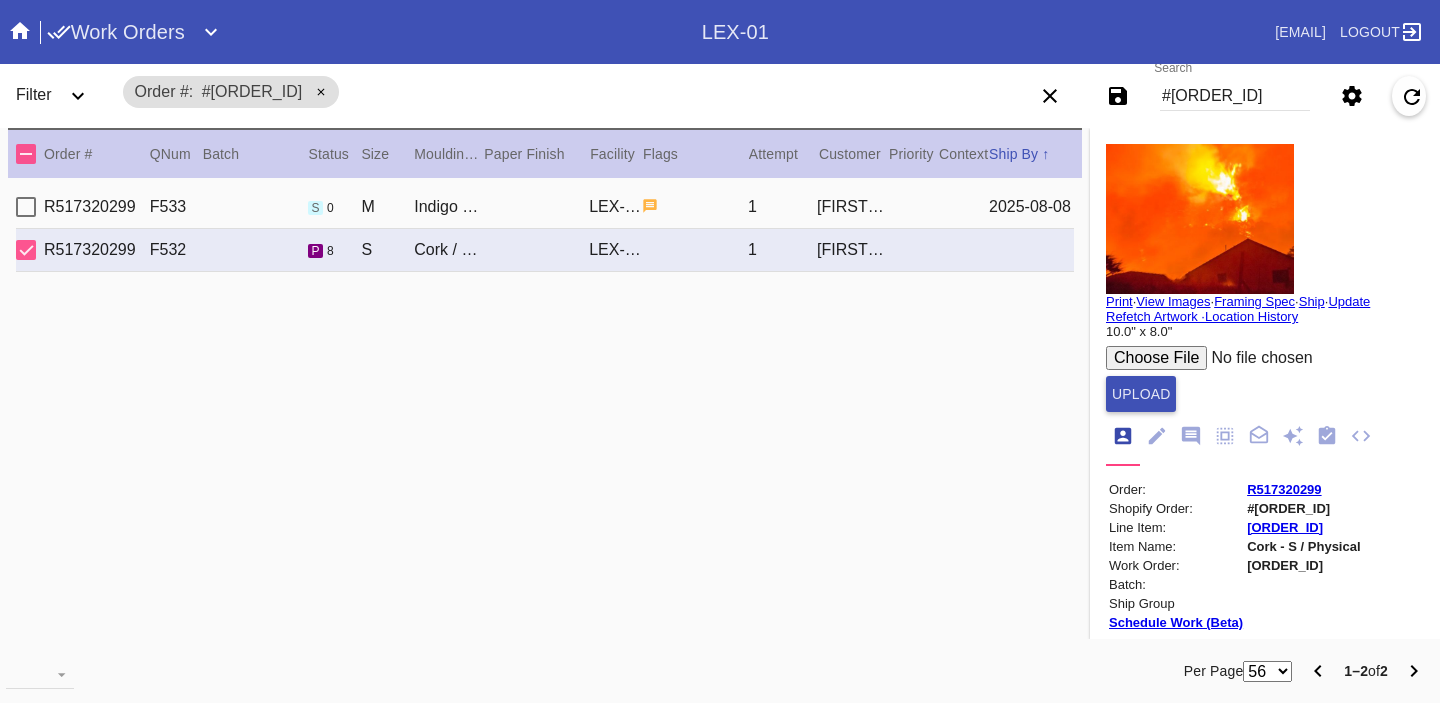 click at bounding box center [1257, 358] 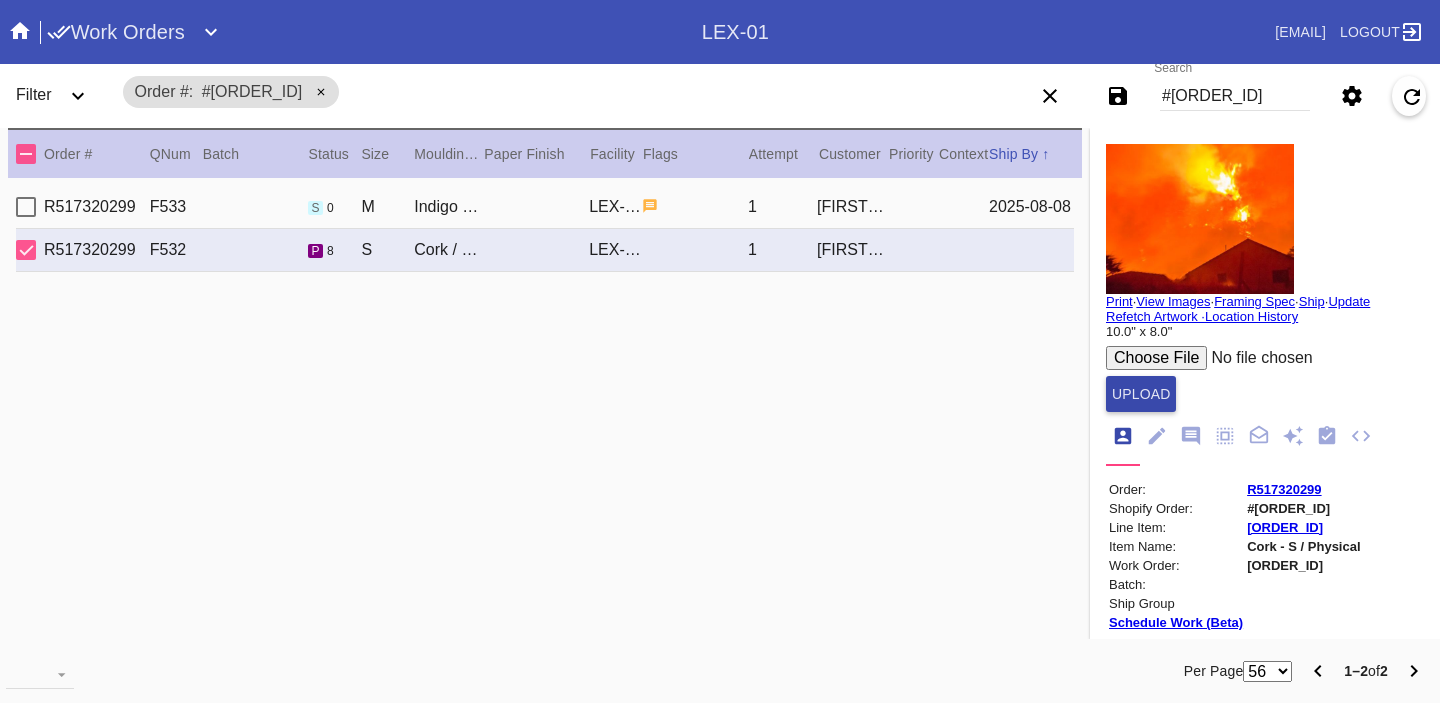 click on "Upload" at bounding box center [1141, 394] 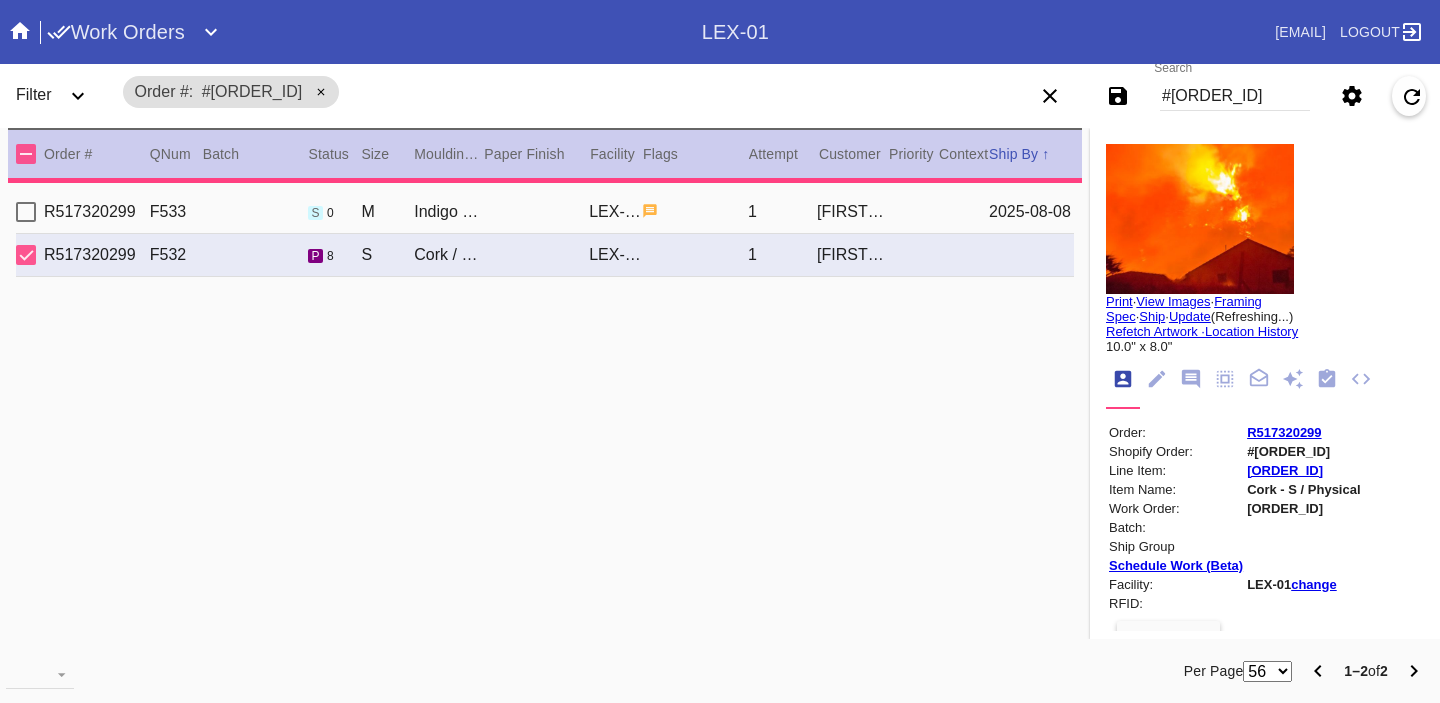 type on "8/6/2025" 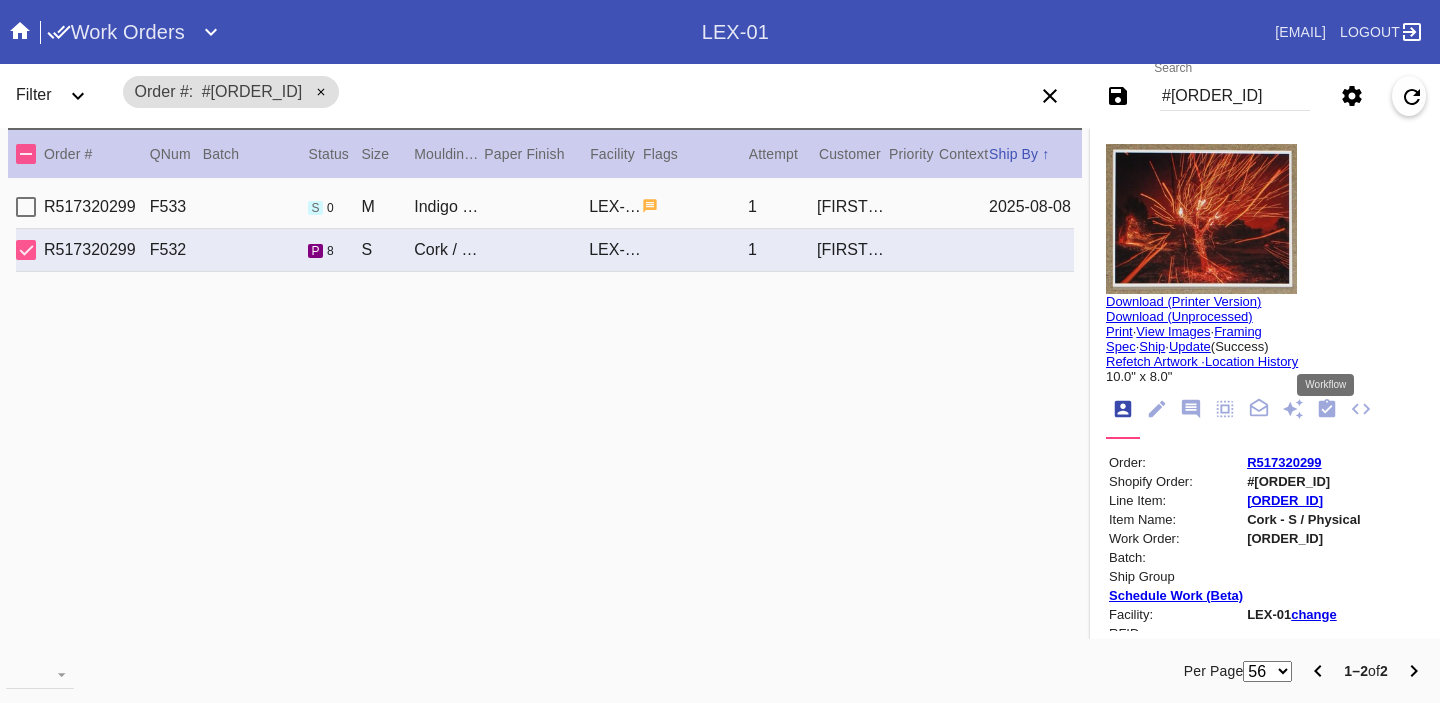 click 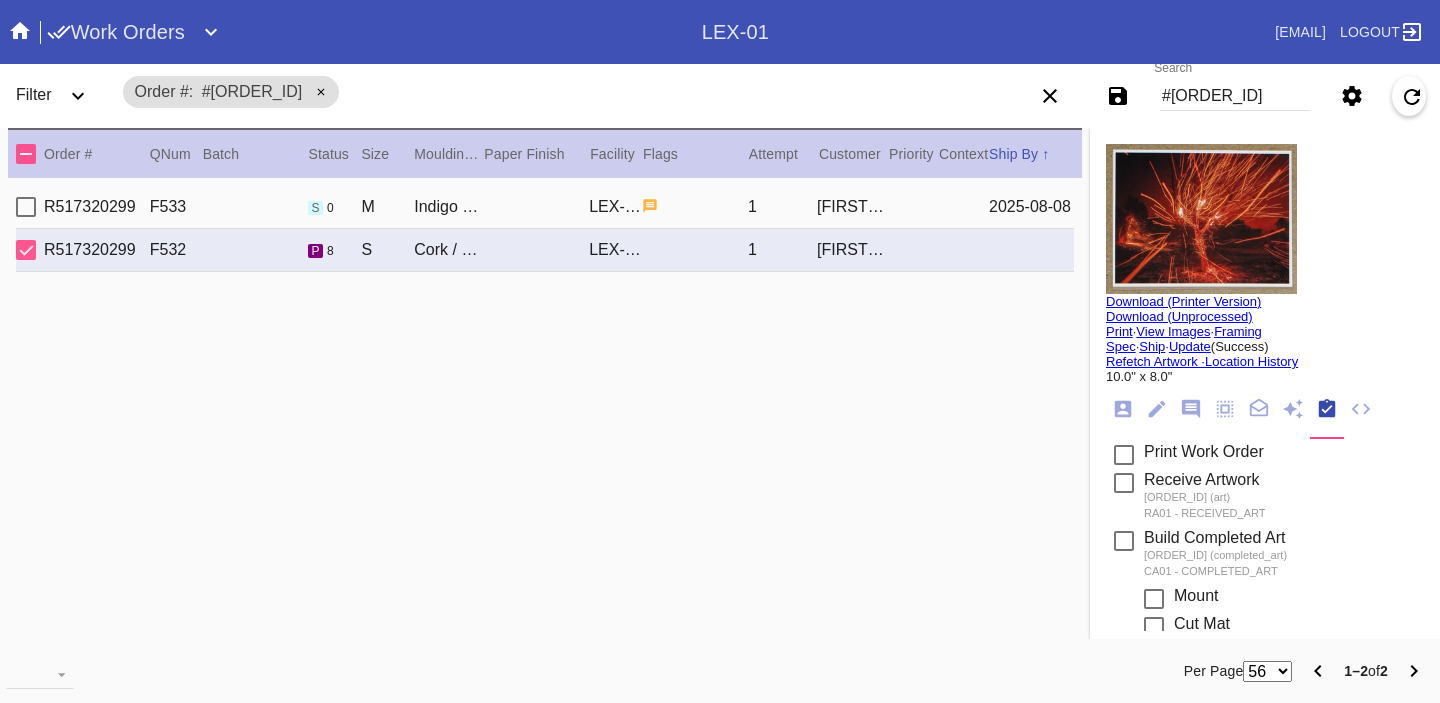 scroll, scrollTop: 405, scrollLeft: 0, axis: vertical 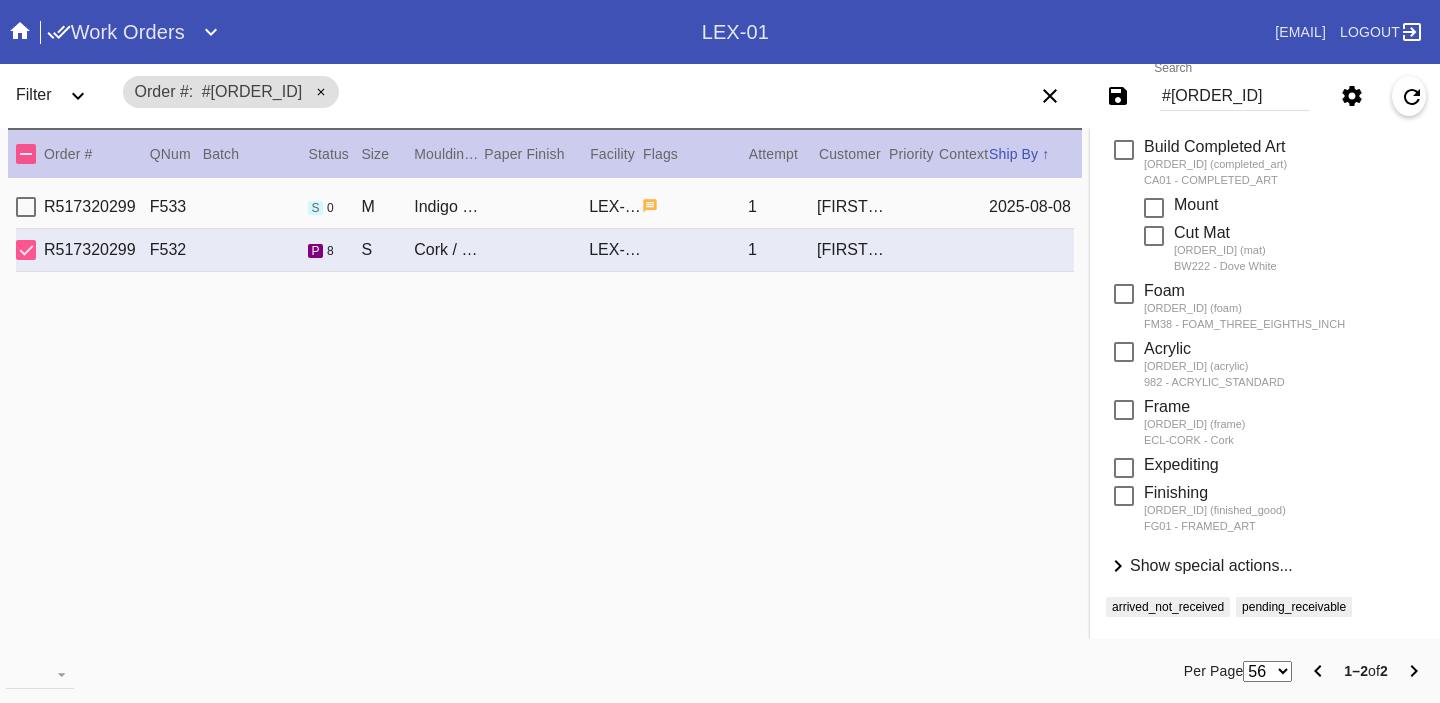 click on "Show special actions..." at bounding box center [1211, 565] 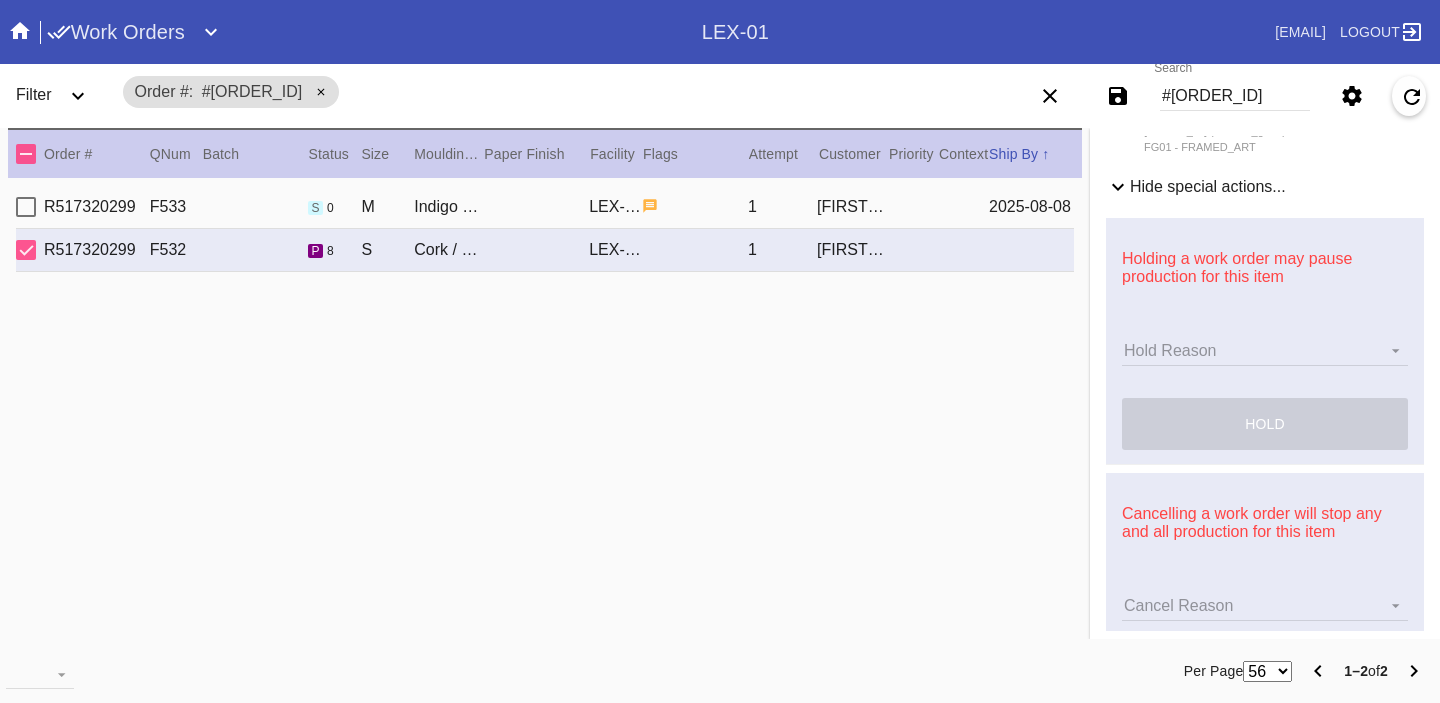 scroll, scrollTop: 0, scrollLeft: 0, axis: both 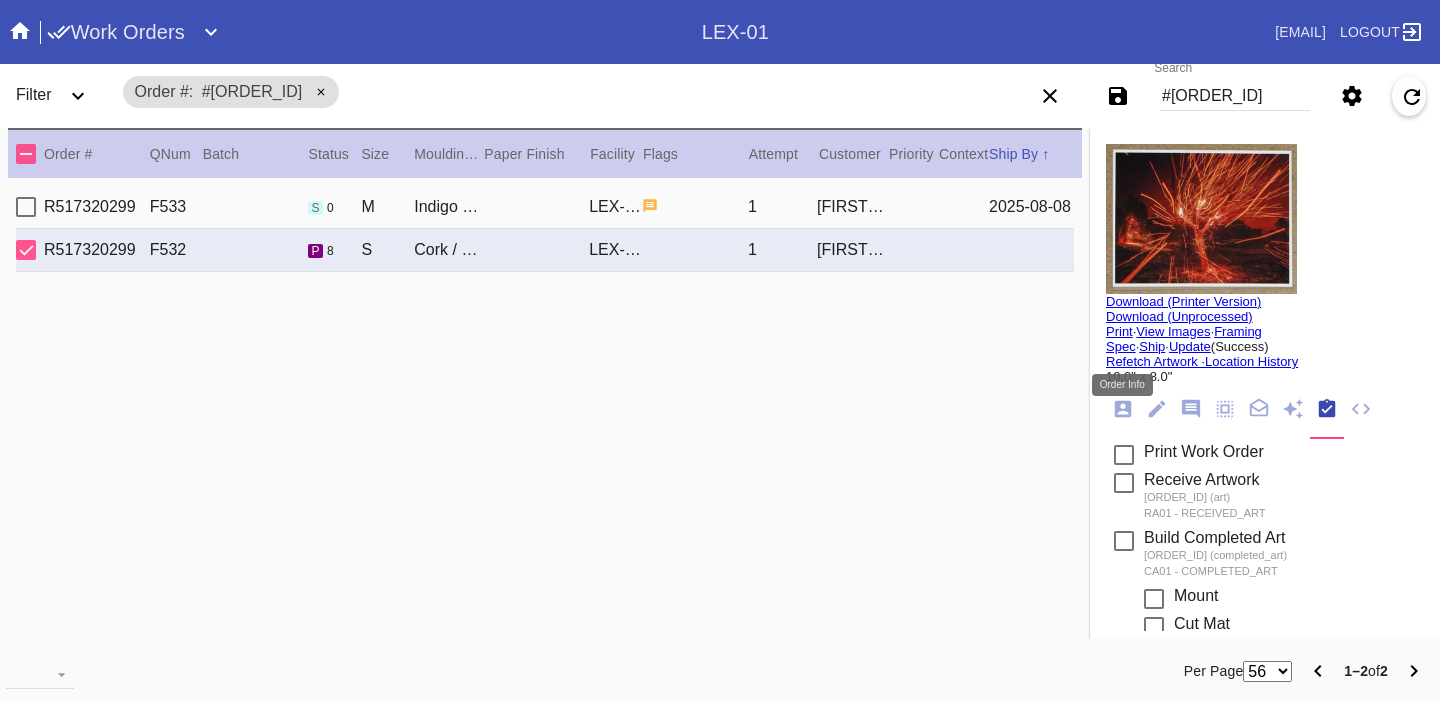 click 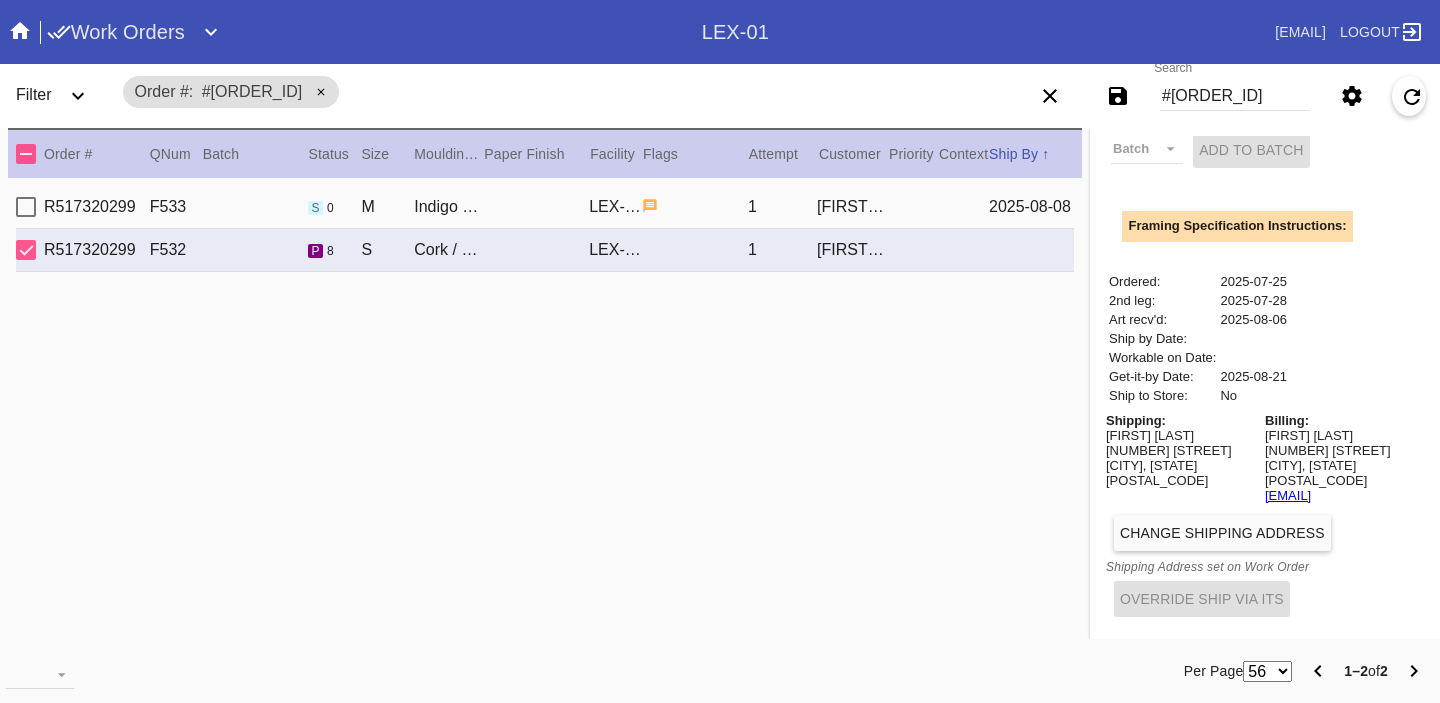 scroll, scrollTop: 614, scrollLeft: 0, axis: vertical 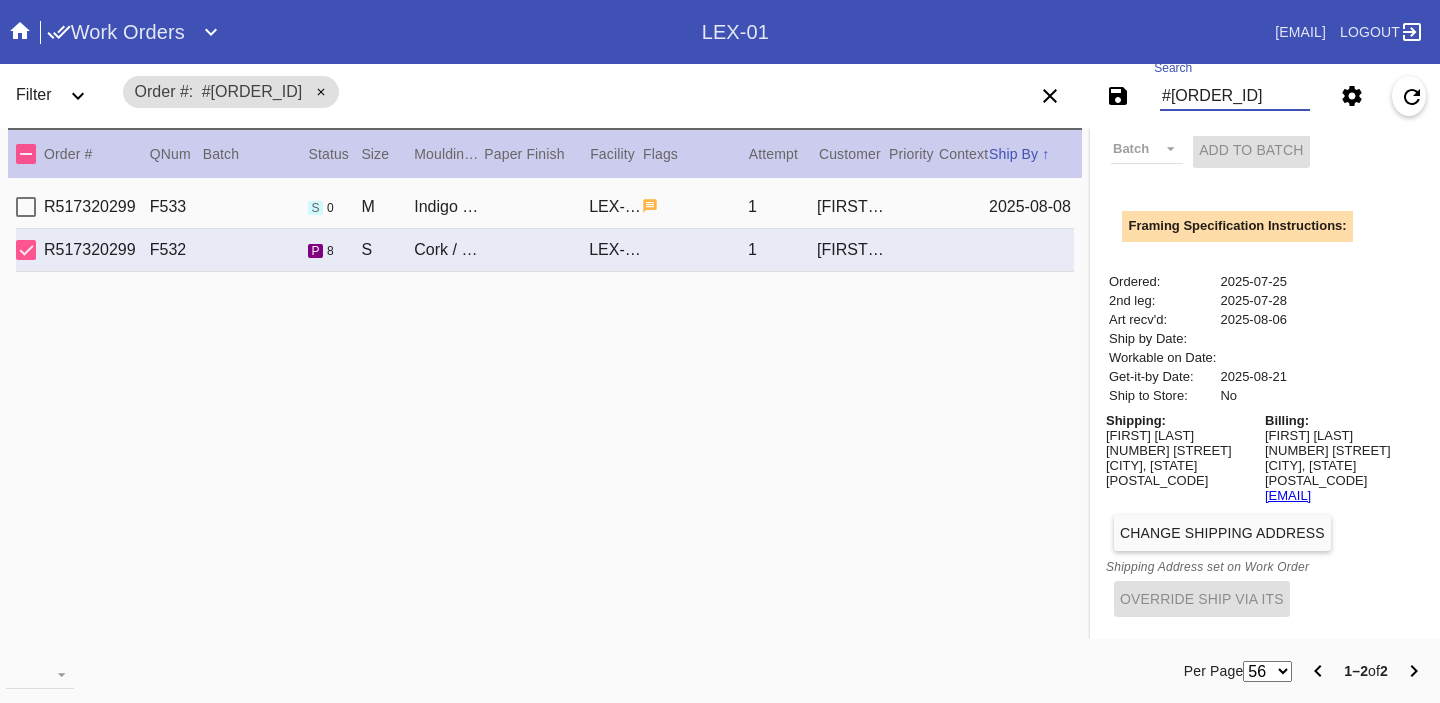 click on "#[ORDER_ID]" at bounding box center (1235, 96) 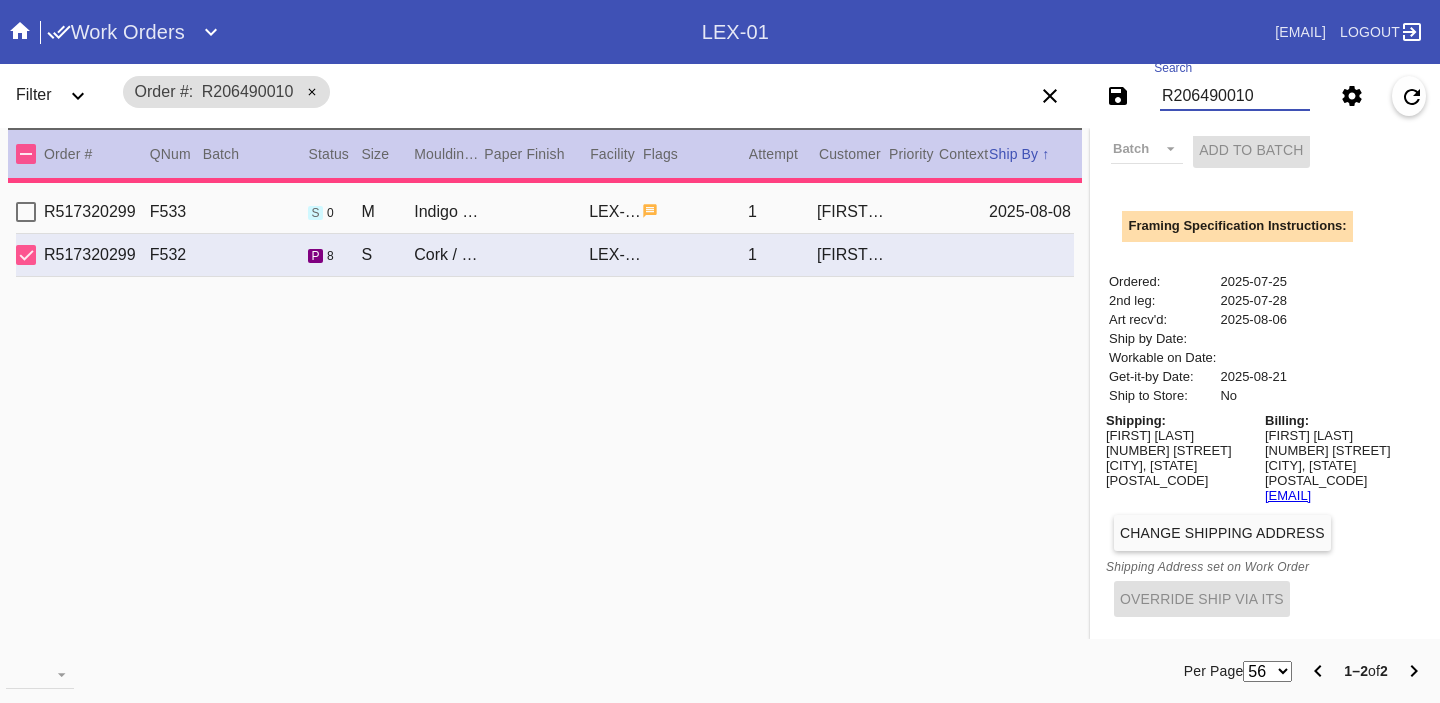 type 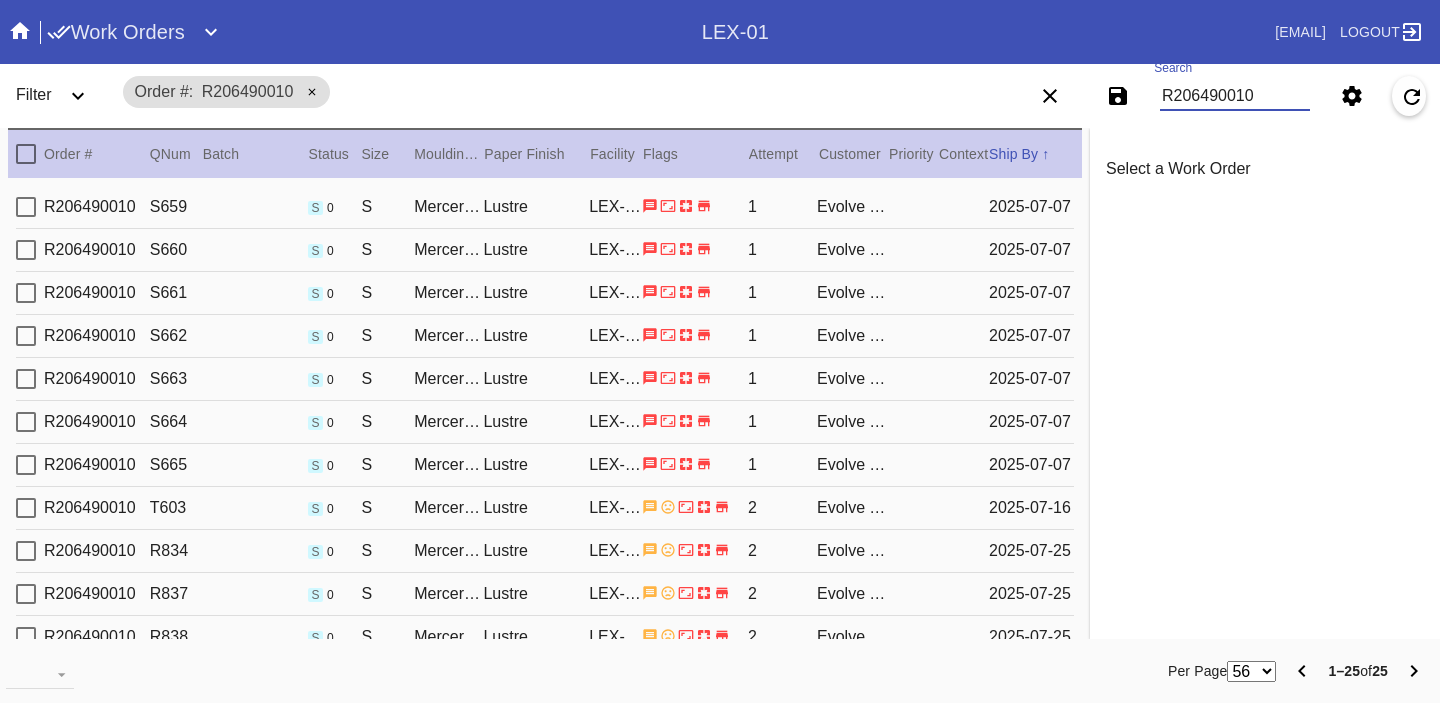 scroll, scrollTop: 0, scrollLeft: 0, axis: both 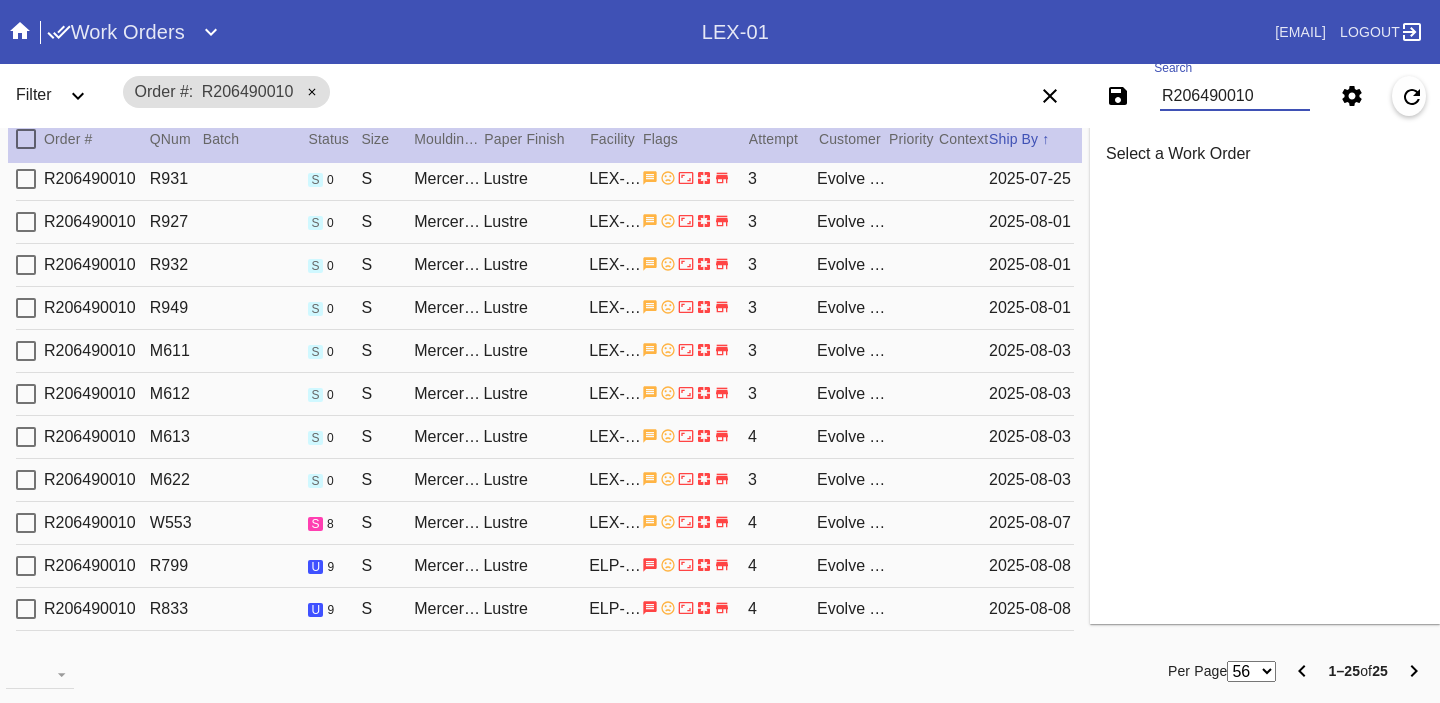 type on "R206490010" 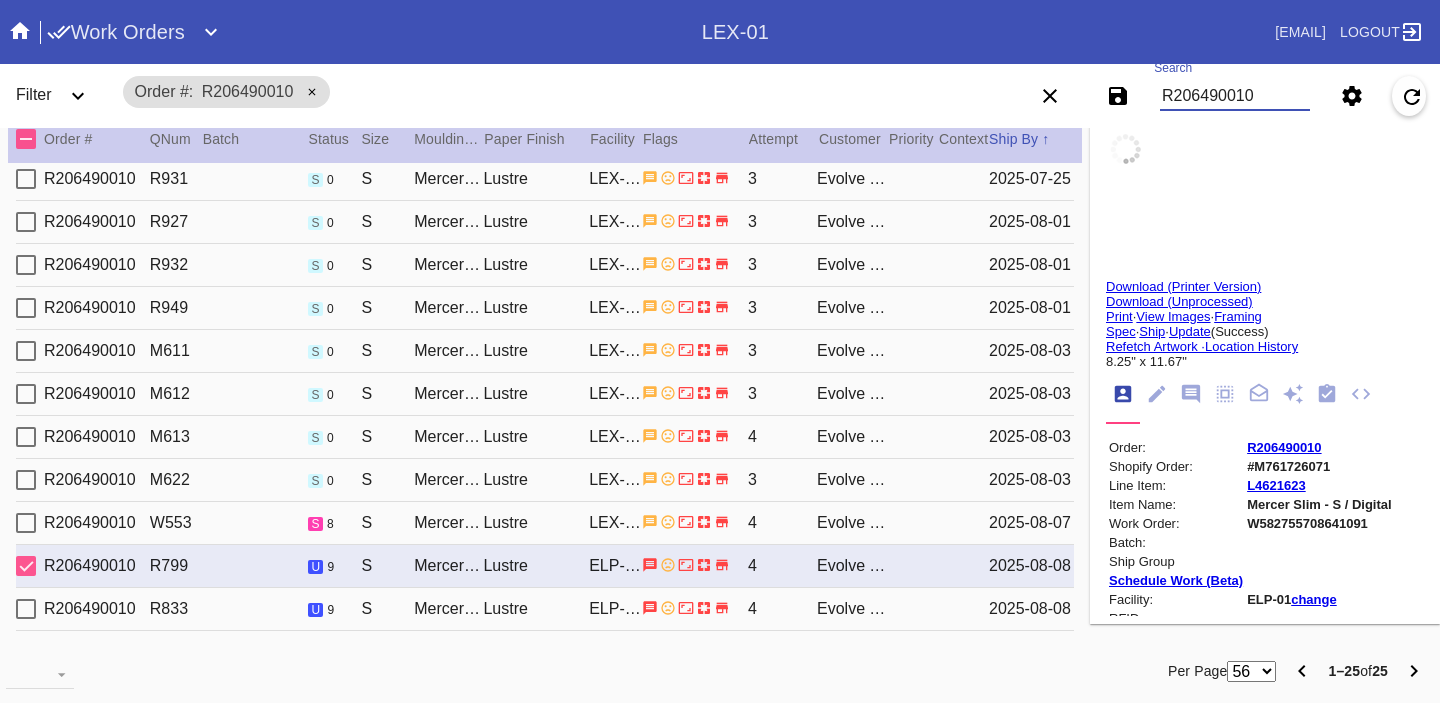 type on "1.5" 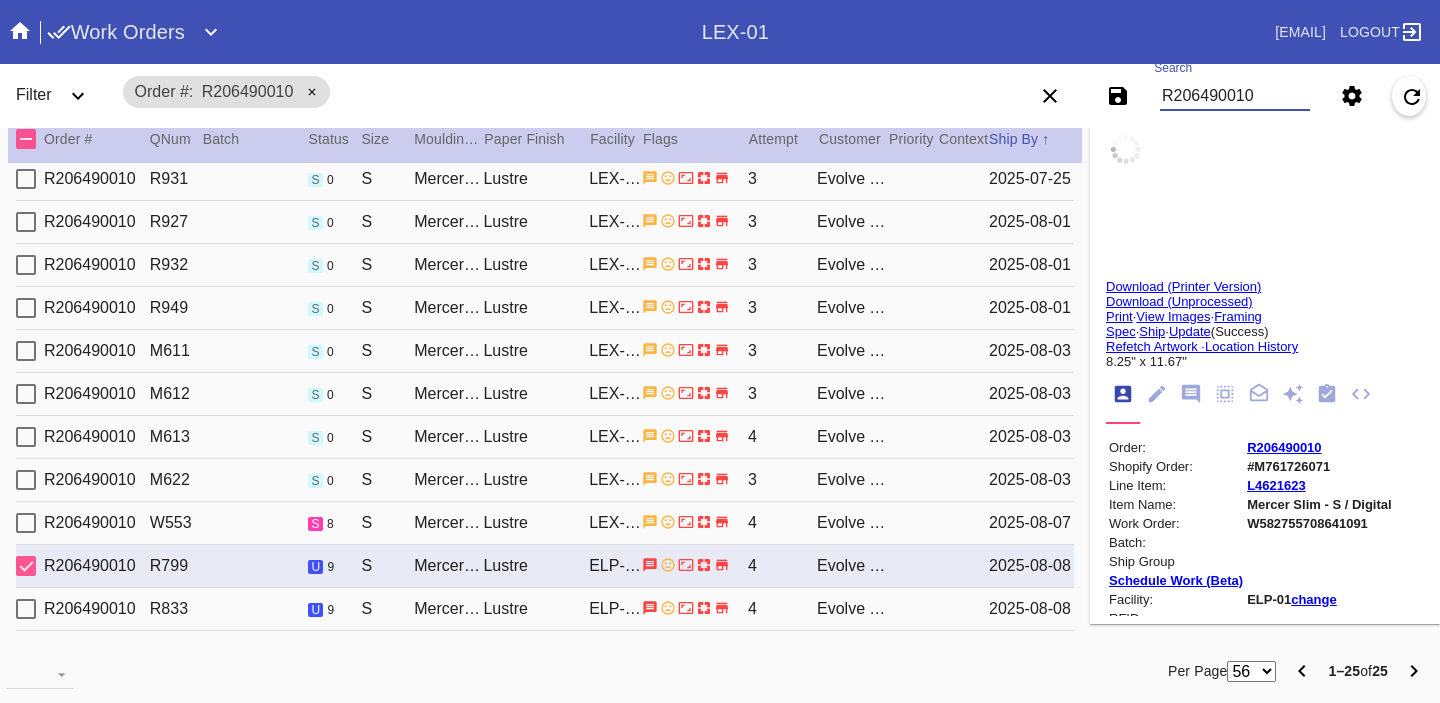 type on "1.5" 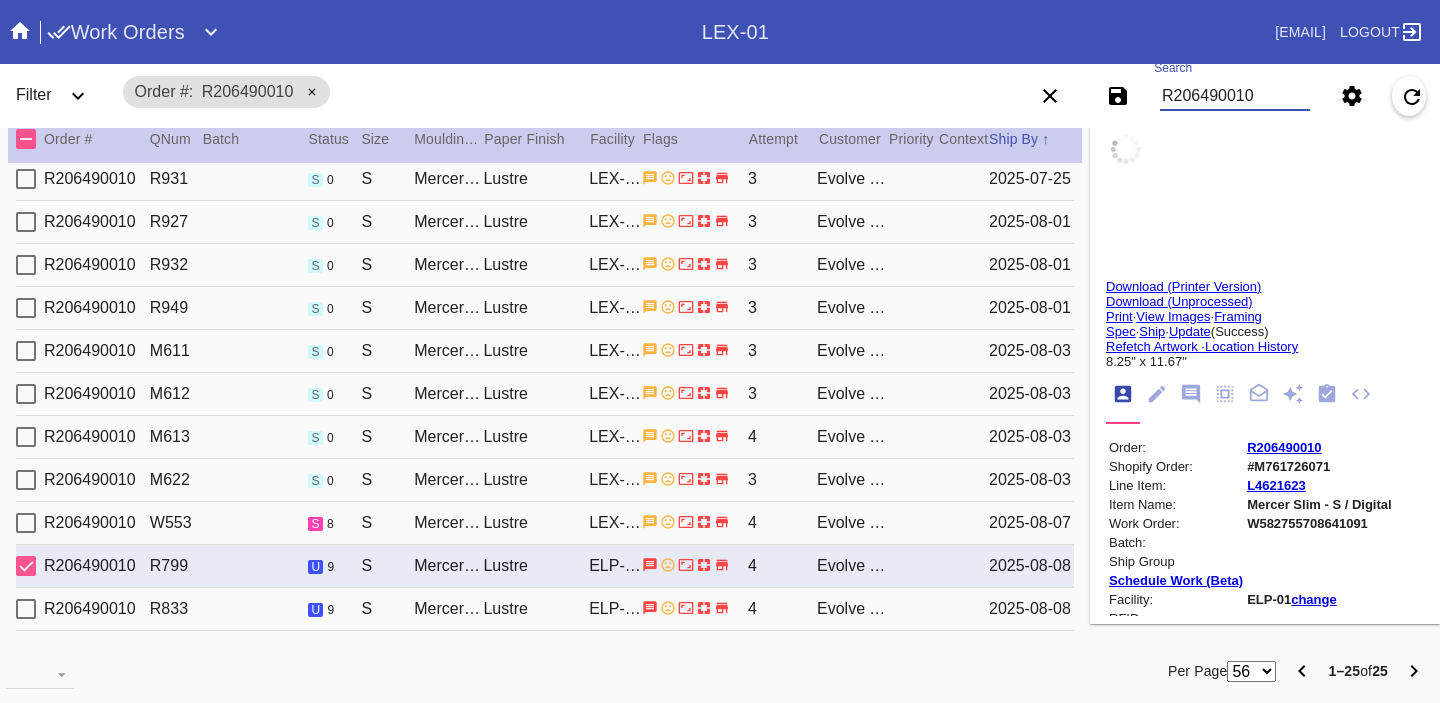 type on "0.1875" 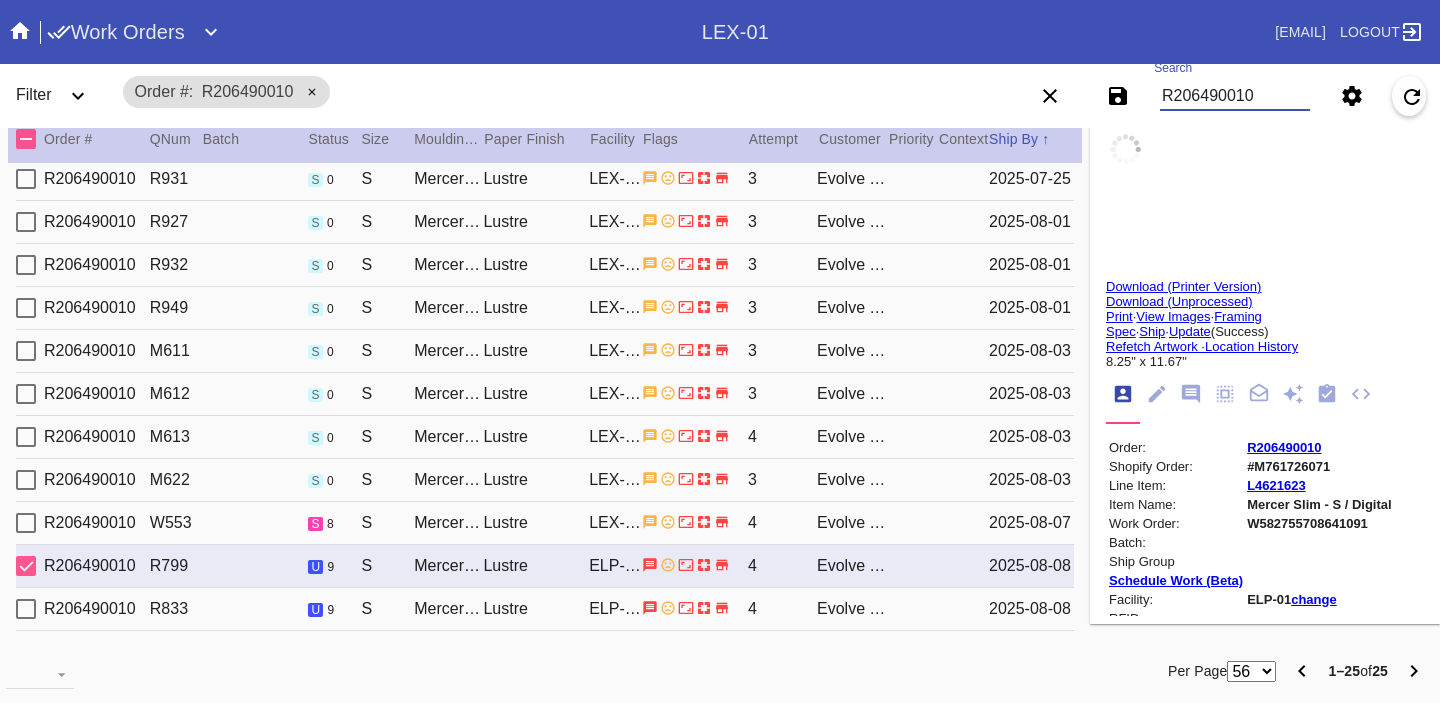 type on "11.625" 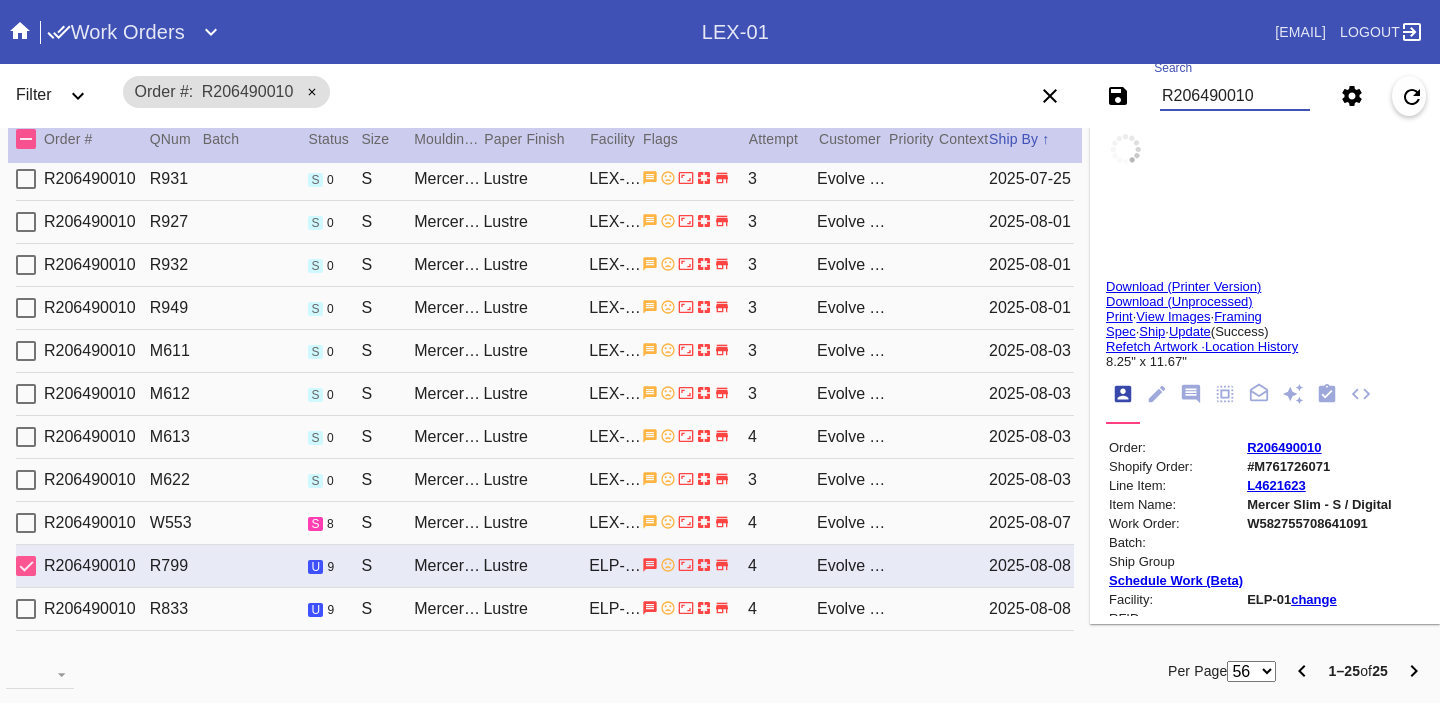 type on "6/28/2025" 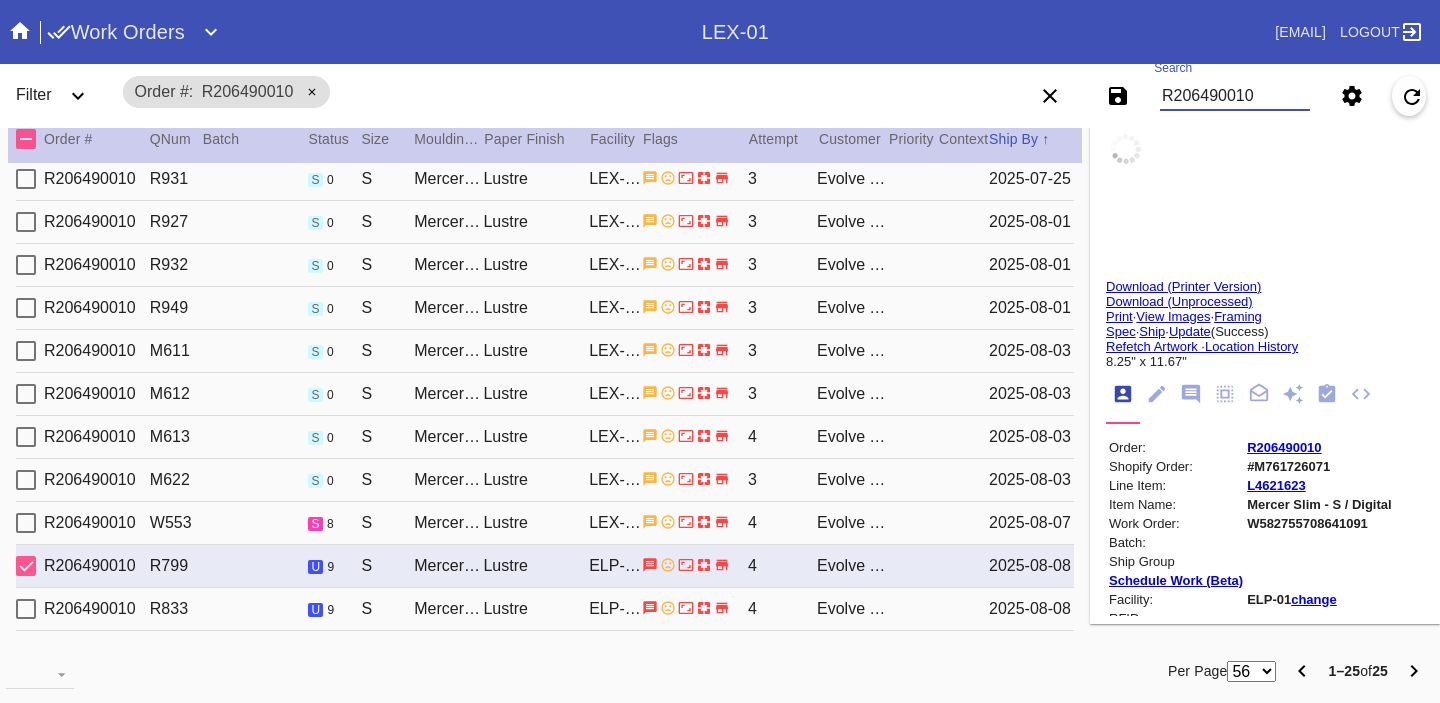 type on "8/7/2025" 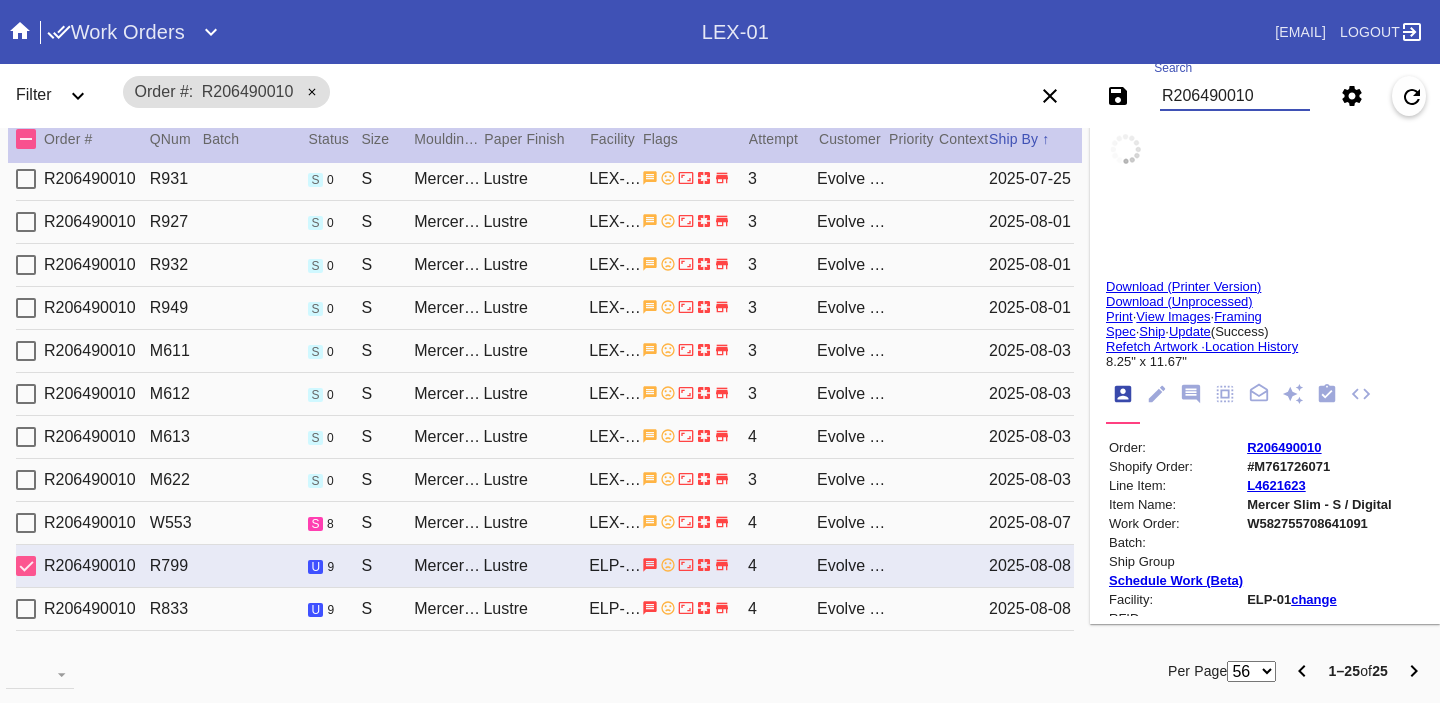 type on "8/8/2025" 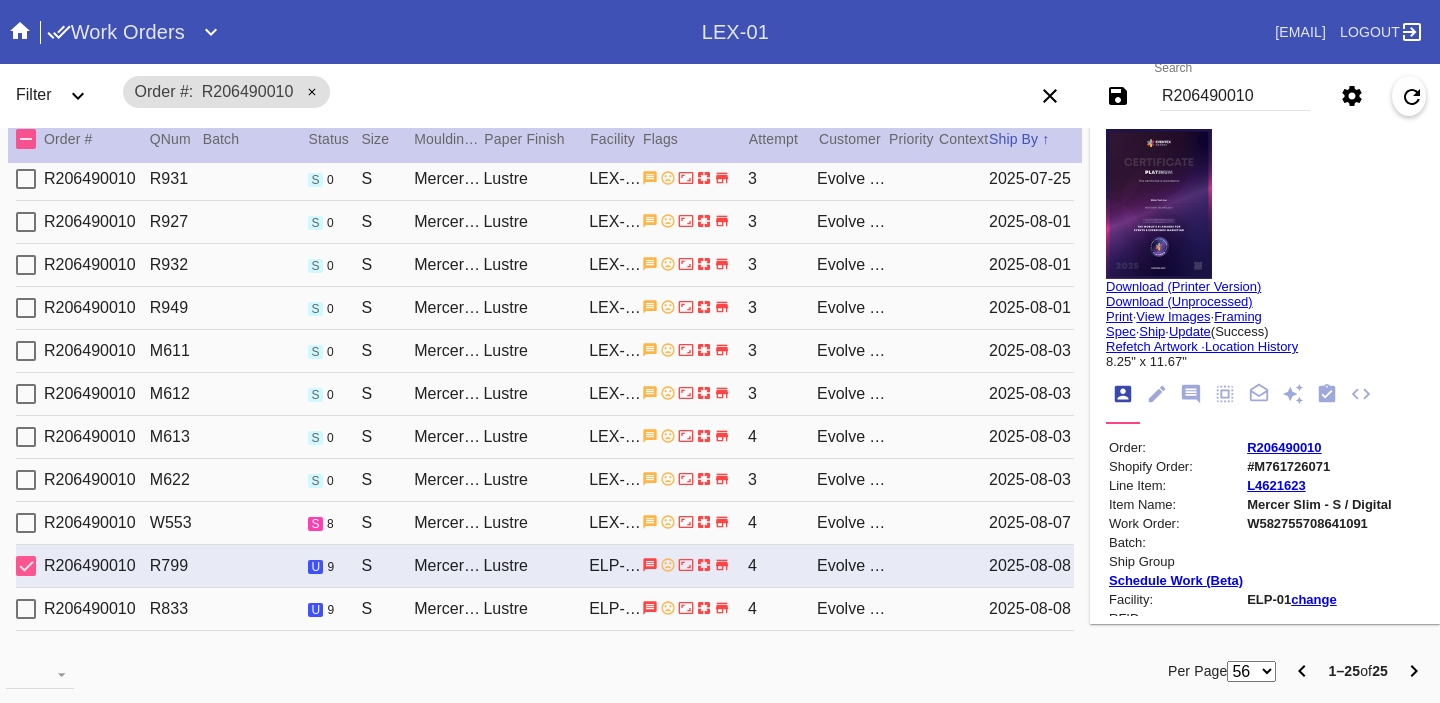 click on "[ORDER_ID] [ORDER_ID] s   8 S Mercer Slim / No Mat Lustre LEX-03 4 [COMPANY_NAME]
2025-08-07" at bounding box center (545, 523) 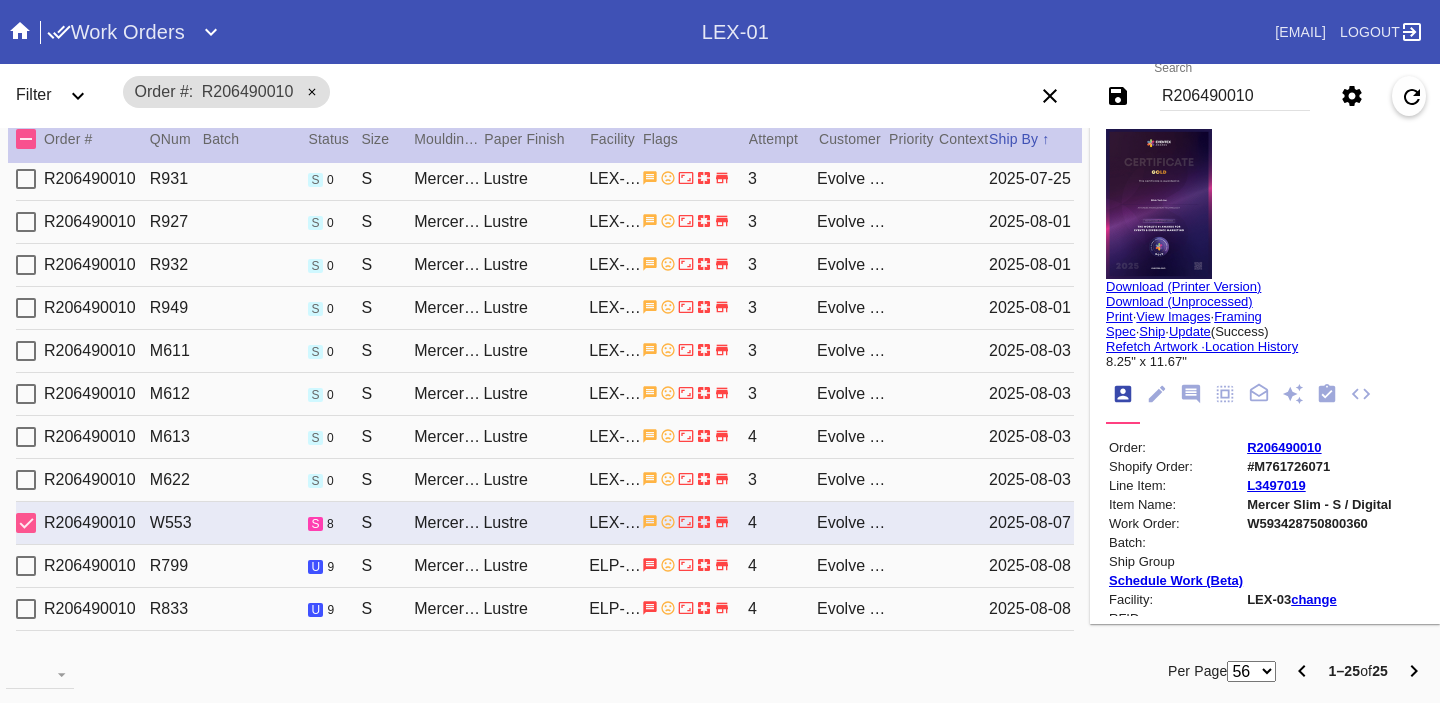click on "[ORDER_ID] [ORDER_ID] u   9 S Mercer Slim / No Mat Lustre ELP-01 4 [COMPANY_NAME]
2025-08-08" at bounding box center (545, 609) 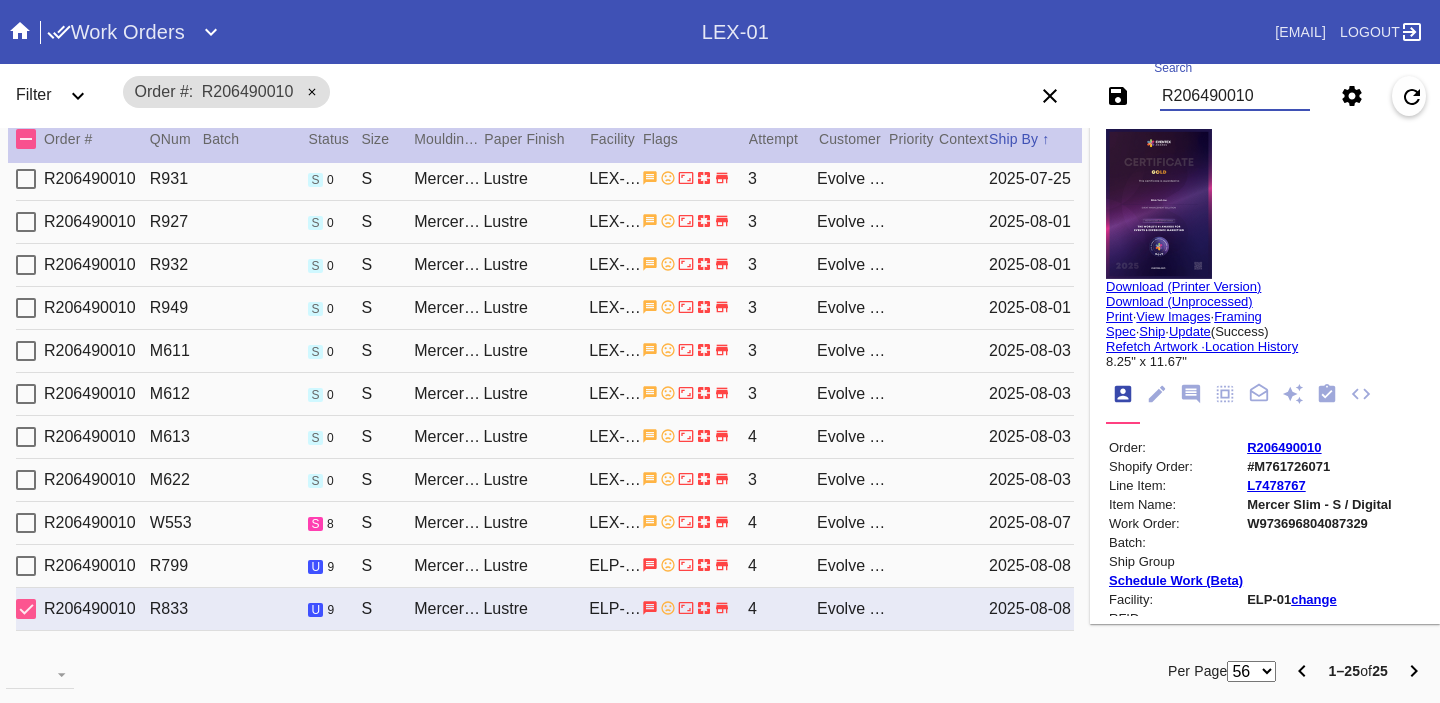 click on "R206490010" at bounding box center [1235, 96] 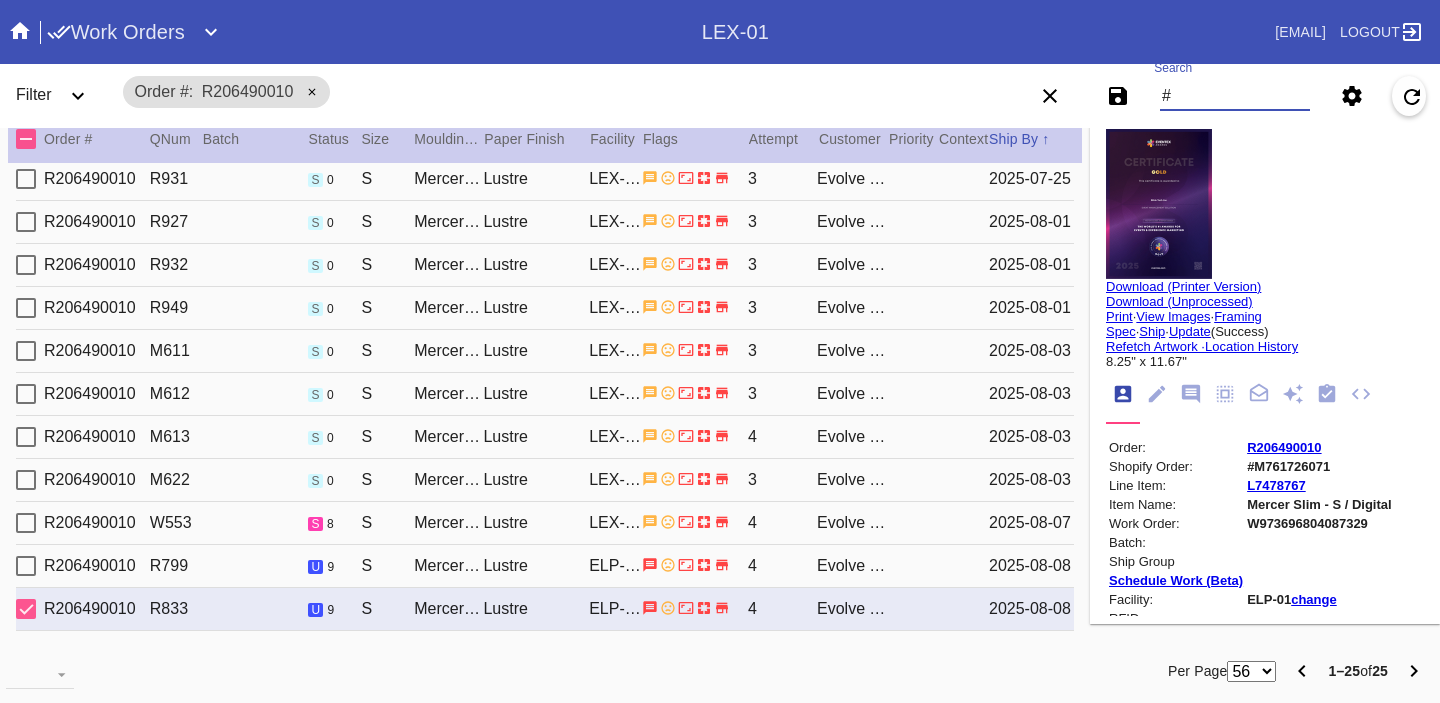 paste on "[ORDER_ID]" 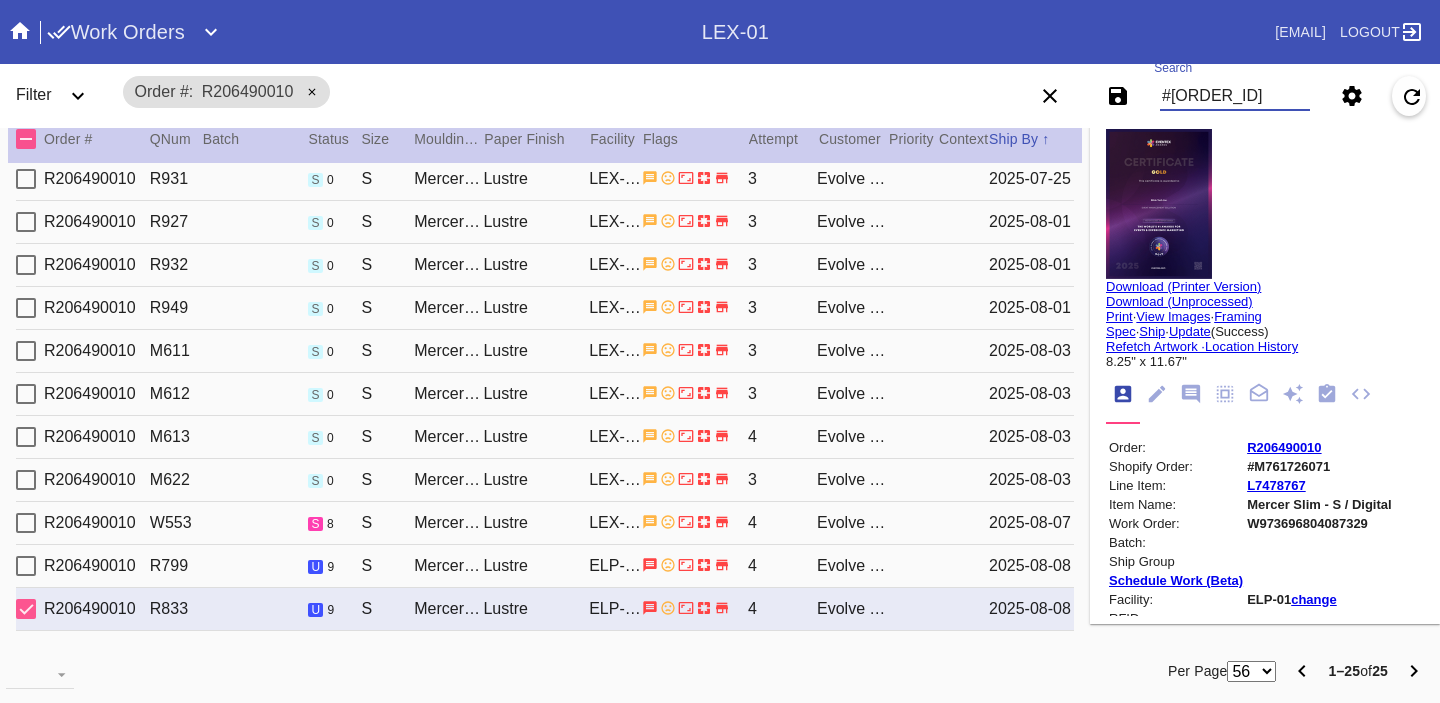 type on "#[ORDER_ID]" 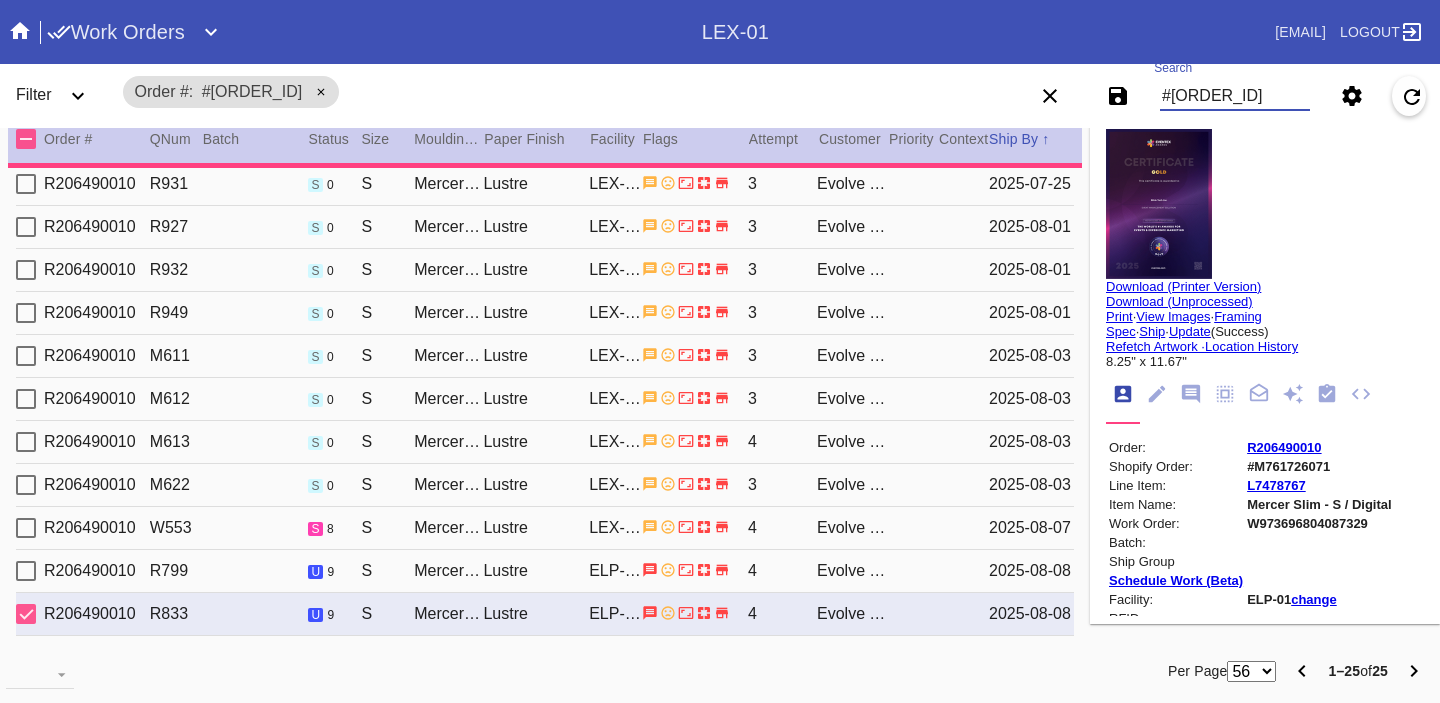 type 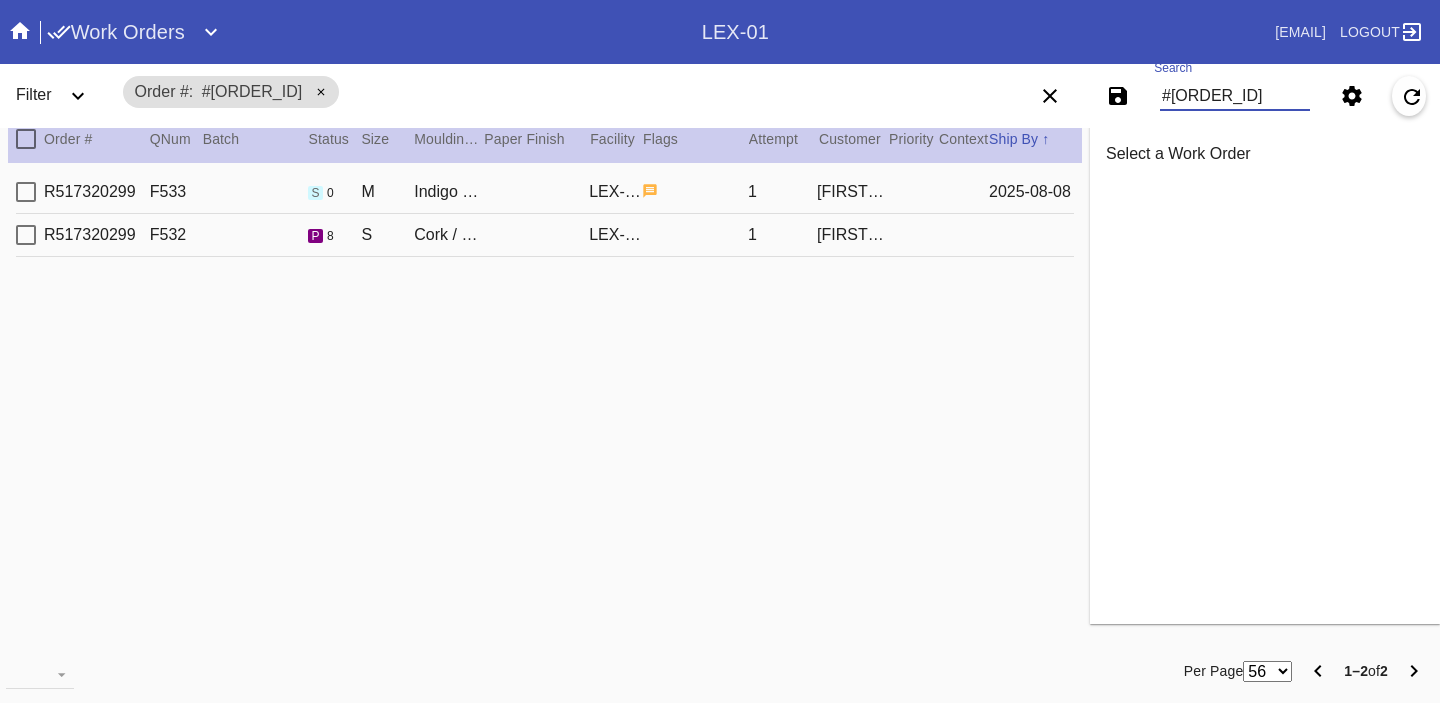 scroll, scrollTop: 0, scrollLeft: 0, axis: both 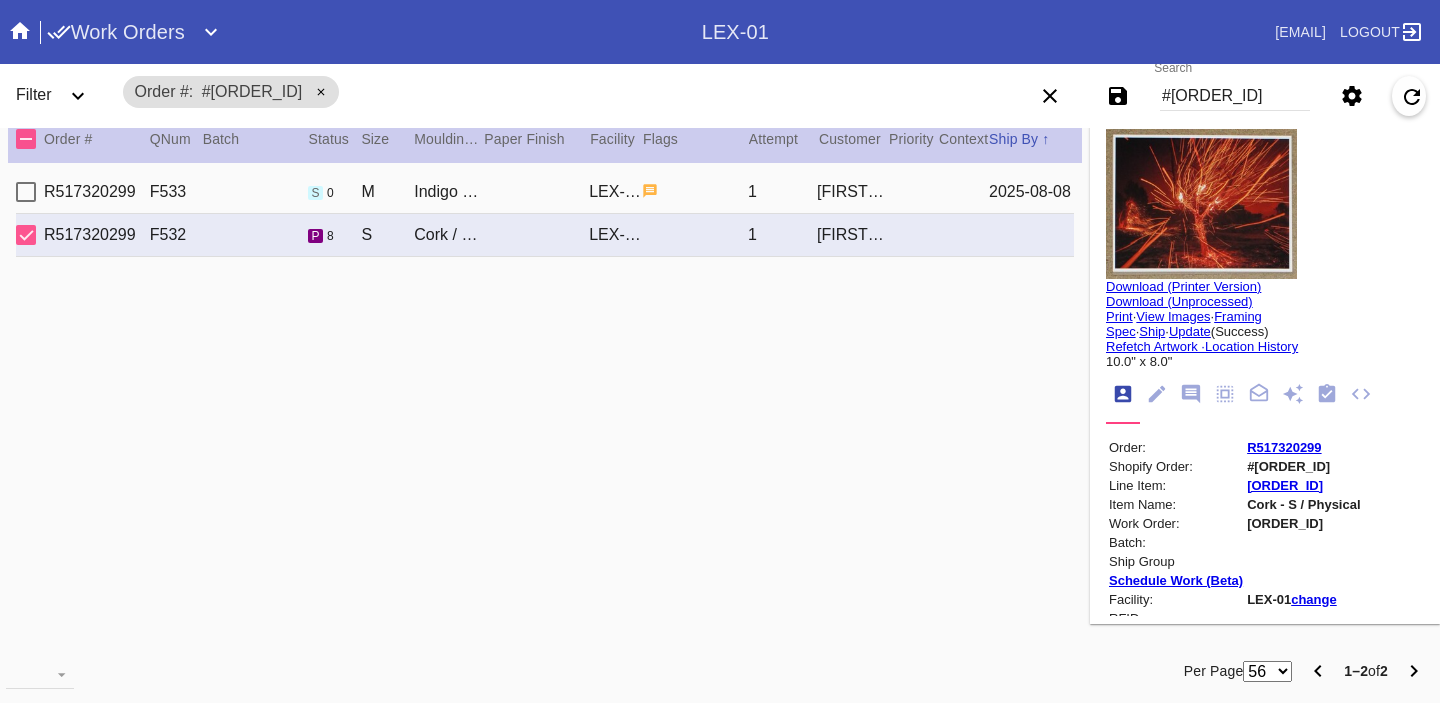 click on "[ORDER_ID]" at bounding box center (1303, 523) 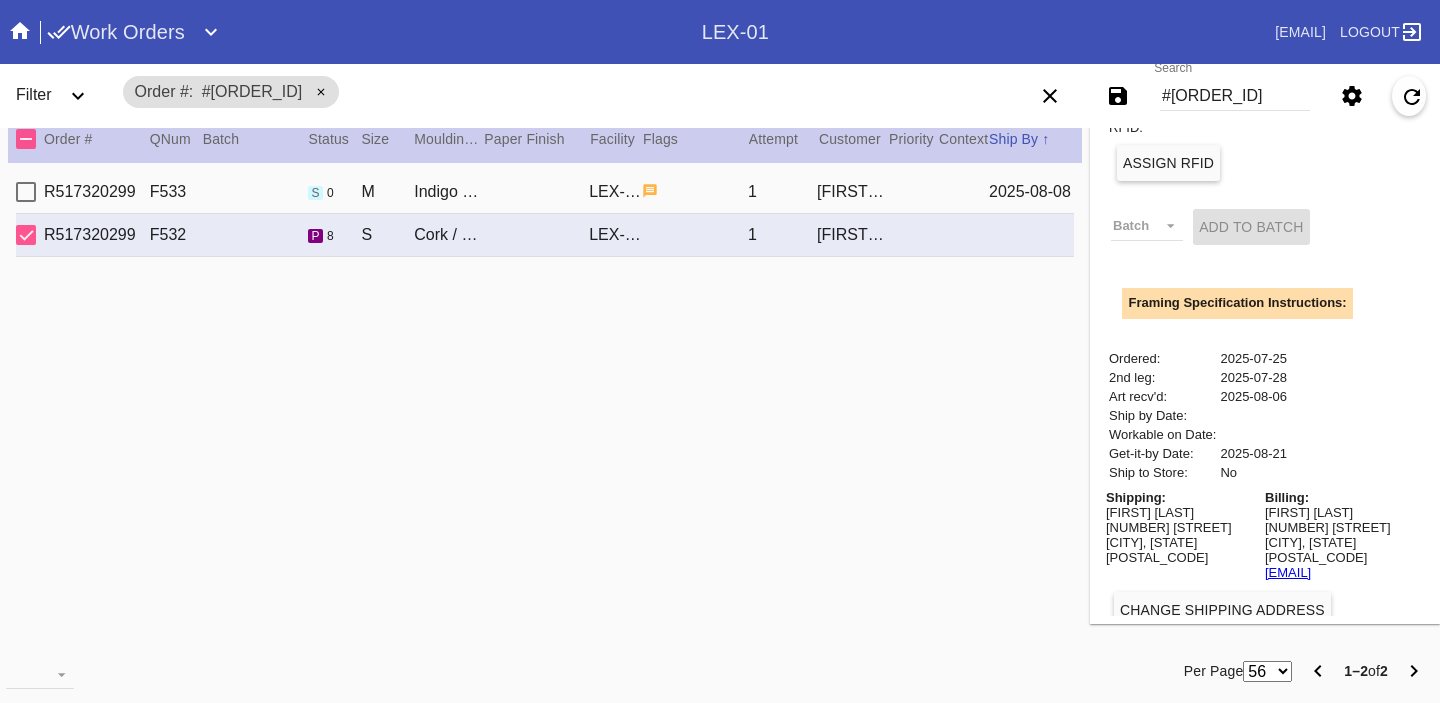 scroll, scrollTop: 614, scrollLeft: 0, axis: vertical 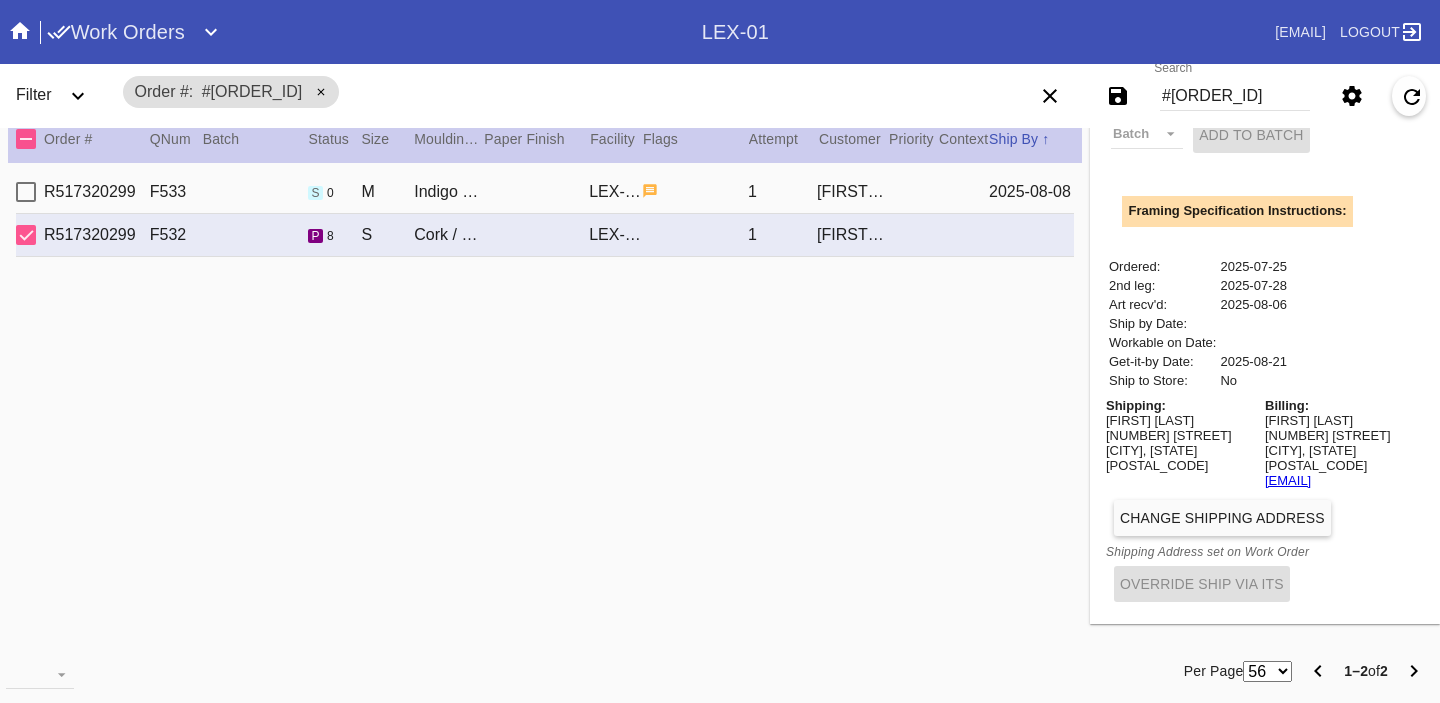 drag, startPoint x: 1319, startPoint y: 479, endPoint x: 1248, endPoint y: 464, distance: 72.56721 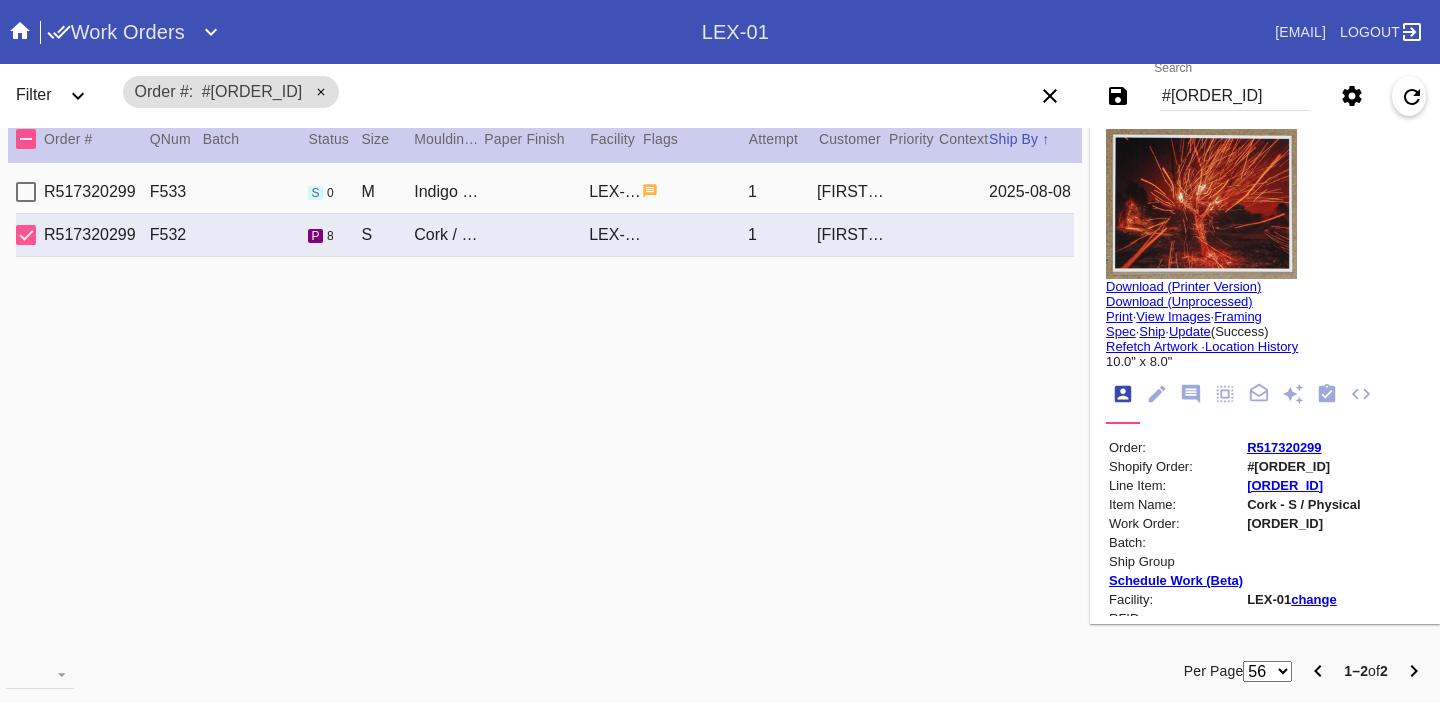 click on "#[ORDER_ID]" at bounding box center (1303, 466) 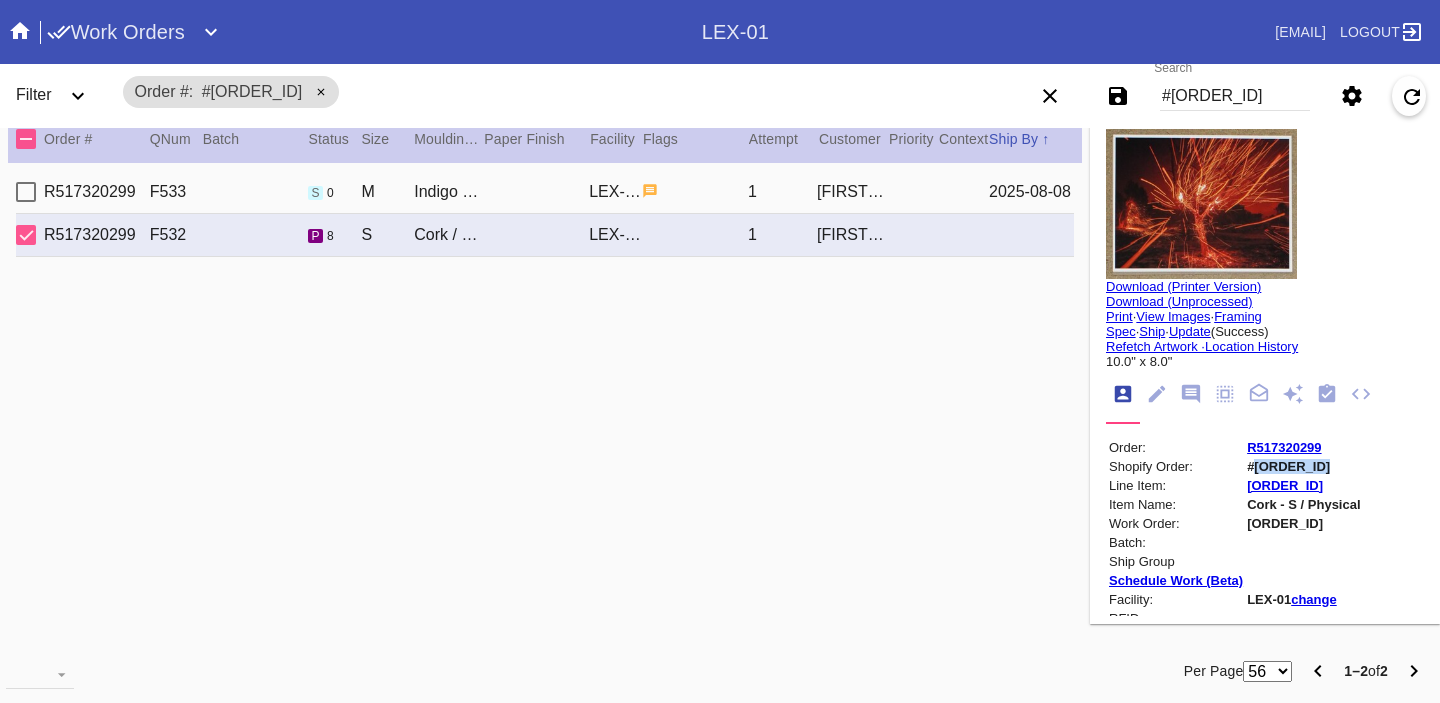 click on "#[ORDER_ID]" at bounding box center (1303, 466) 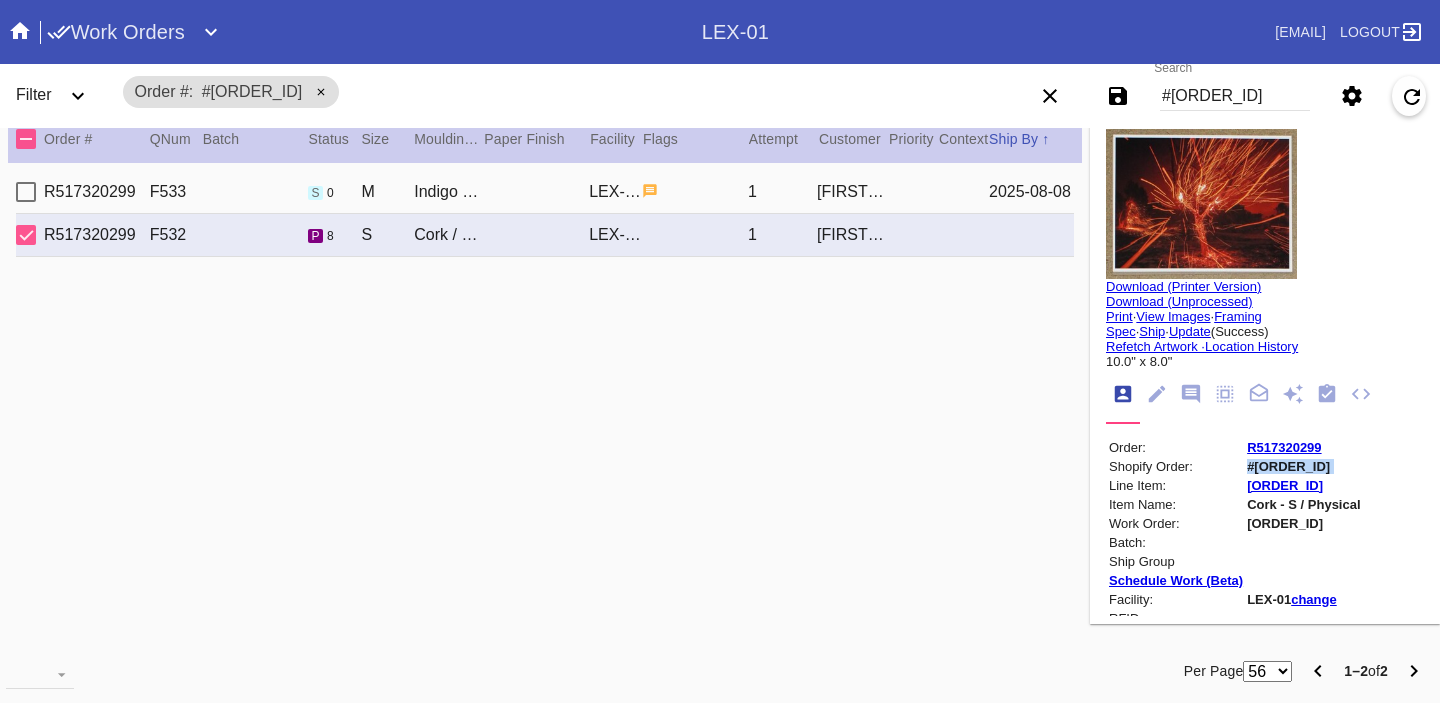 copy on "#[ORDER_ID]" 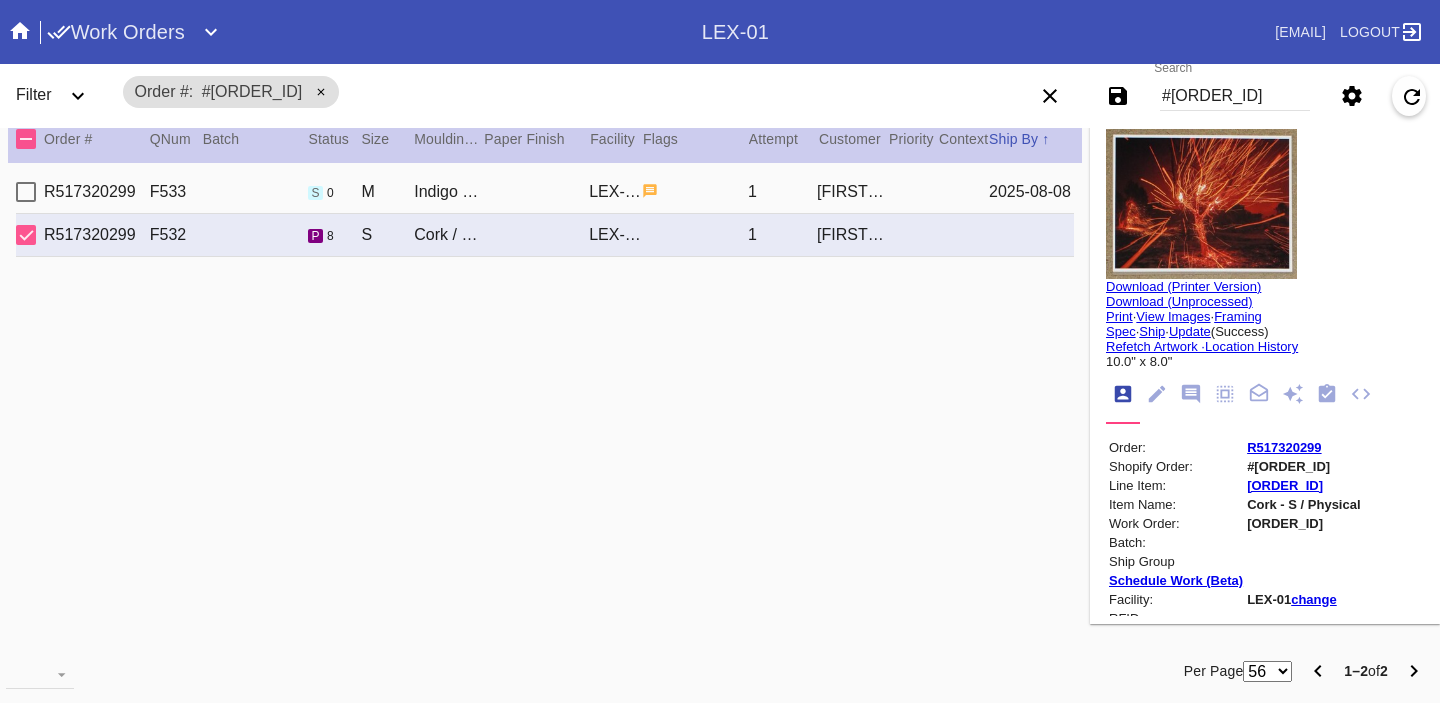 click on "[ORDER_ID]" at bounding box center (1303, 523) 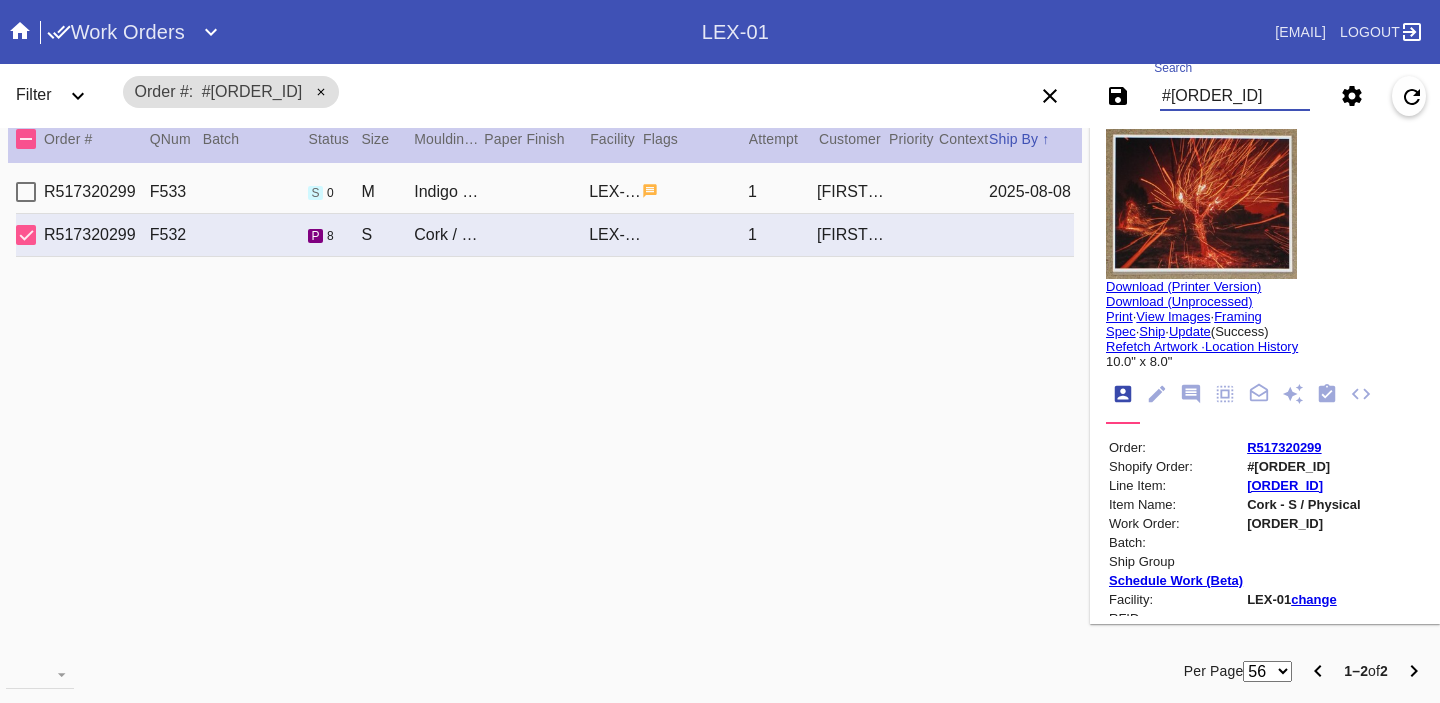 paste on "[ORDER_ID]" 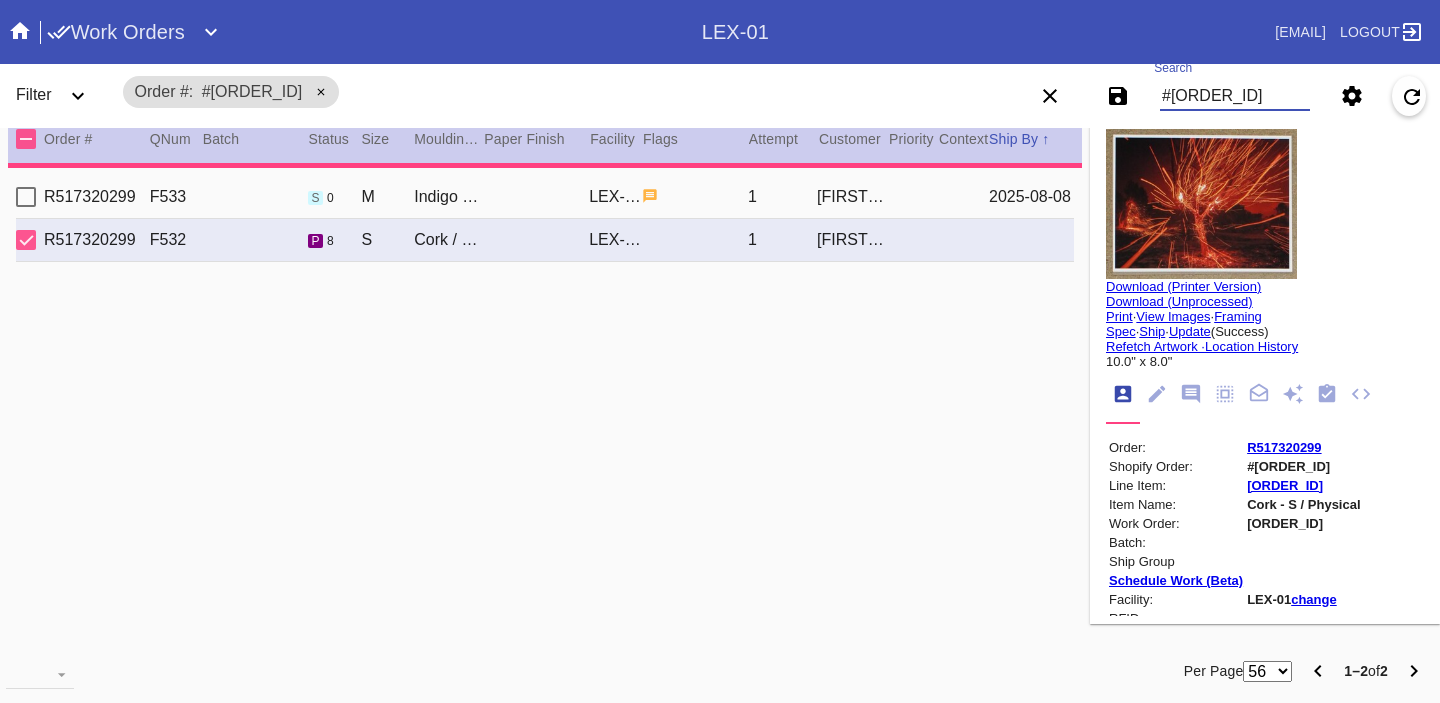 type on "0.0" 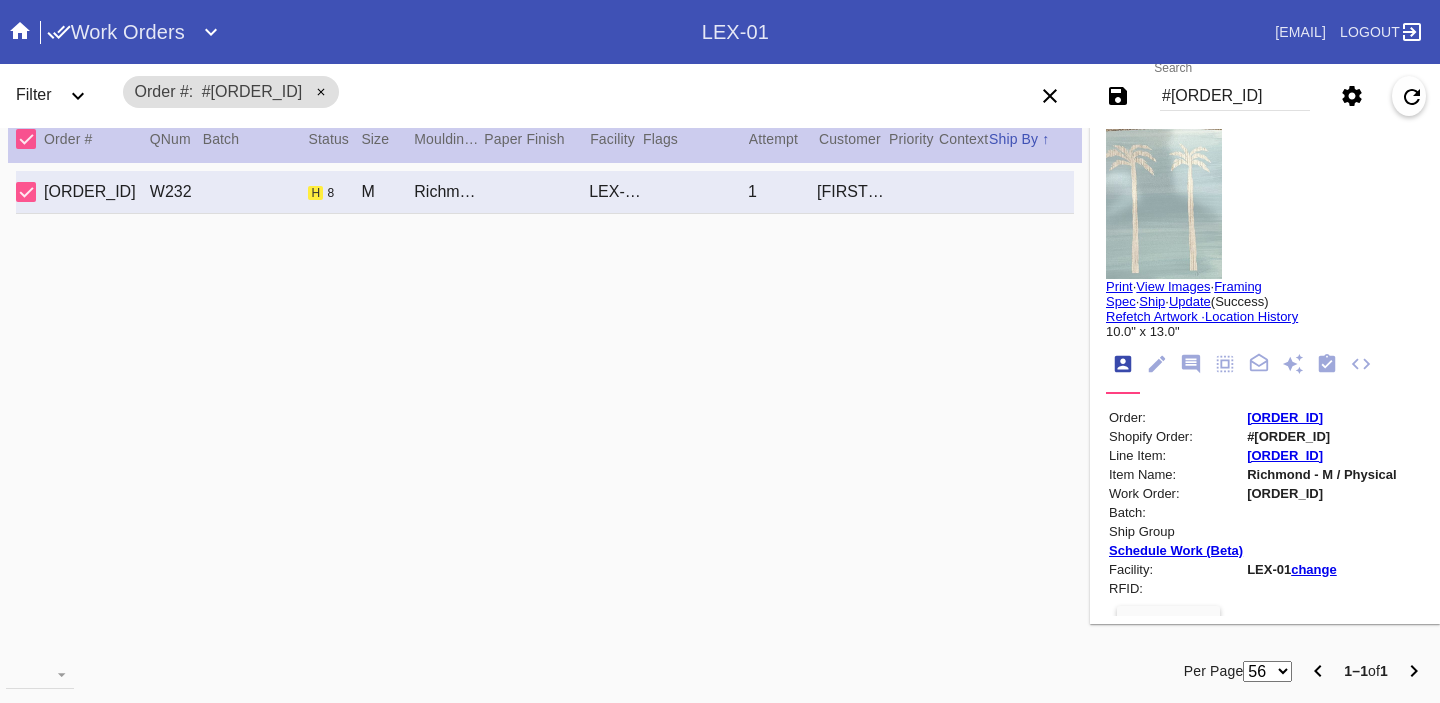 click on "[ORDER_ID]" at bounding box center [1285, 417] 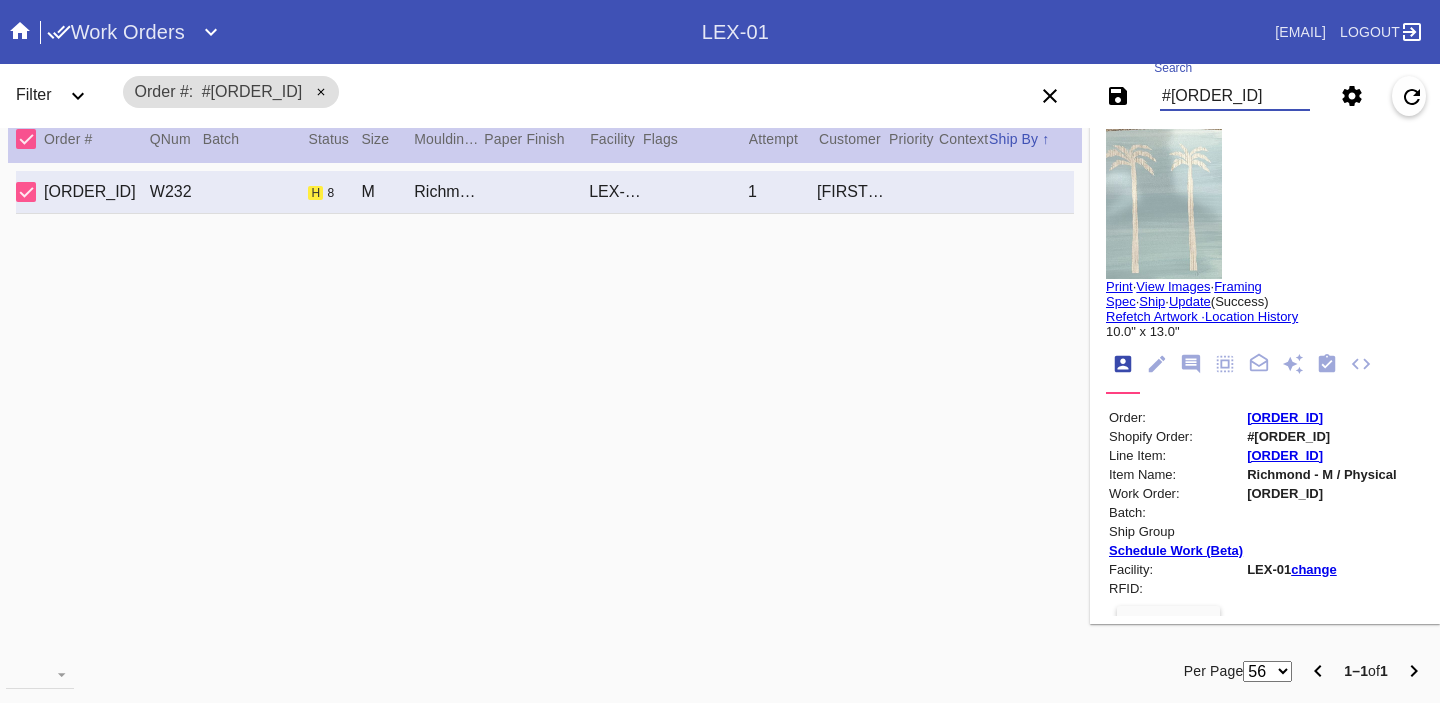 click on "#[ORDER_ID]" at bounding box center [1235, 96] 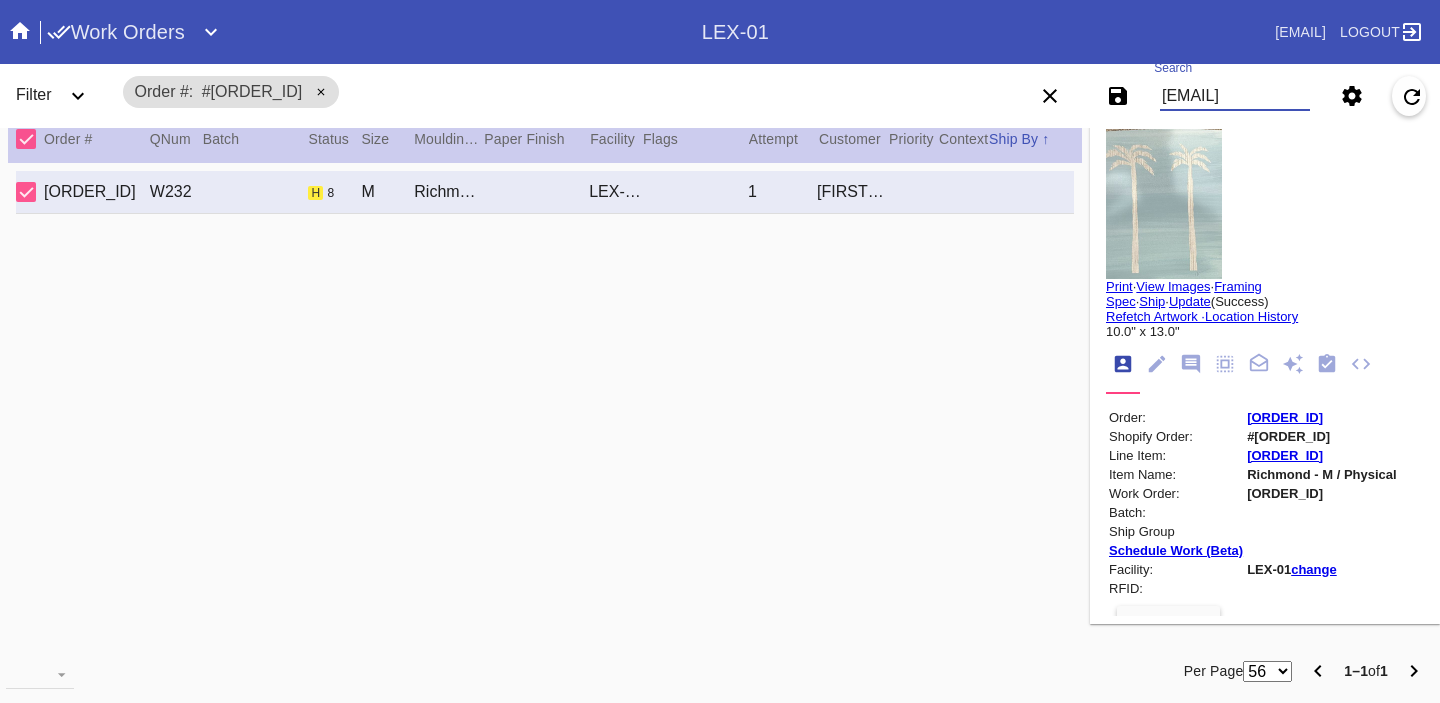 scroll, scrollTop: 0, scrollLeft: 93, axis: horizontal 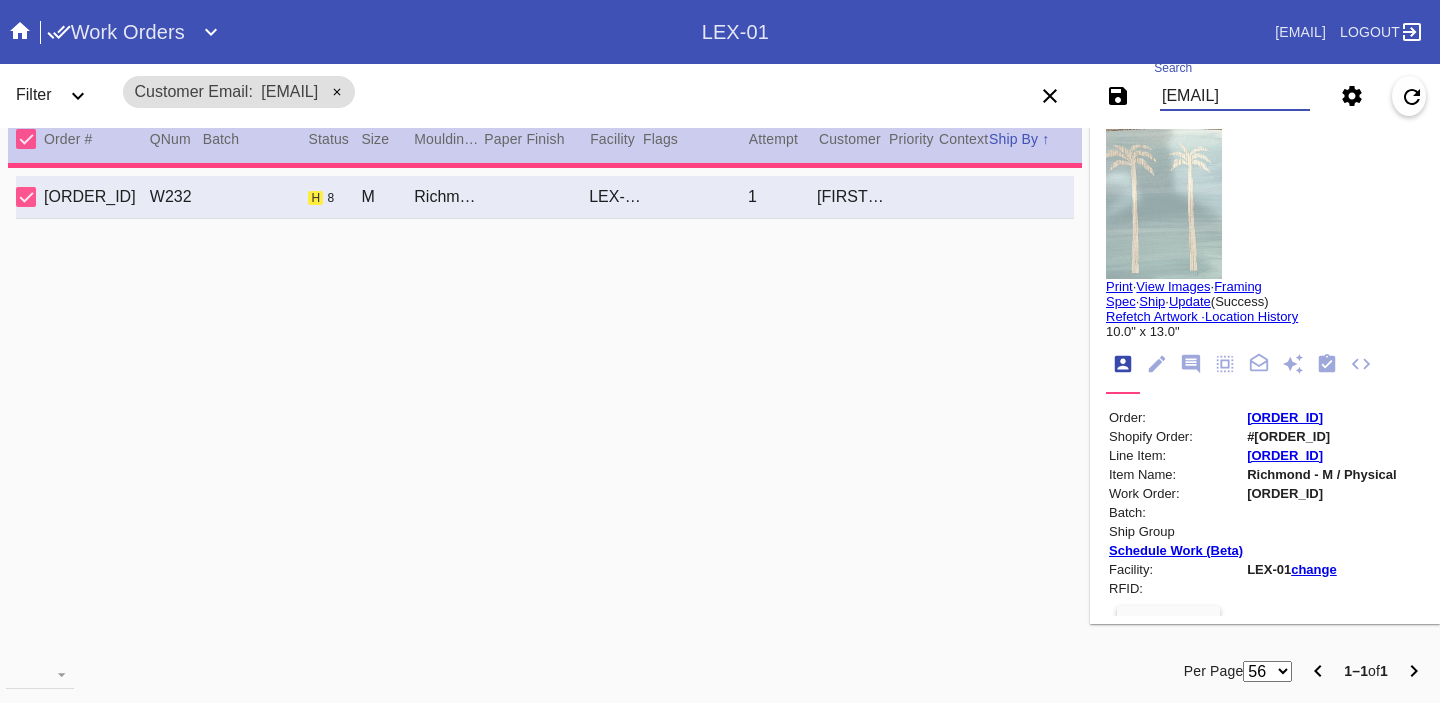 type on "[EMAIL]" 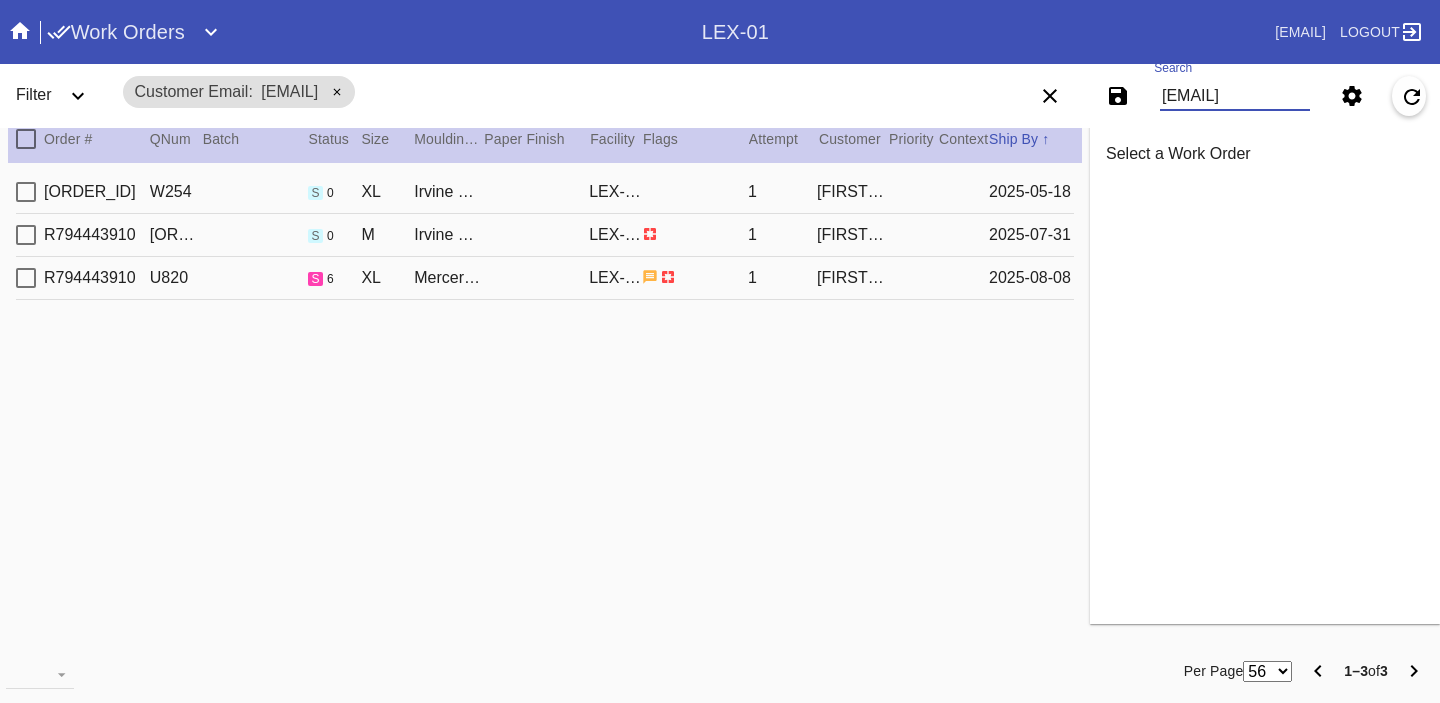 scroll, scrollTop: 0, scrollLeft: 0, axis: both 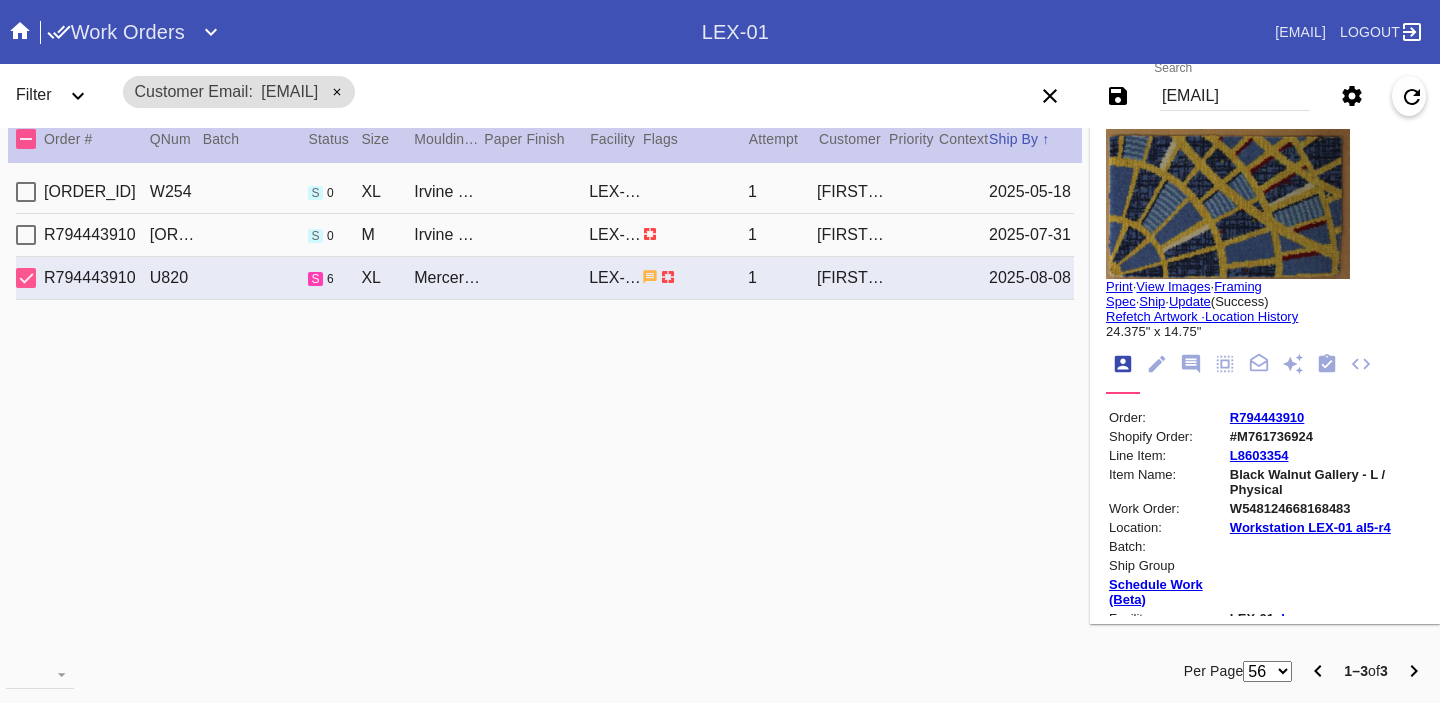 click on "View Images" at bounding box center [1173, 286] 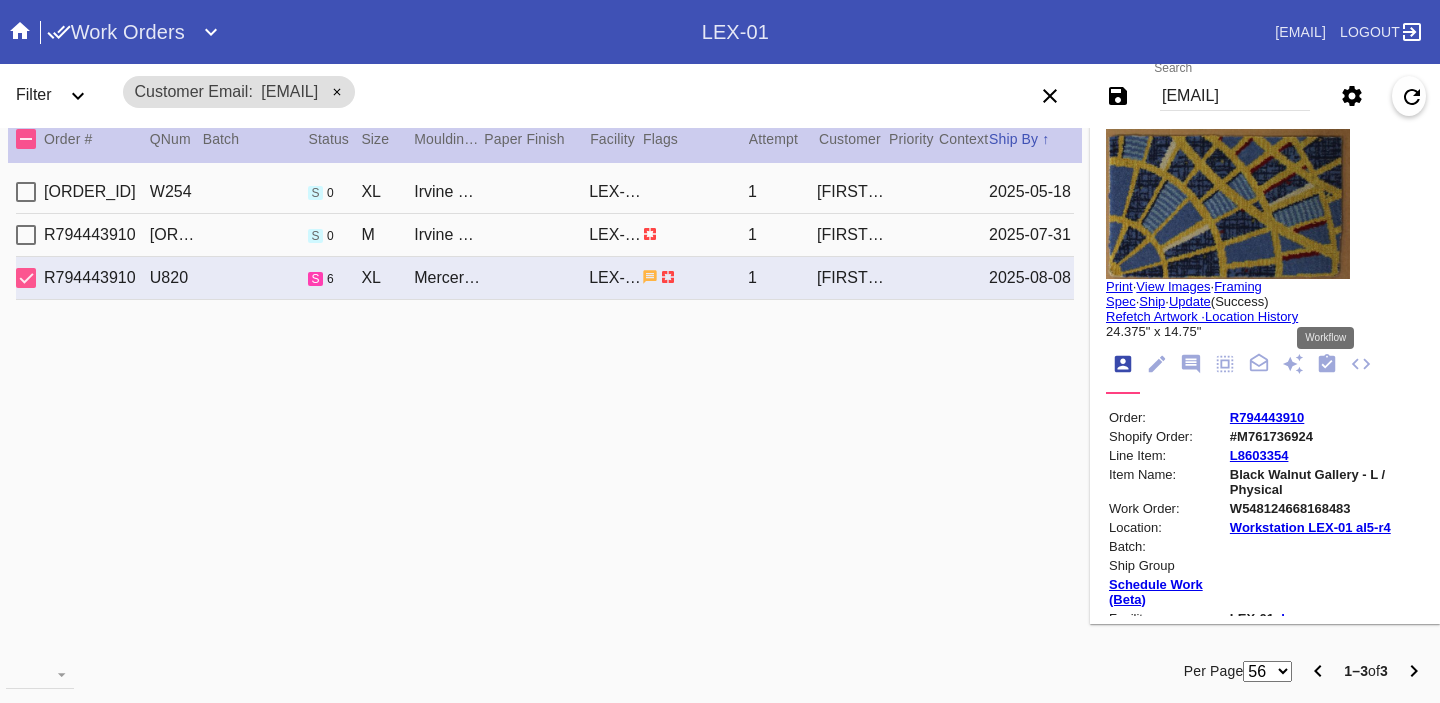 click 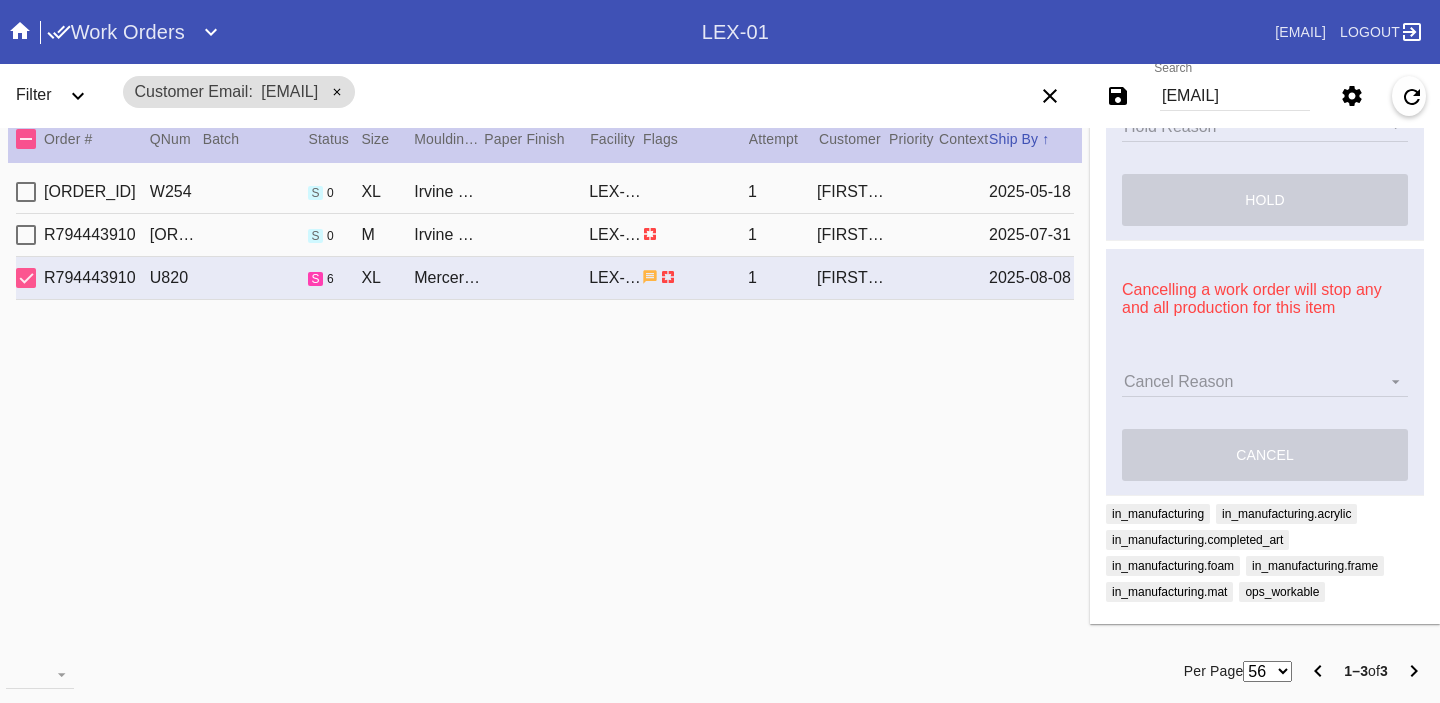 scroll, scrollTop: 0, scrollLeft: 0, axis: both 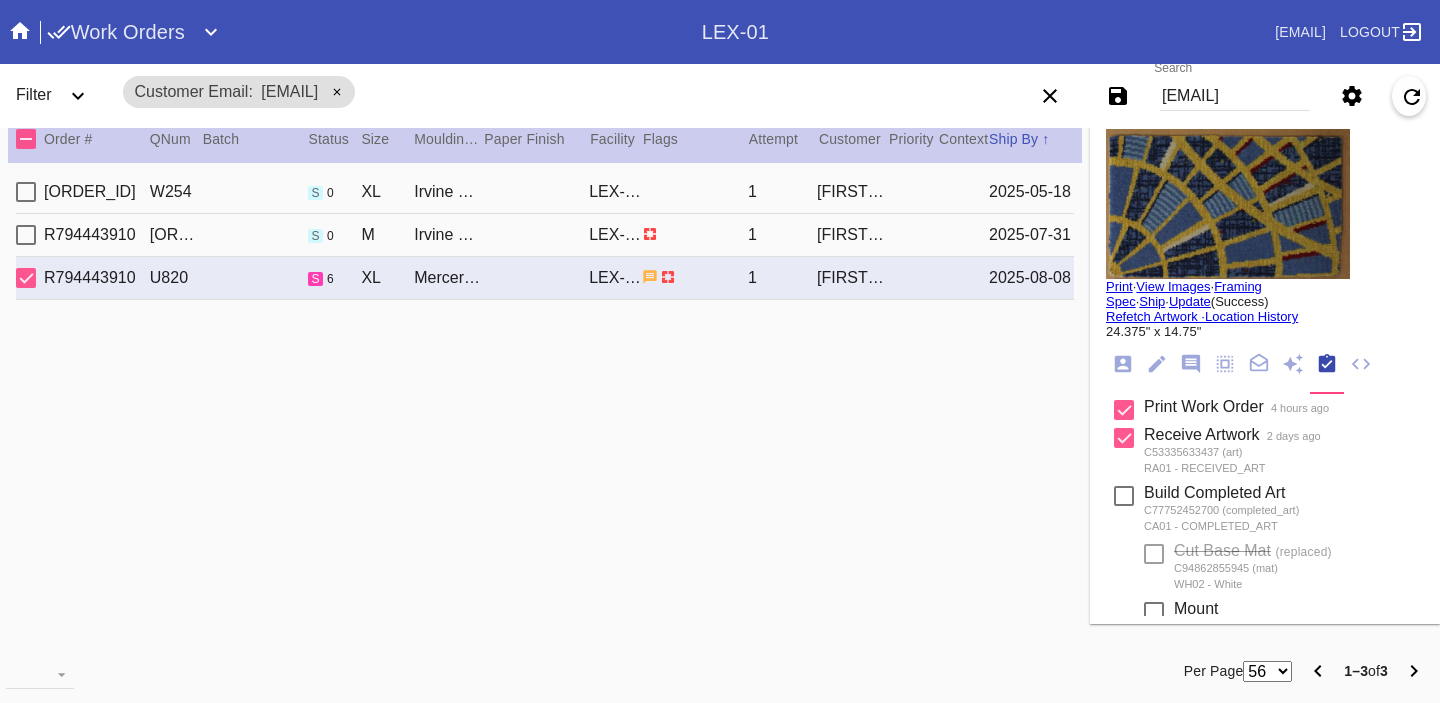 click on "[EMAIL]" at bounding box center [1235, 96] 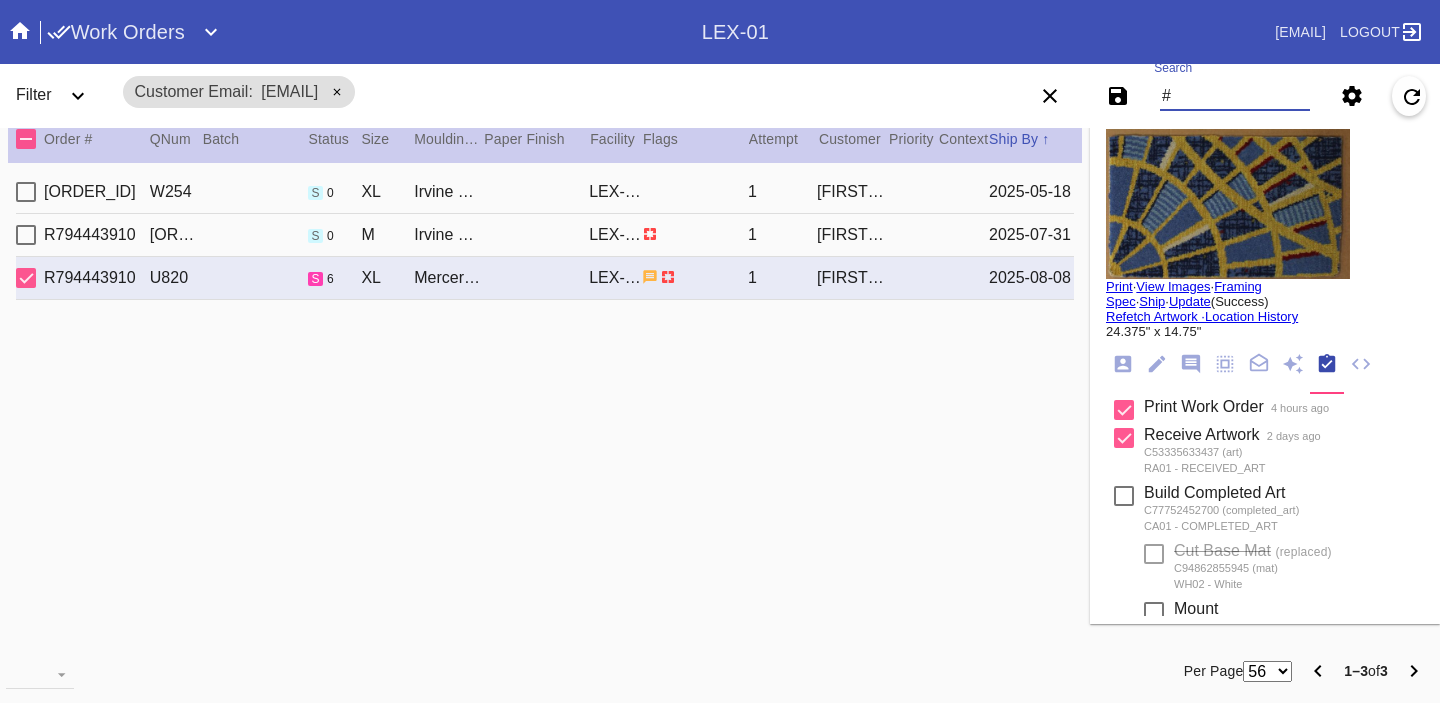 paste on "[ORDER_ID]" 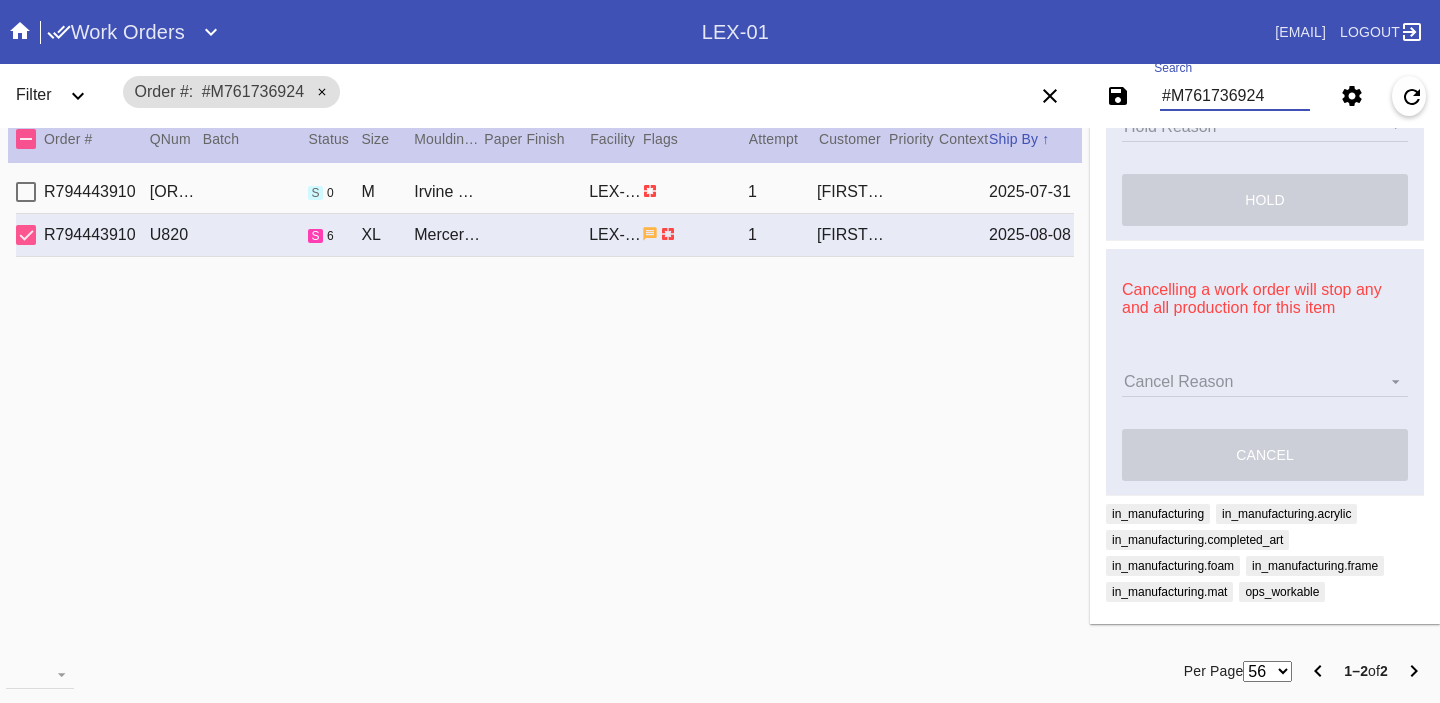 scroll, scrollTop: 0, scrollLeft: 0, axis: both 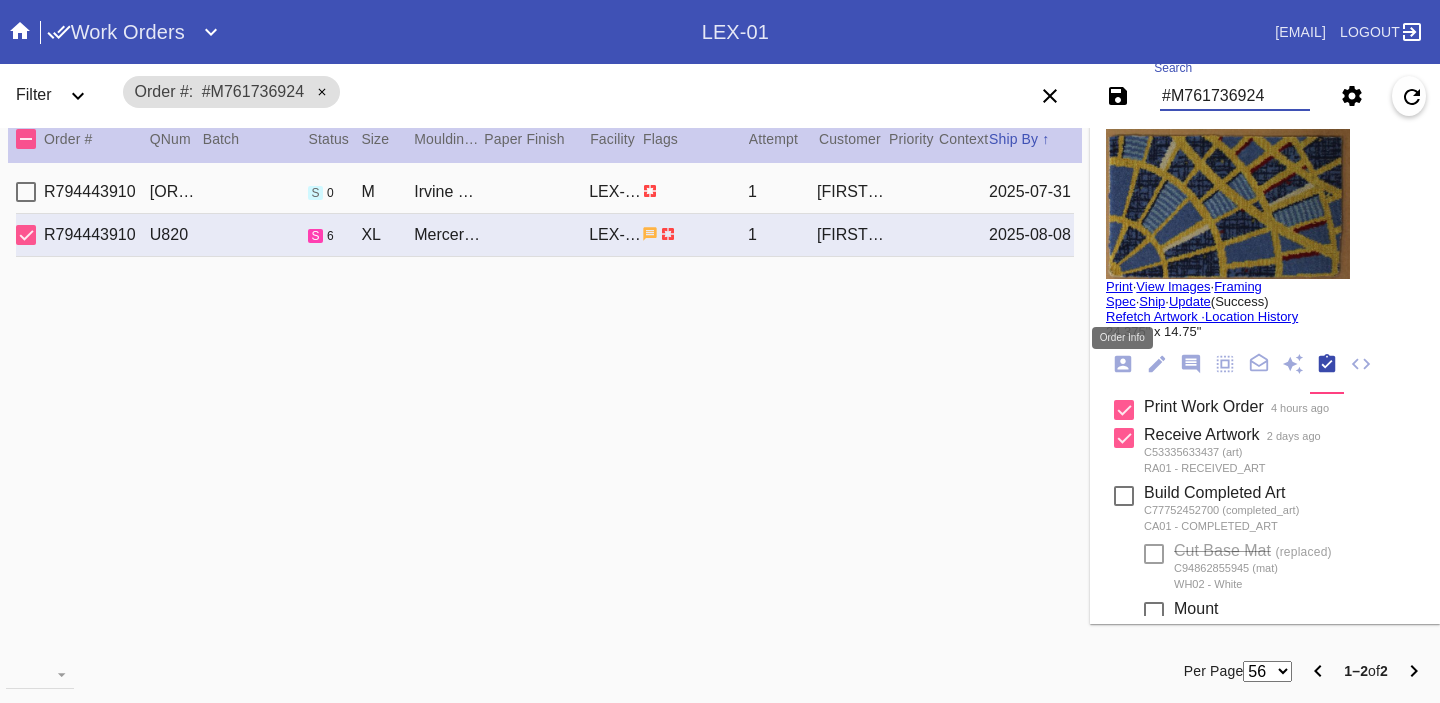 click 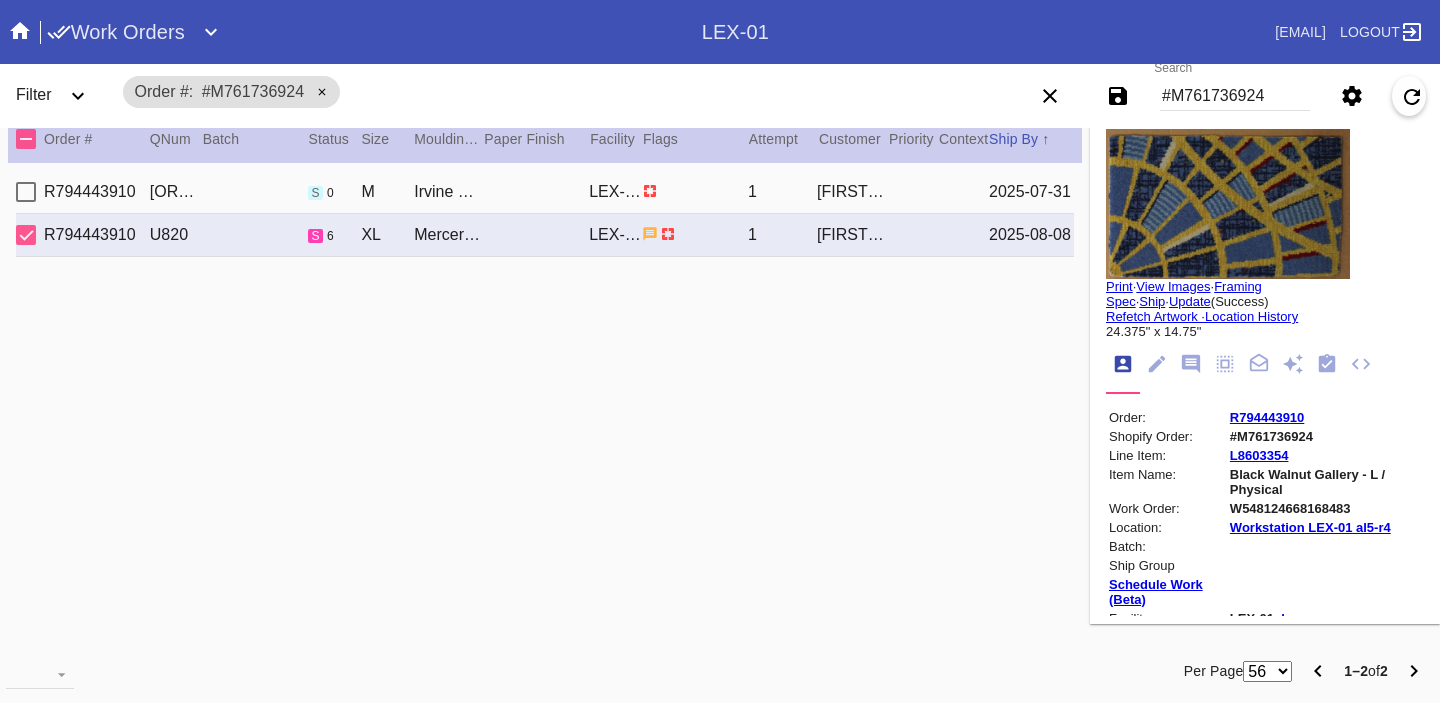 click on "R794443910" at bounding box center [1267, 417] 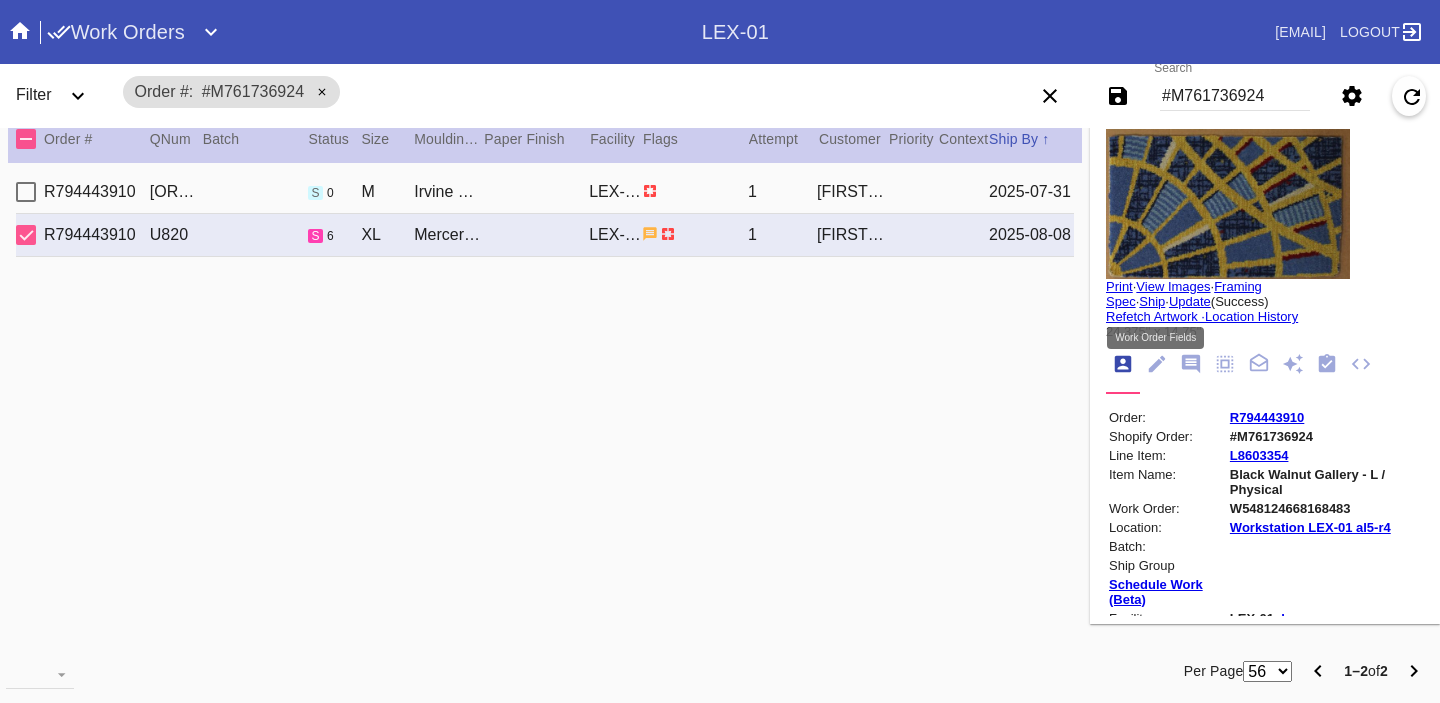 click 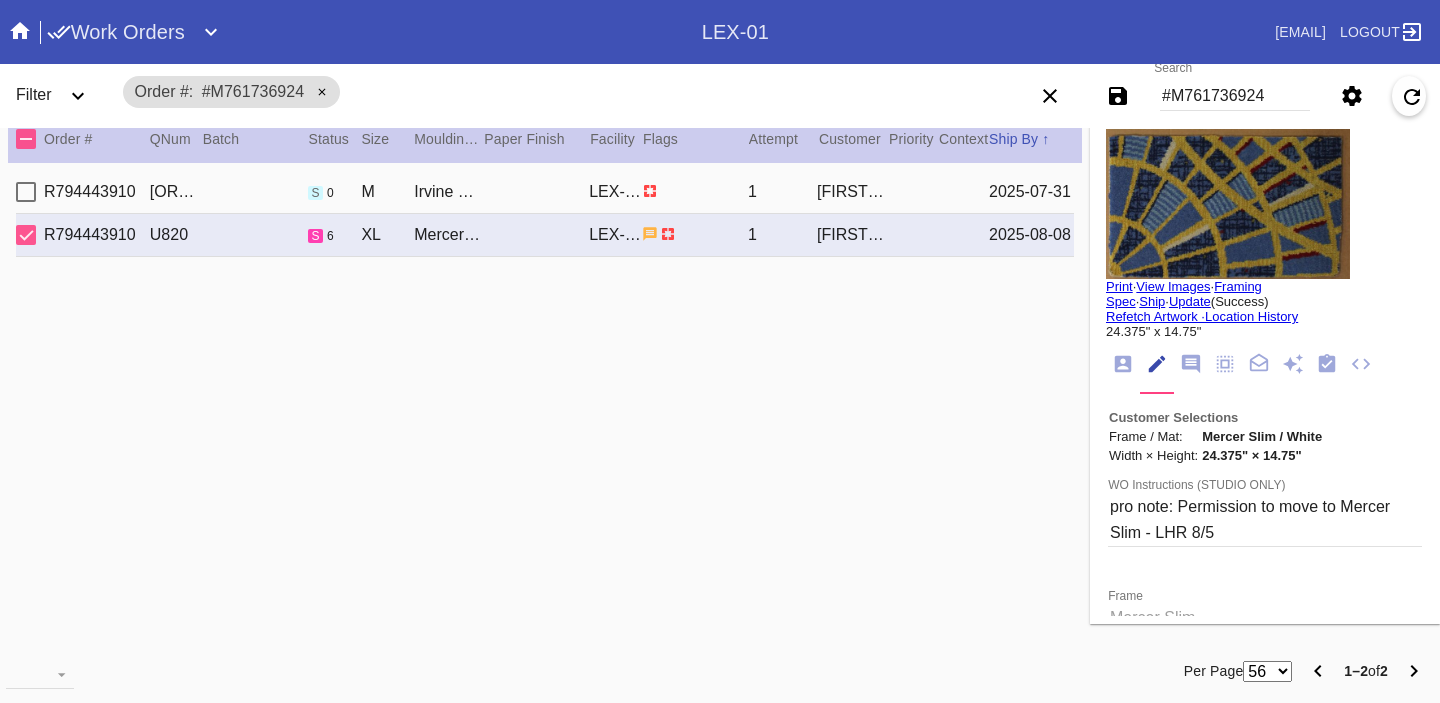 click on "#M761736924" at bounding box center [1235, 96] 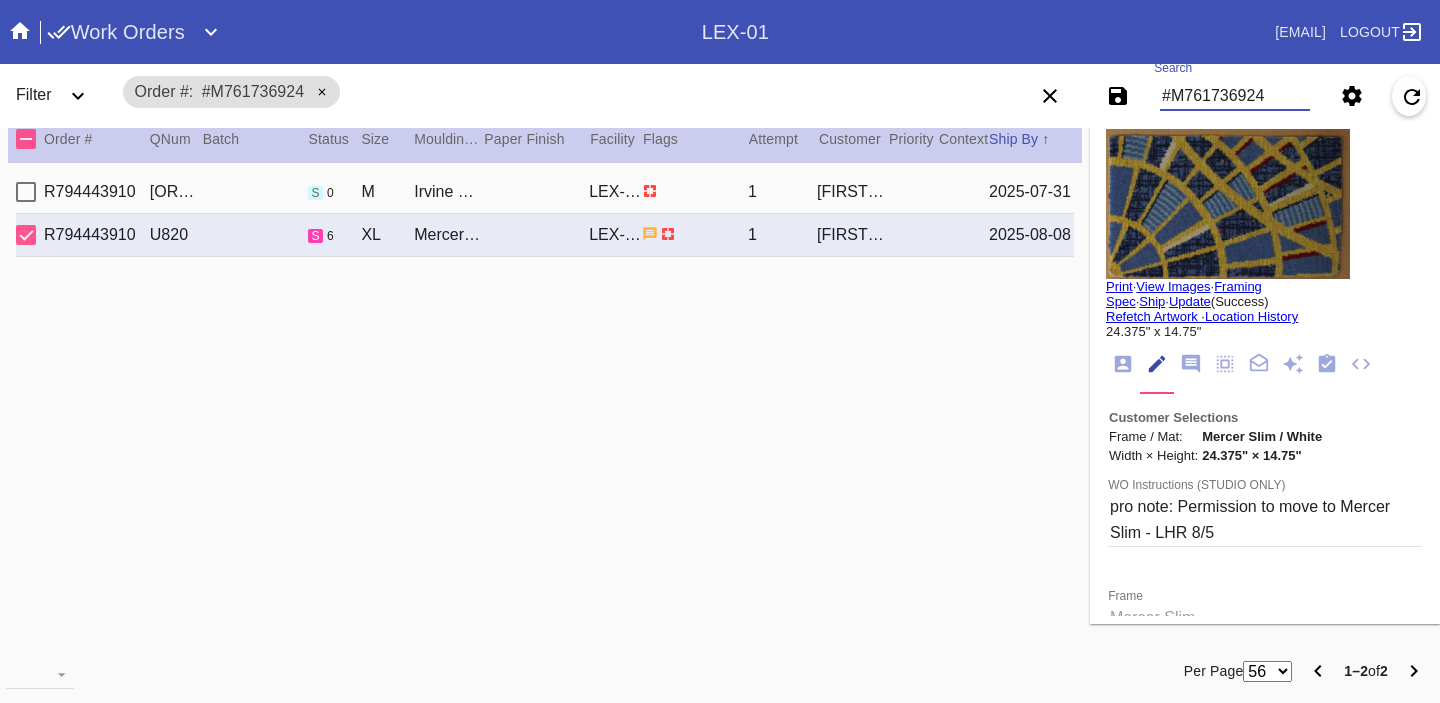 paste on "2861" 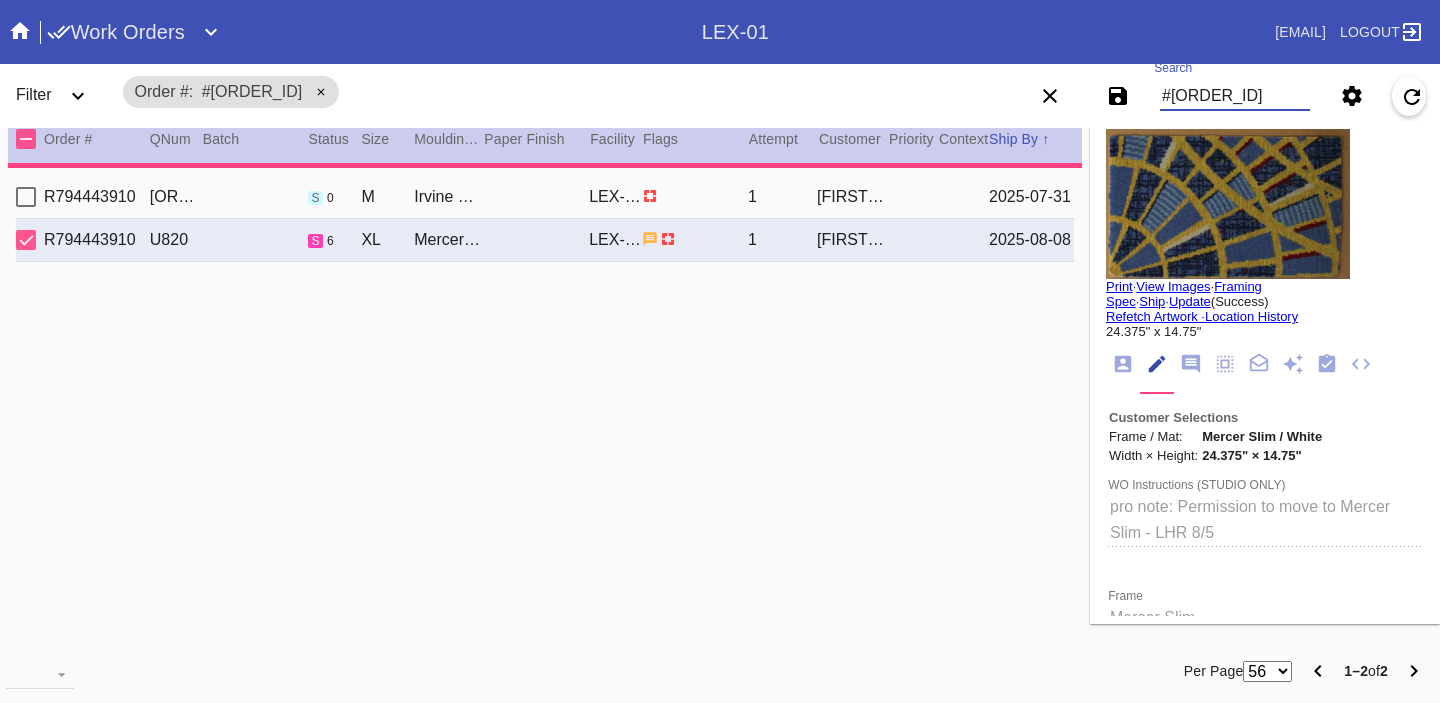 type 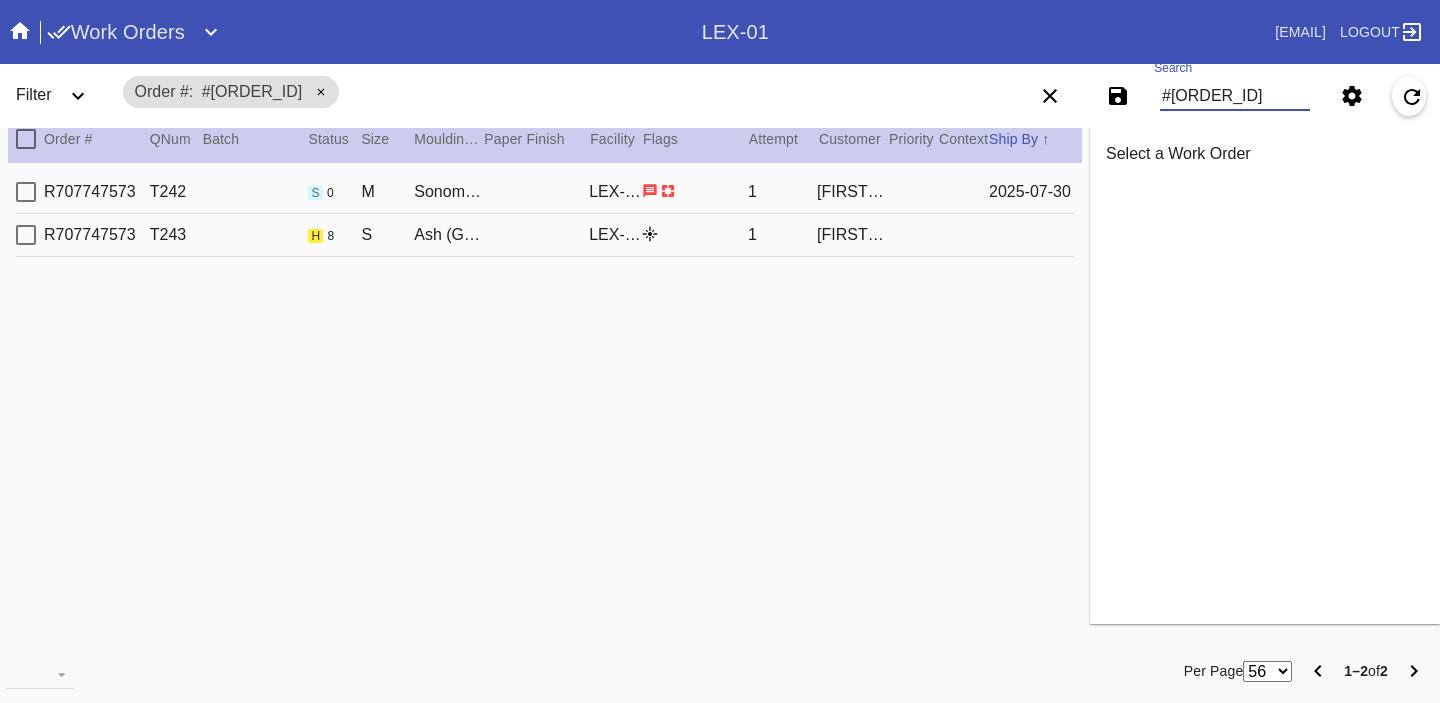 type on "#[ORDER_ID]" 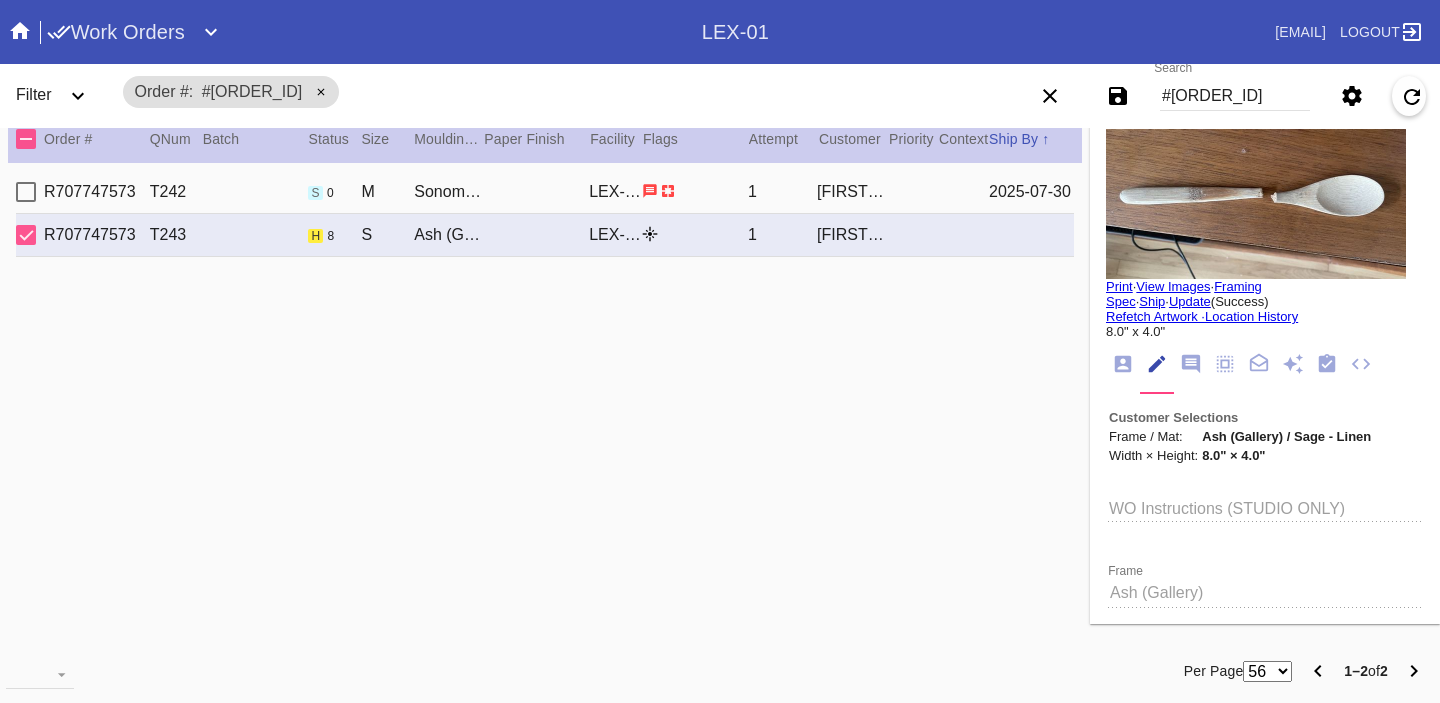 type on "The Uinta Highline Trail" 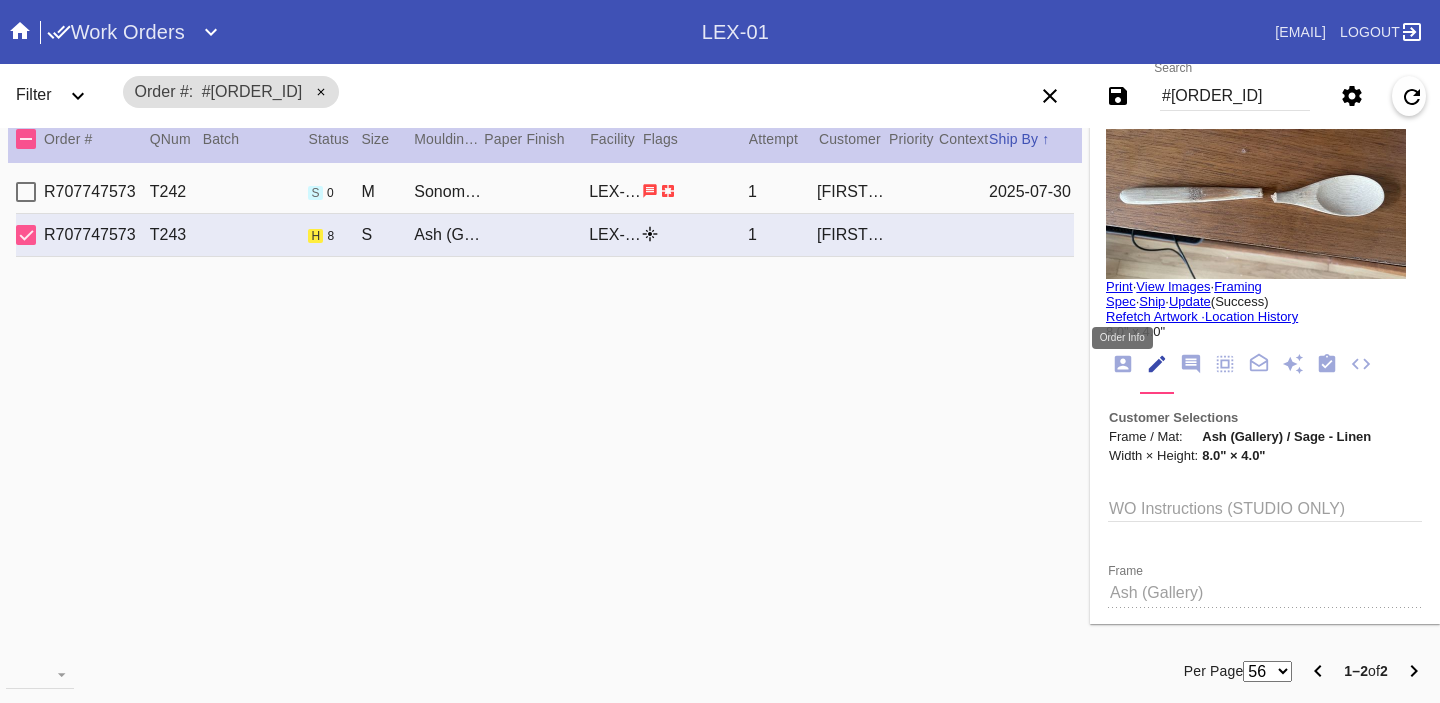 click 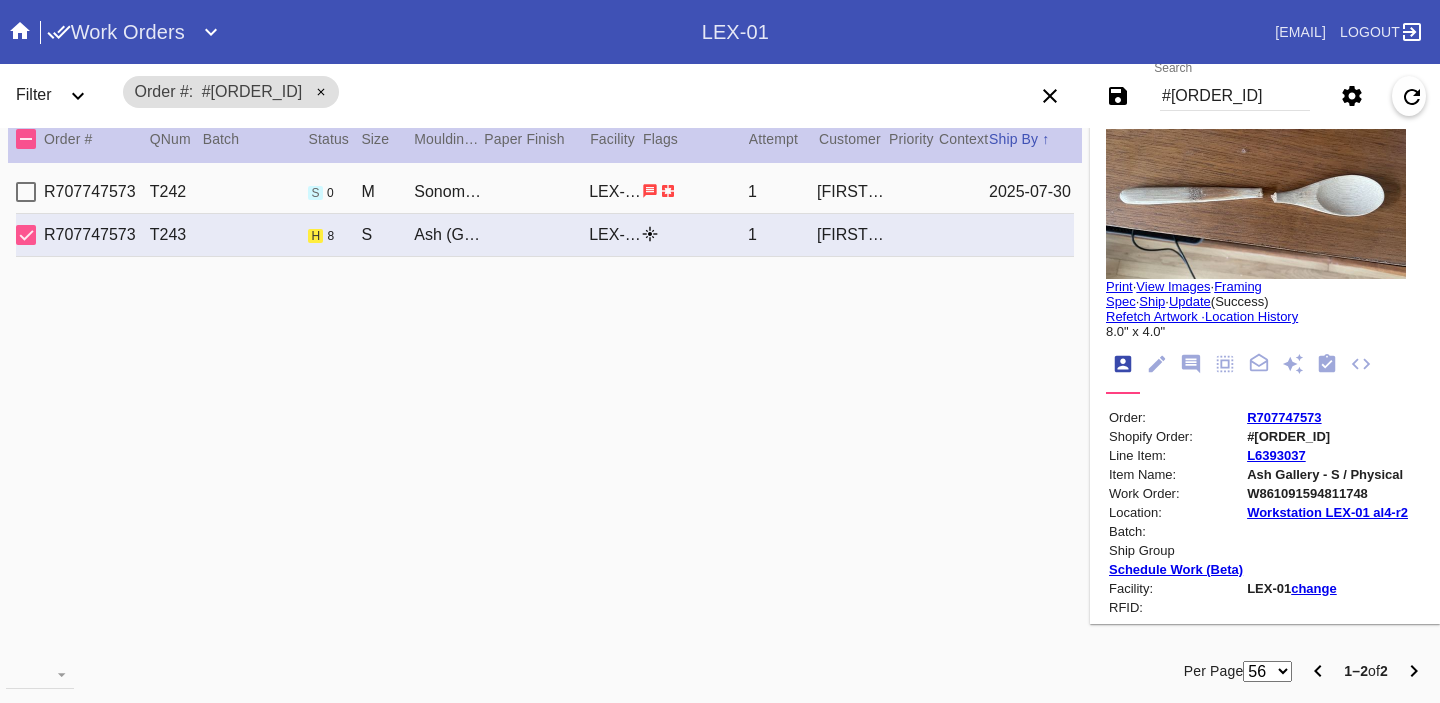 click on "R707747573" at bounding box center (1284, 417) 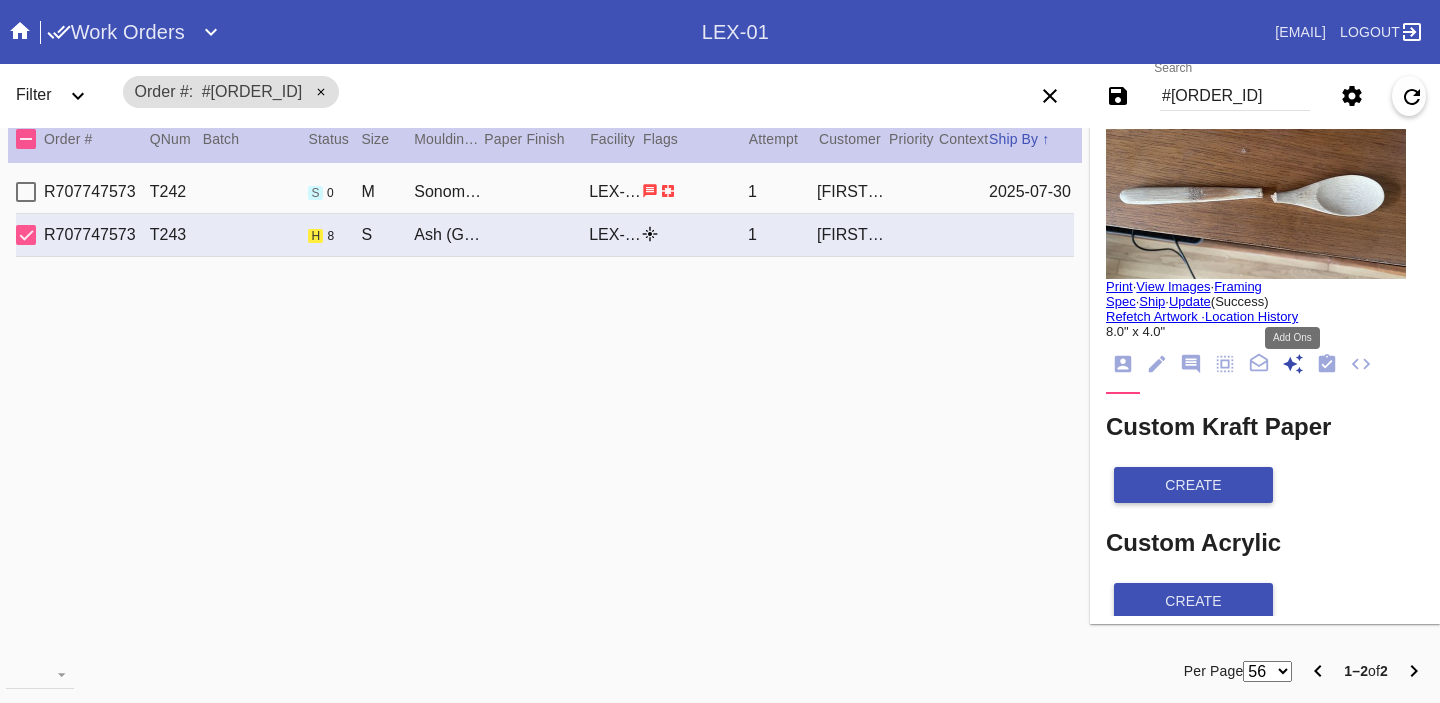 scroll, scrollTop: 271, scrollLeft: 0, axis: vertical 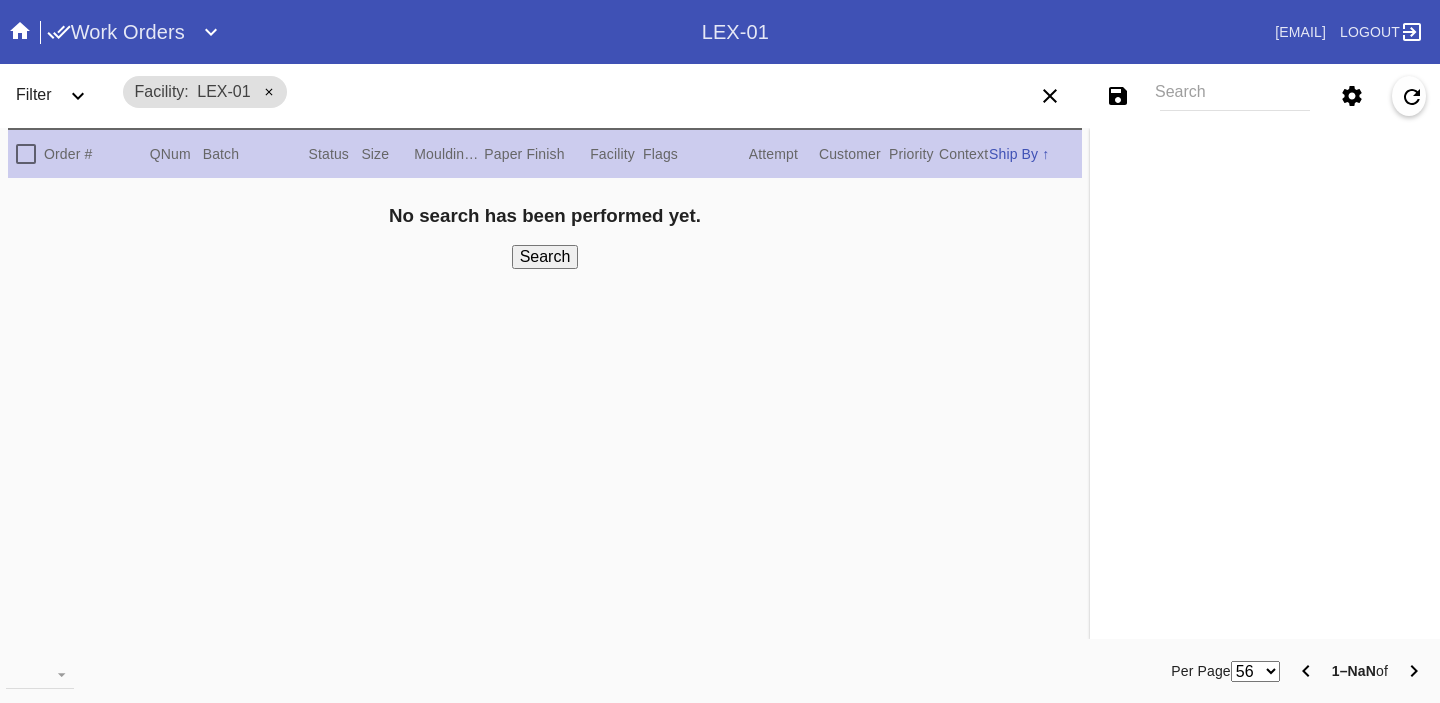 click on "Search" at bounding box center (1235, 96) 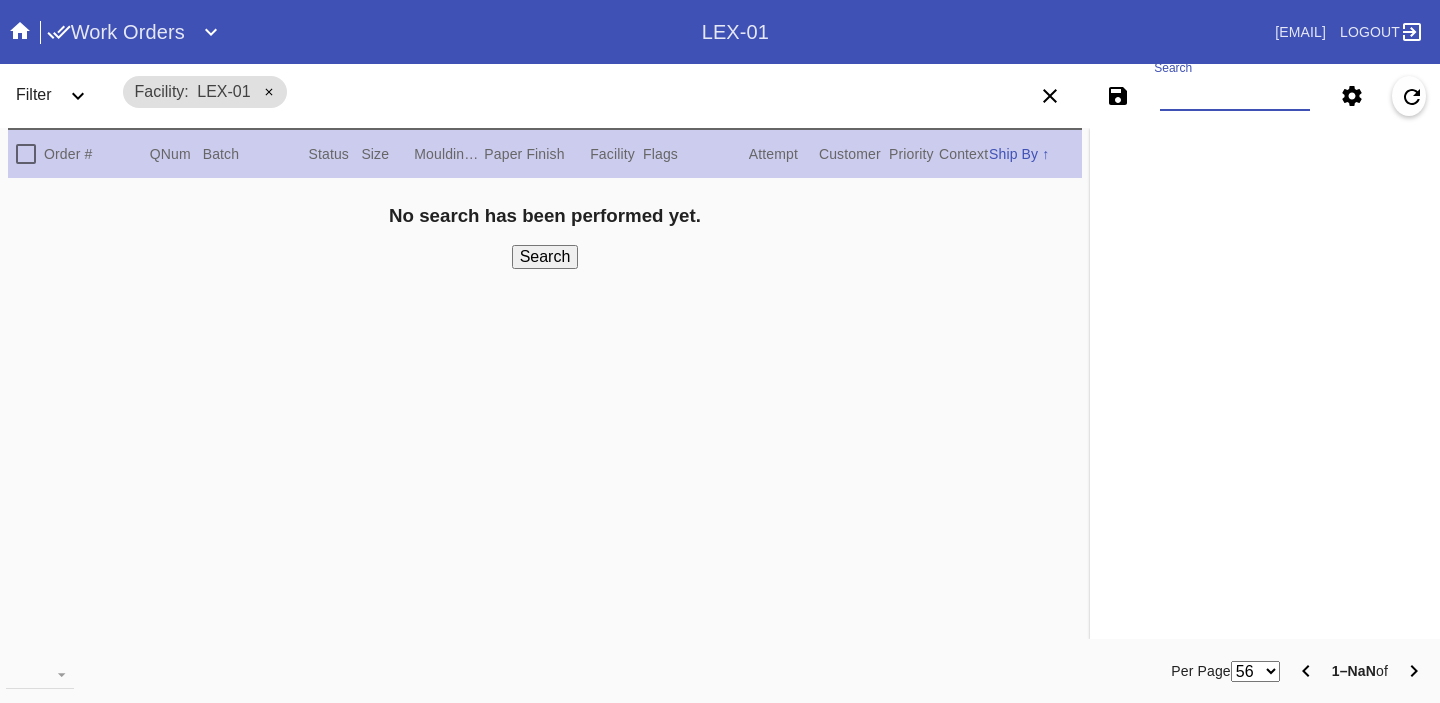 paste on "[WORK_ORDER_ID]" 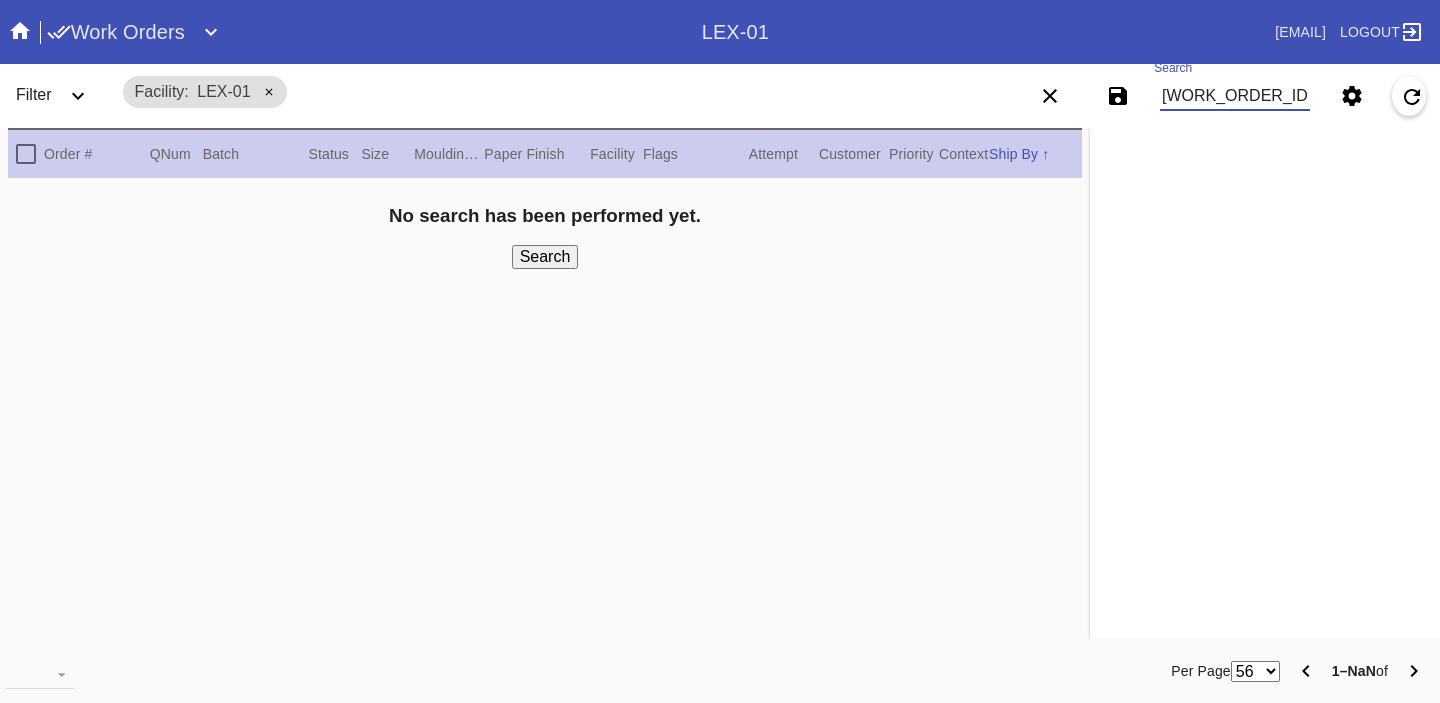 scroll, scrollTop: 0, scrollLeft: 3, axis: horizontal 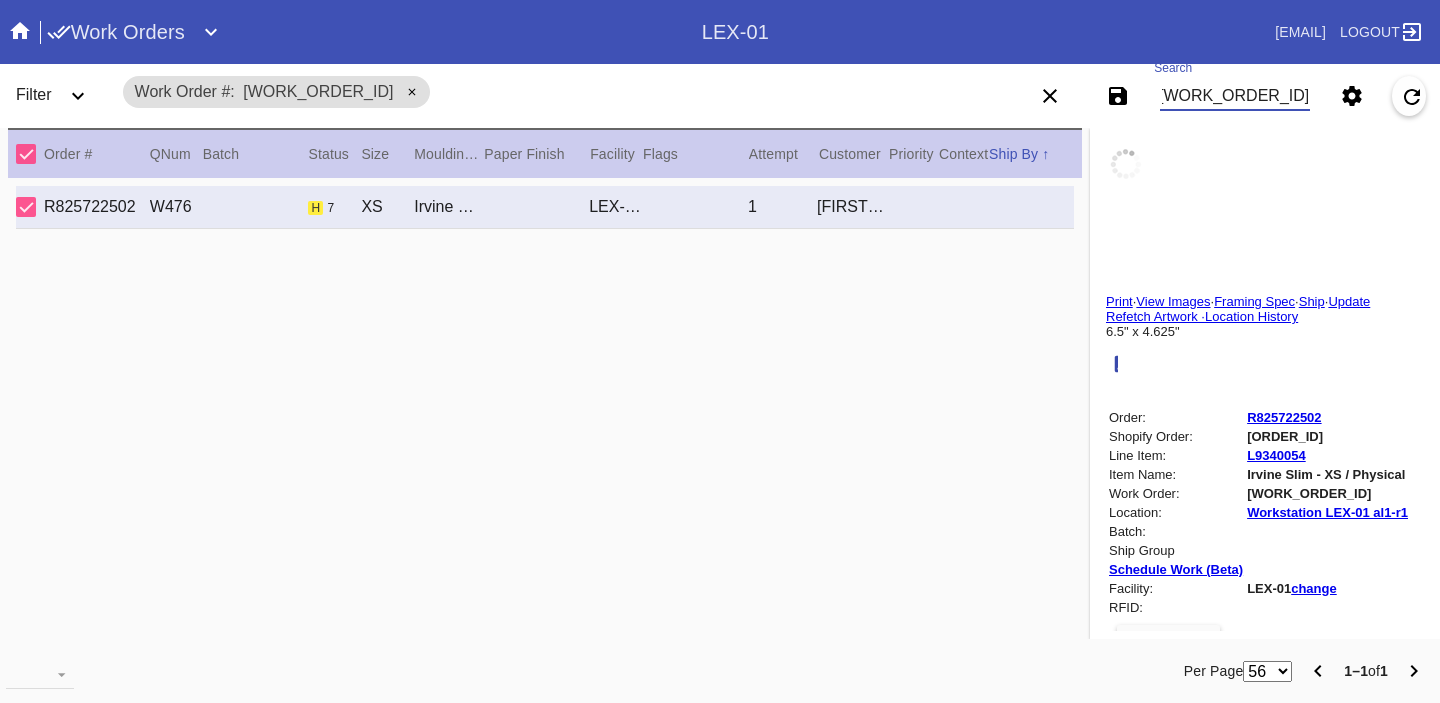 type on "2.5" 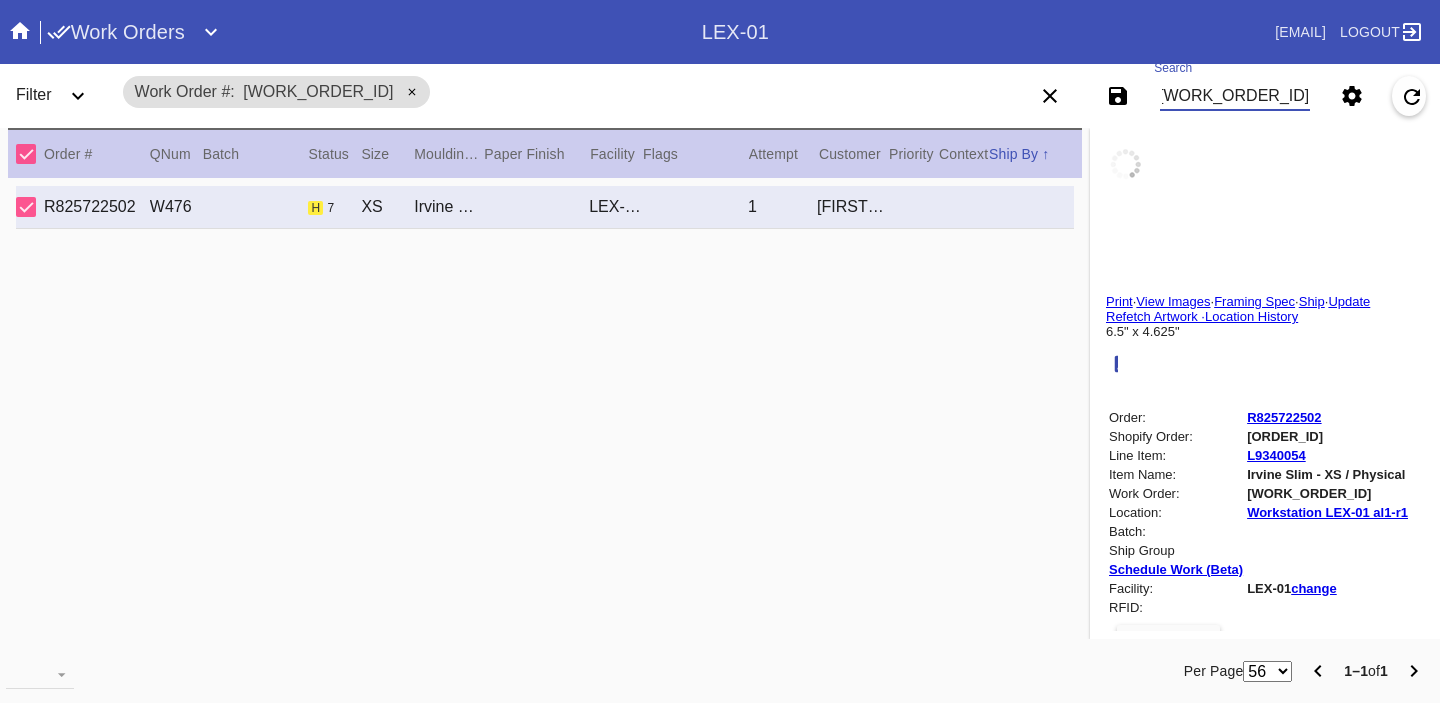 type on "2.5" 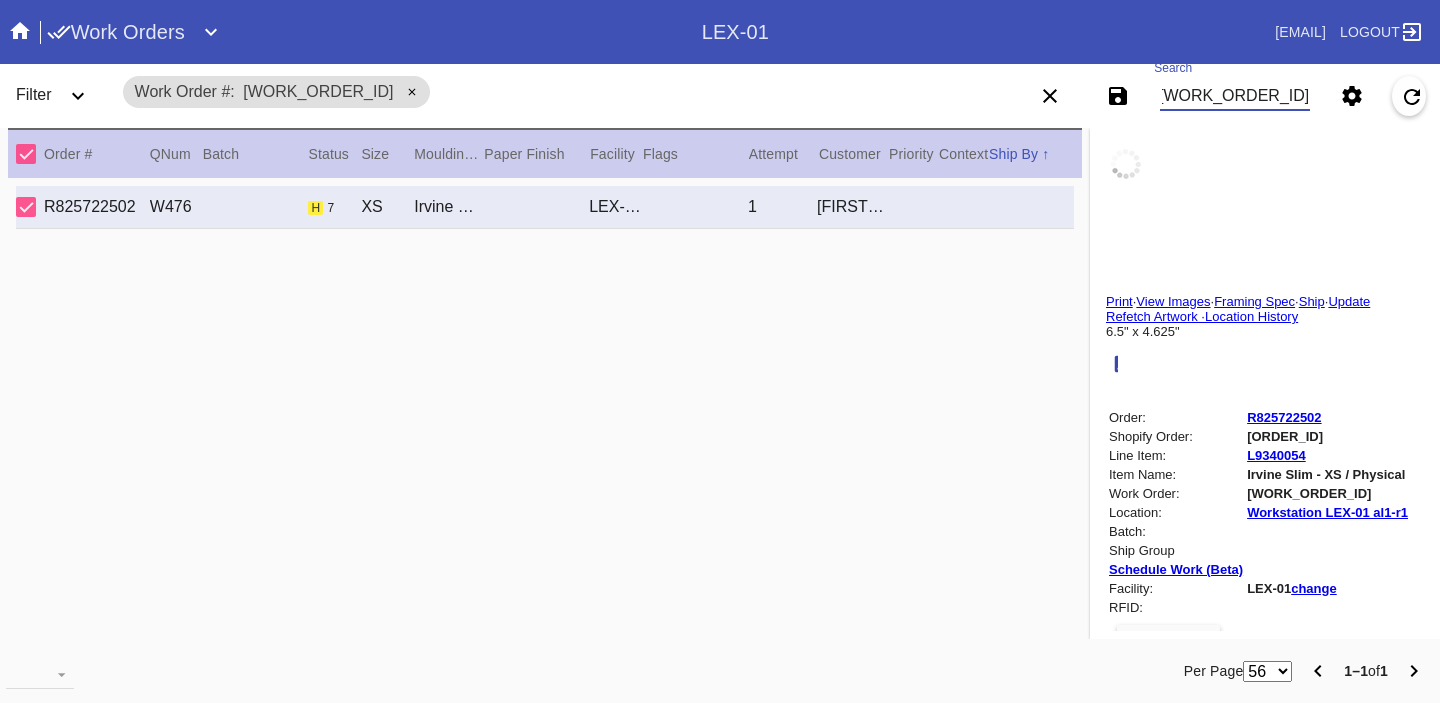 type on "2.5" 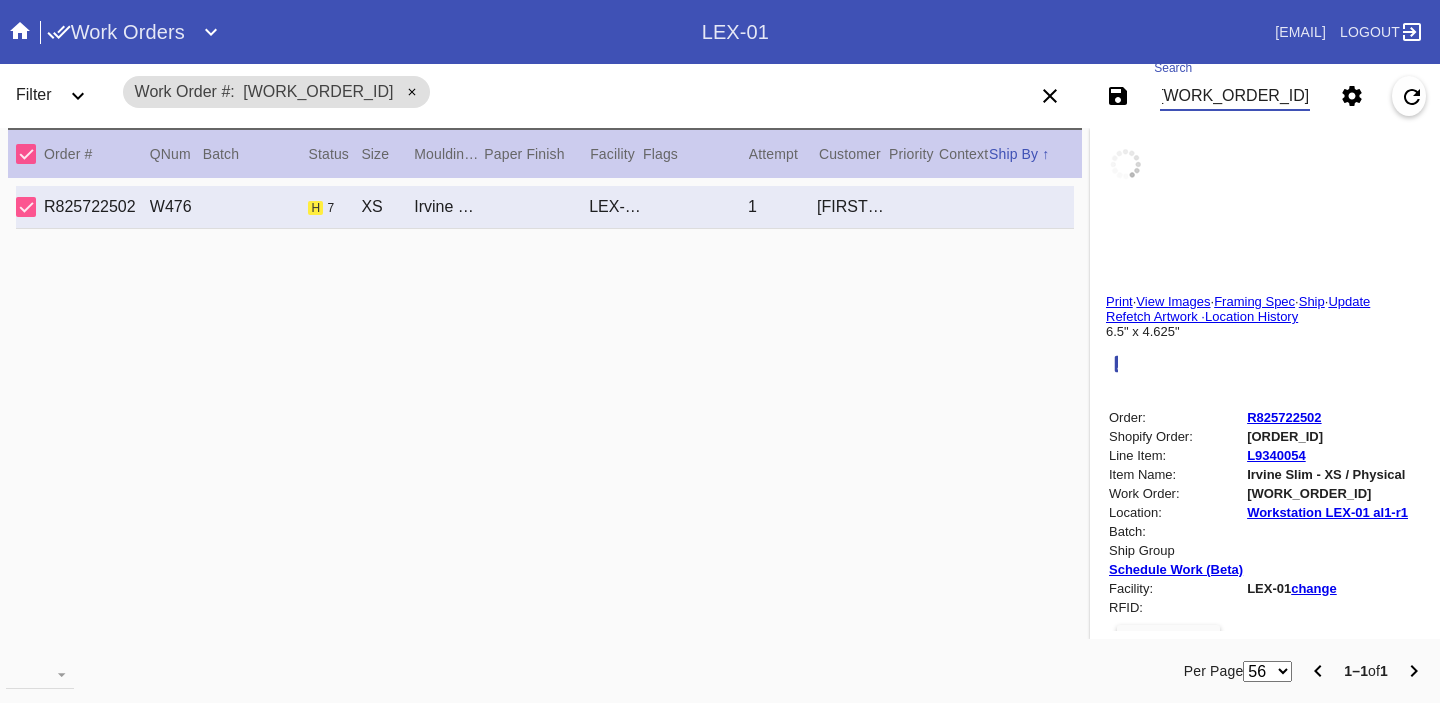 type on "0.1875" 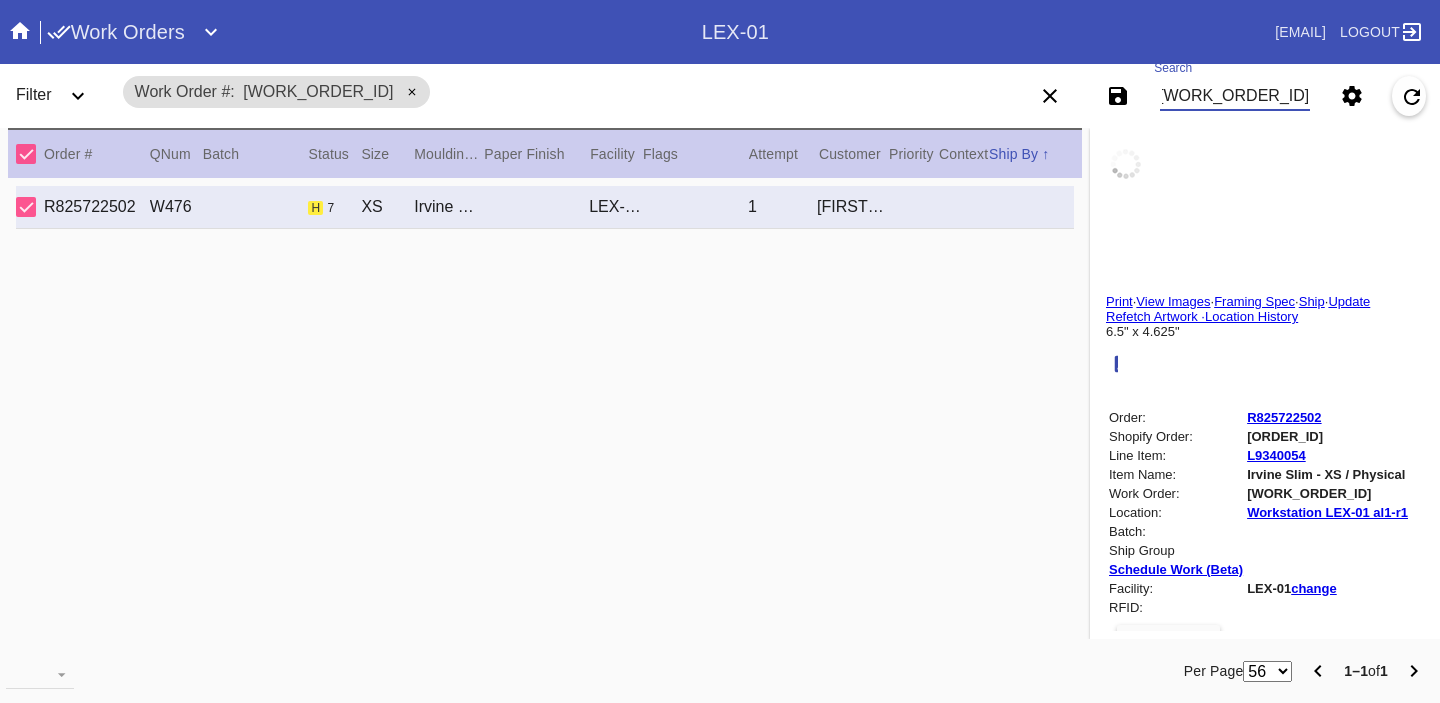 type on "6.5" 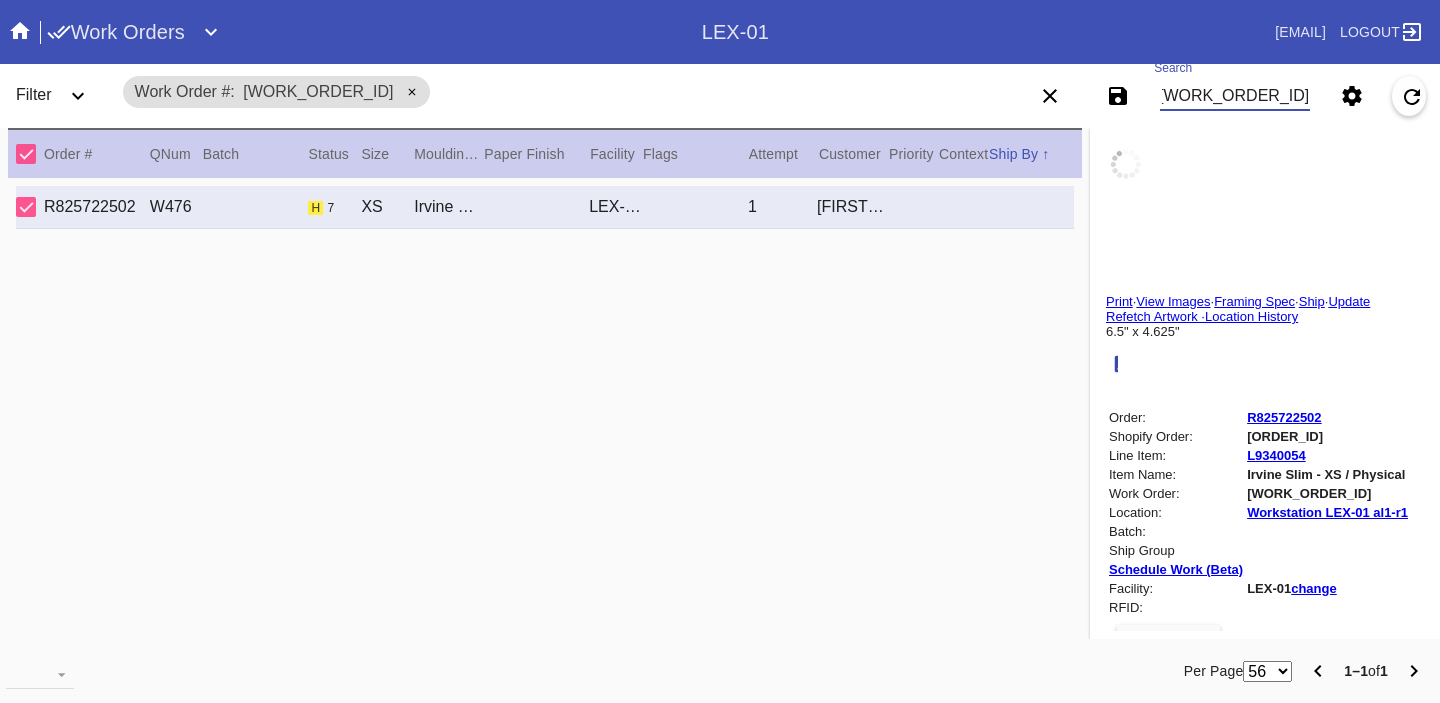 type on "paper folded/not straight, creases throughout, bent corner corners, dent top left, uneven borders" 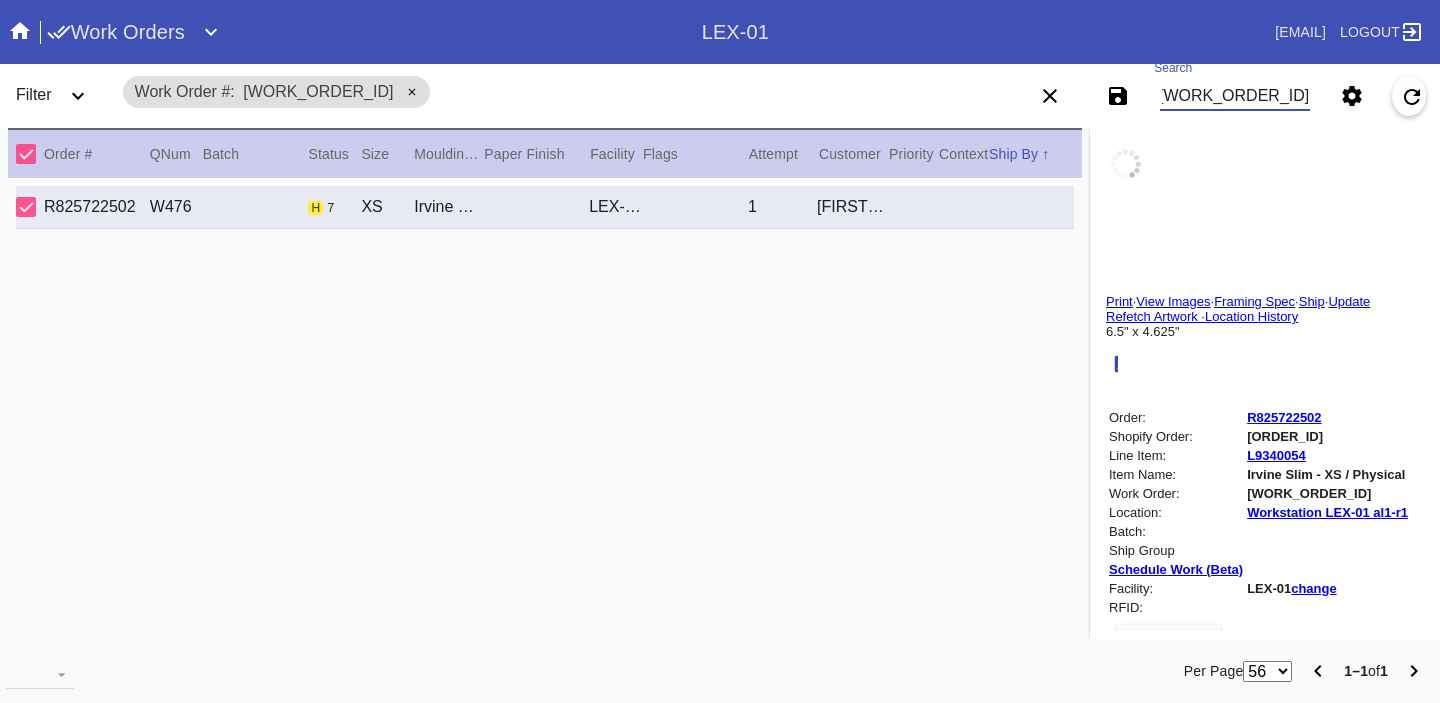type on "7/16/2025" 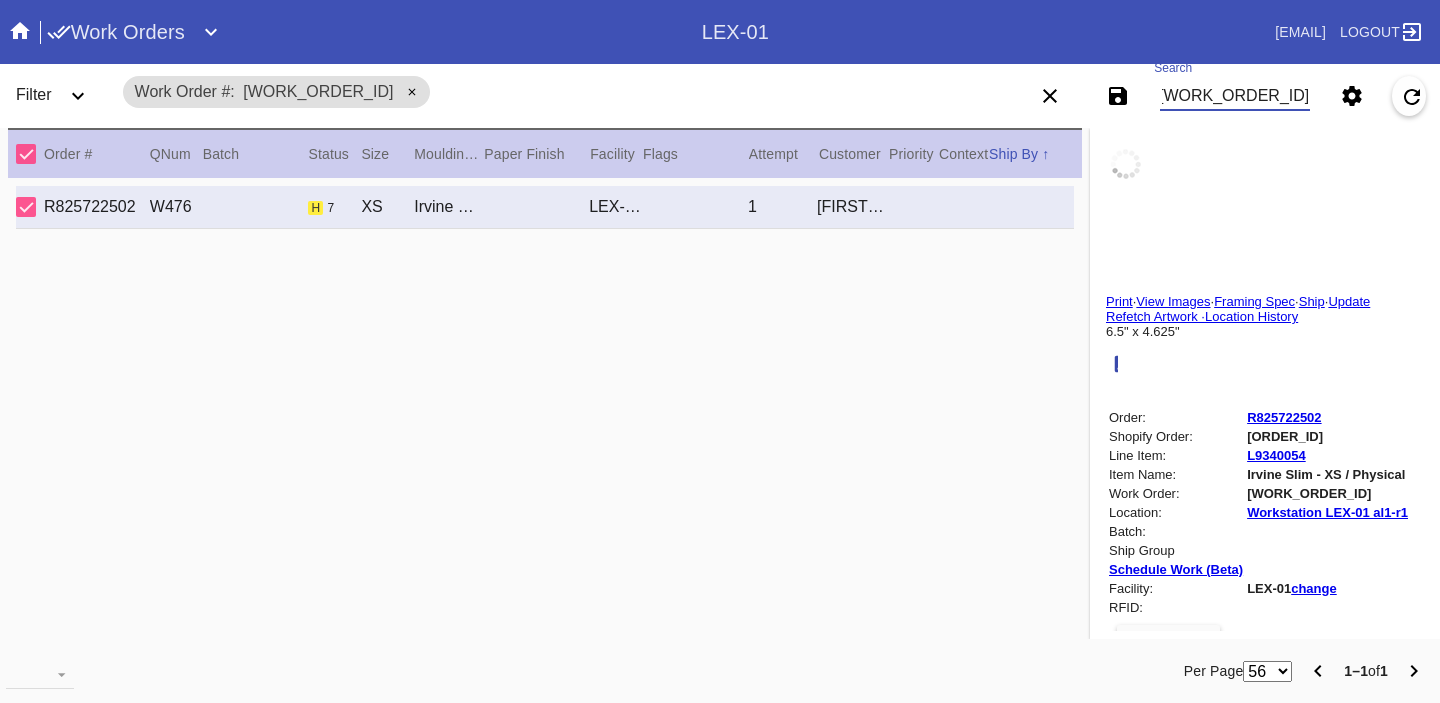 type on "7/17/2025" 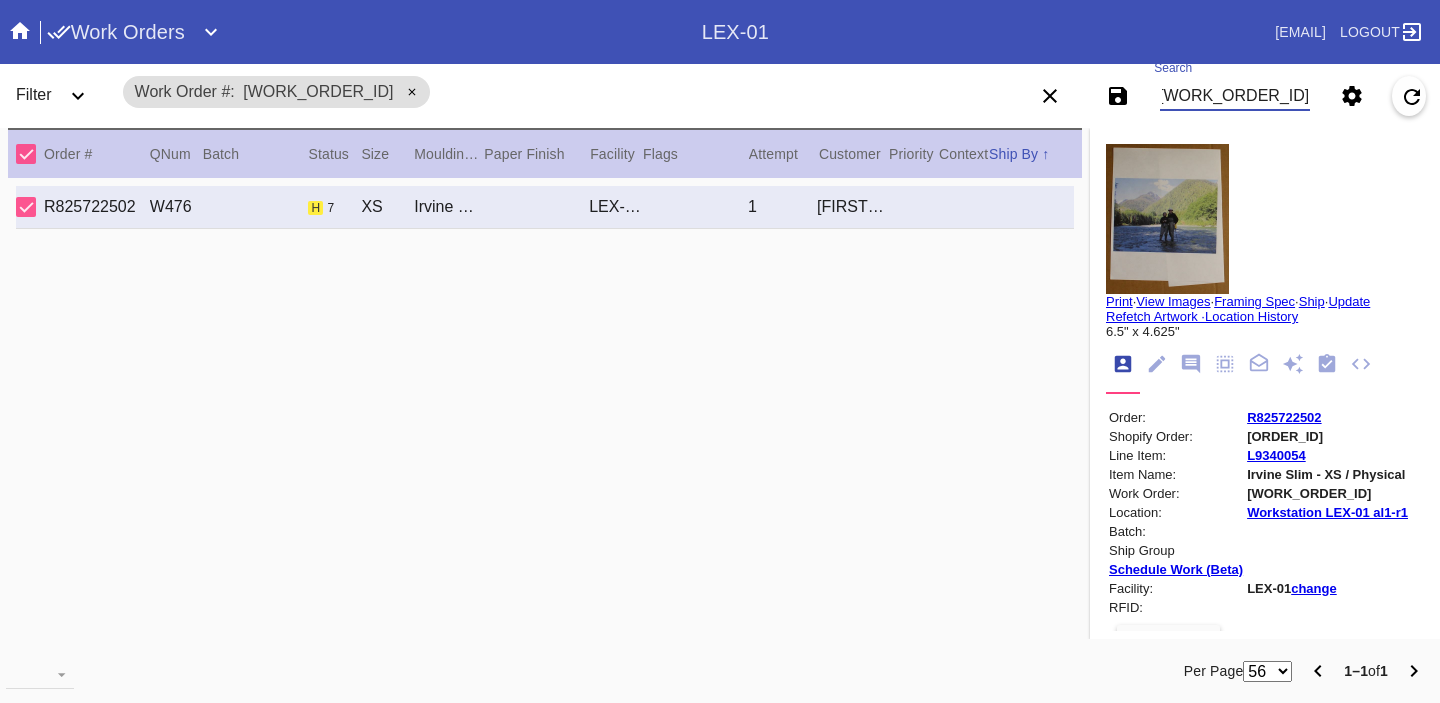 type on "W502665650048802" 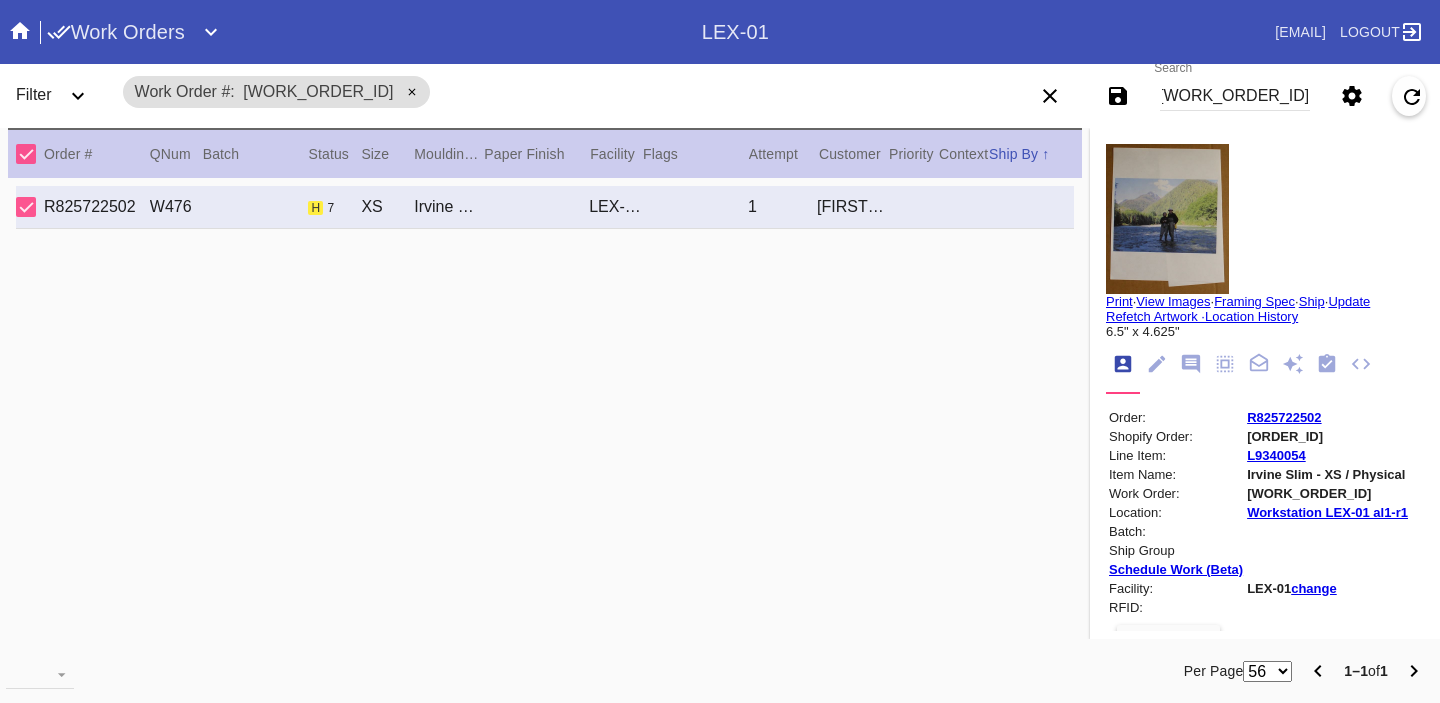 scroll, scrollTop: 0, scrollLeft: 0, axis: both 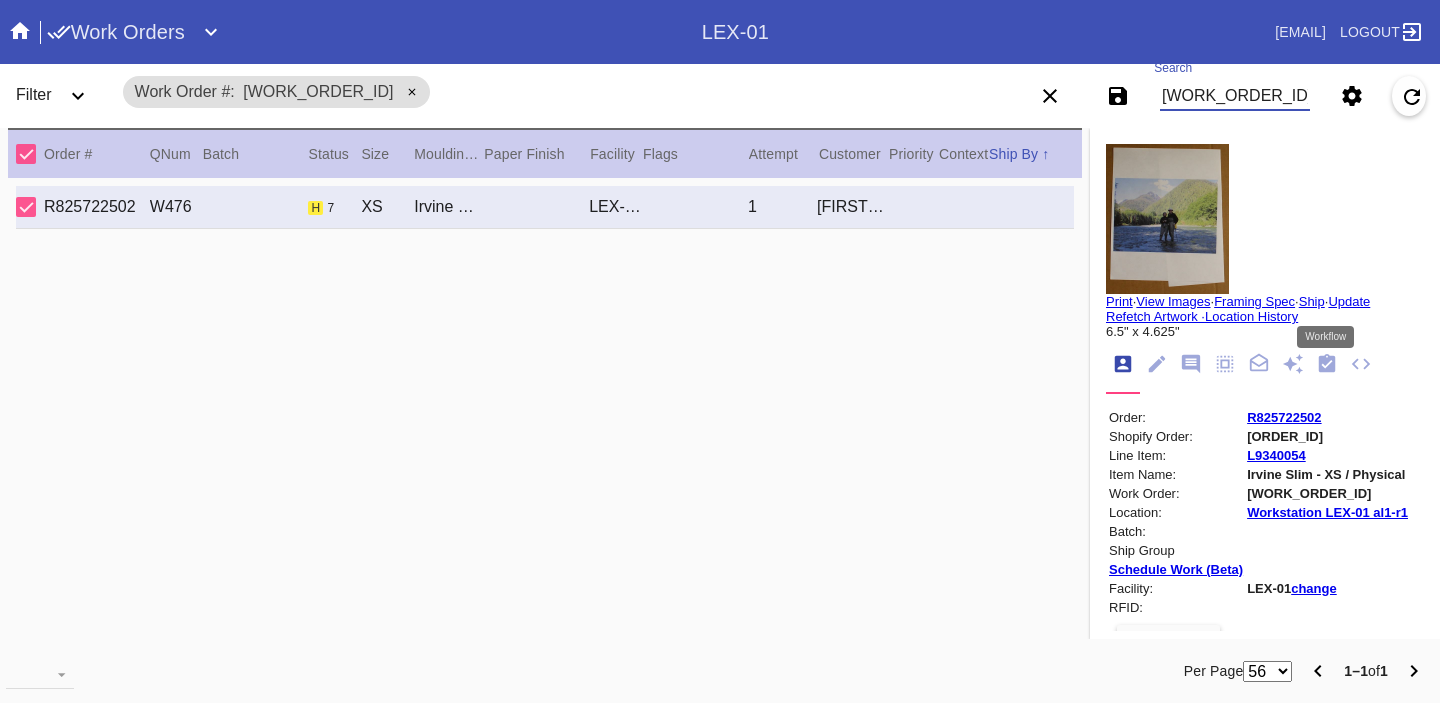 click 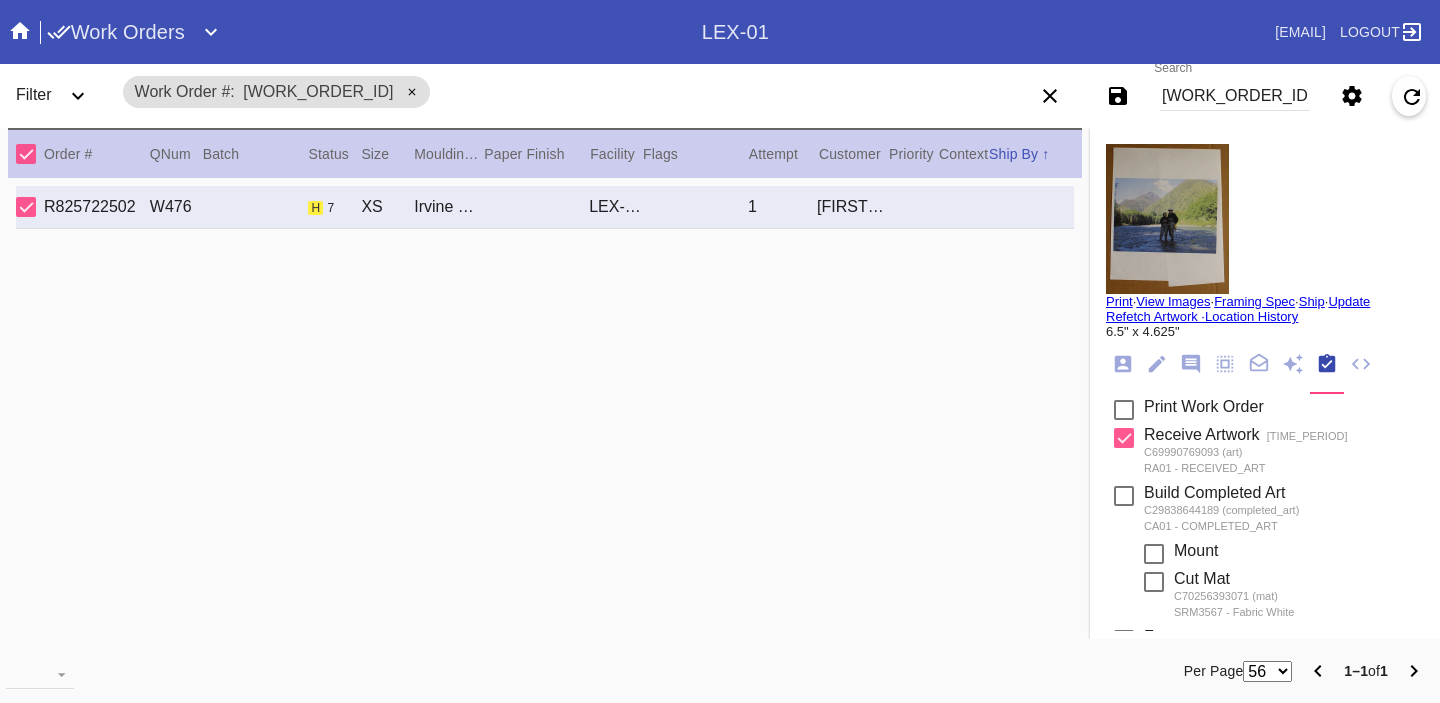 click 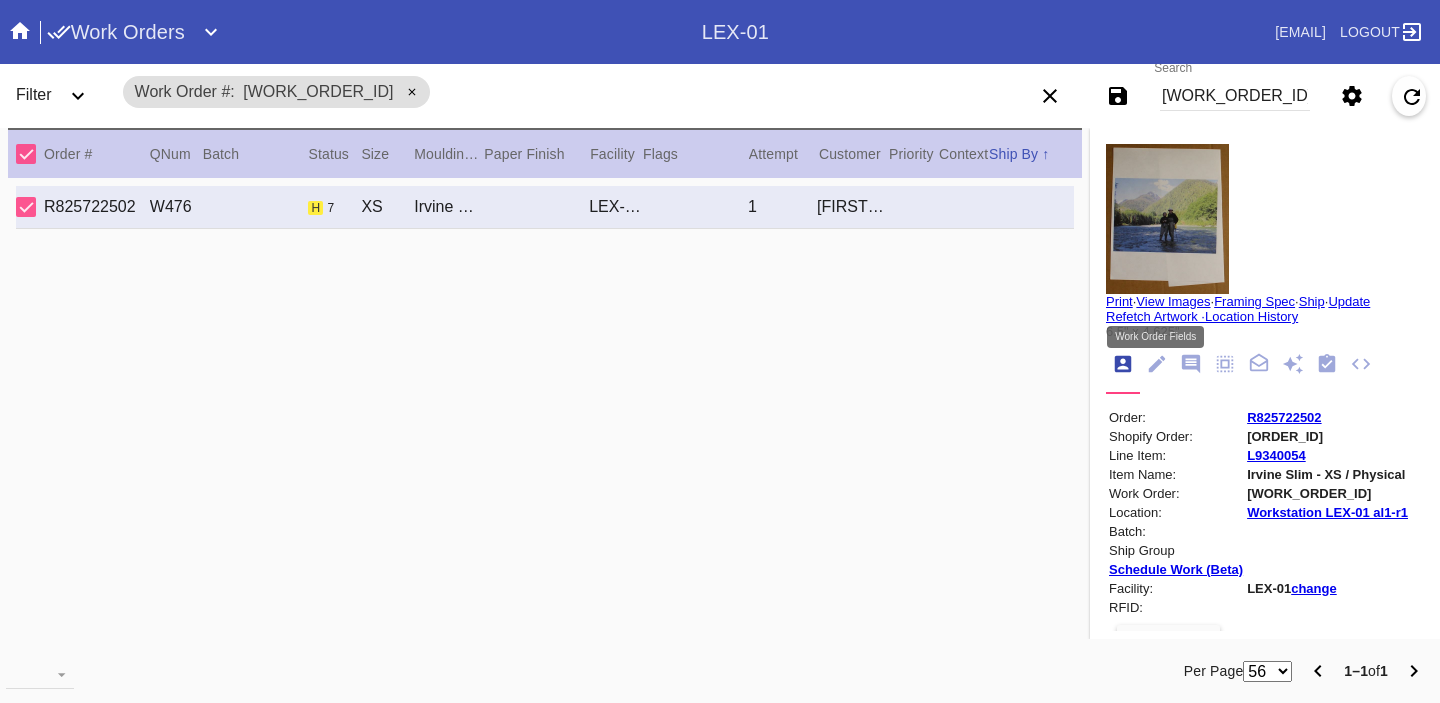 click 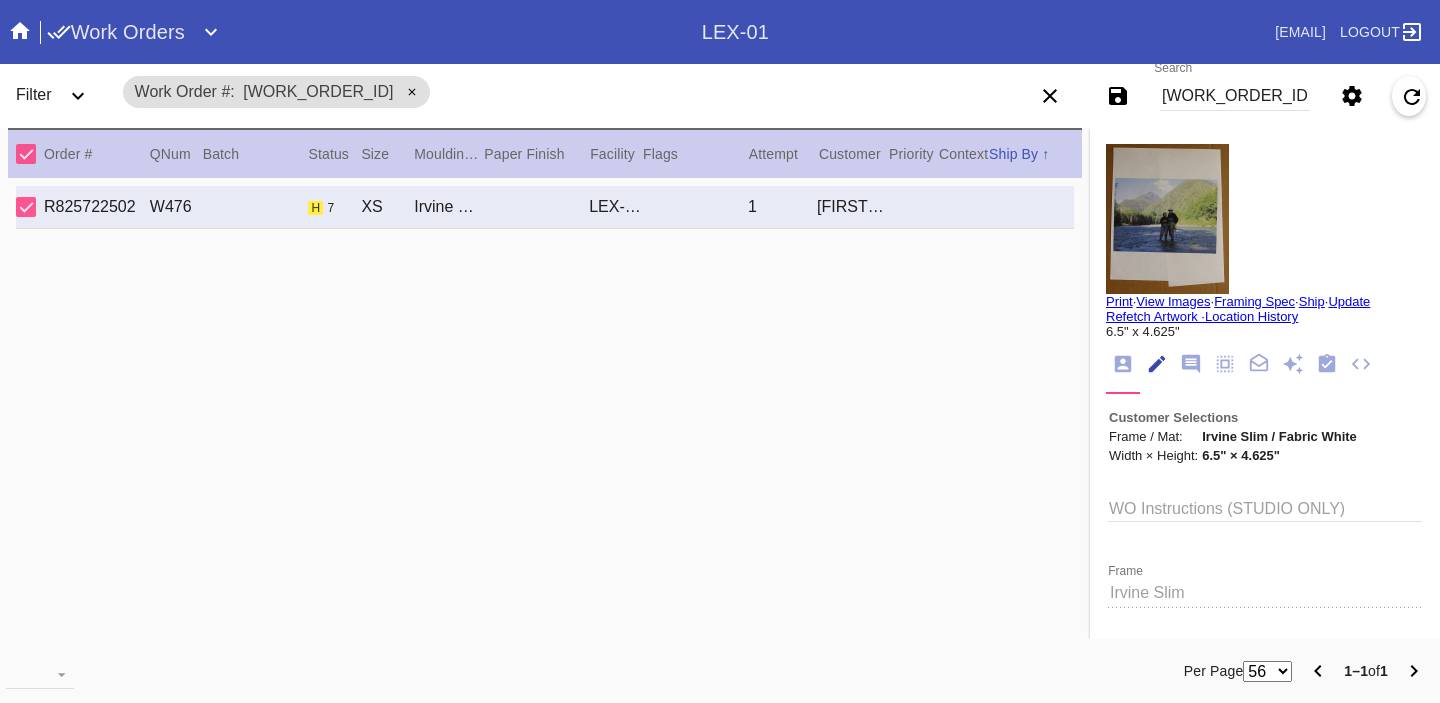 scroll, scrollTop: 73, scrollLeft: 0, axis: vertical 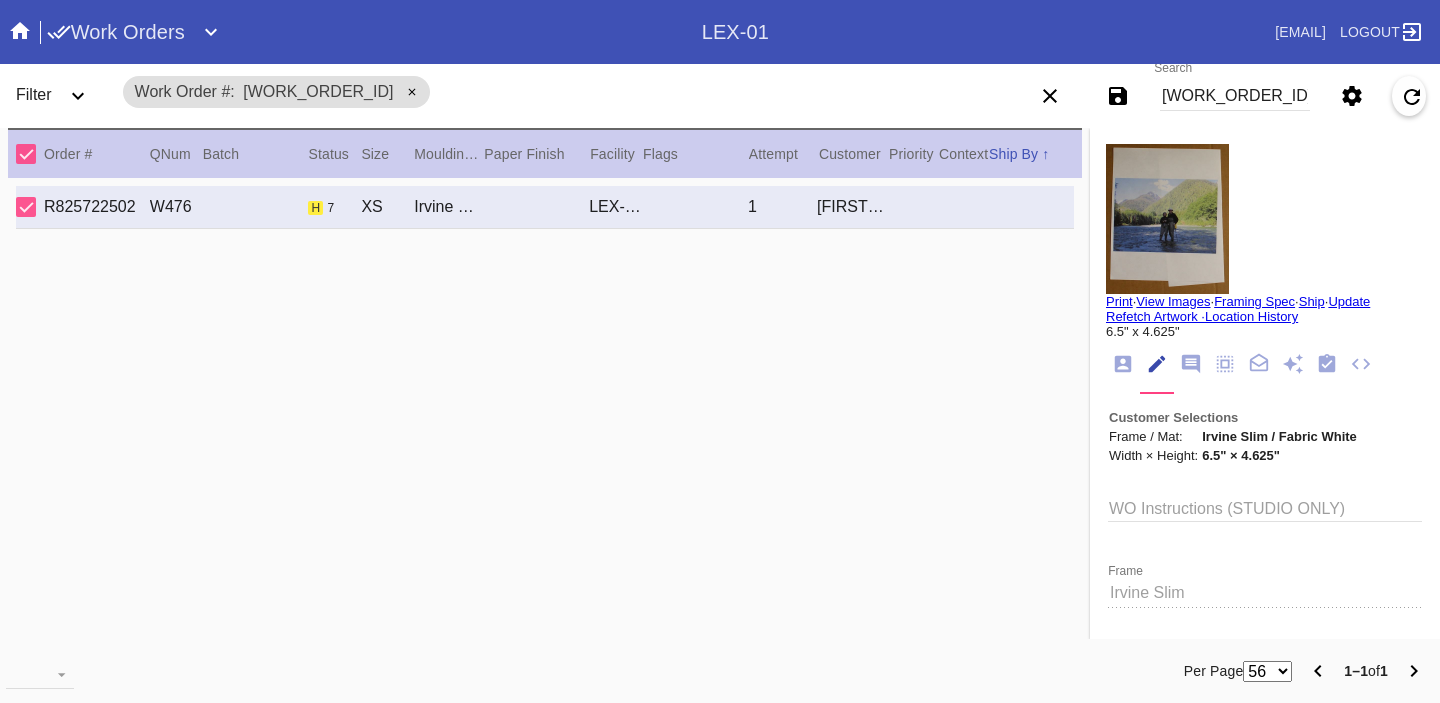click 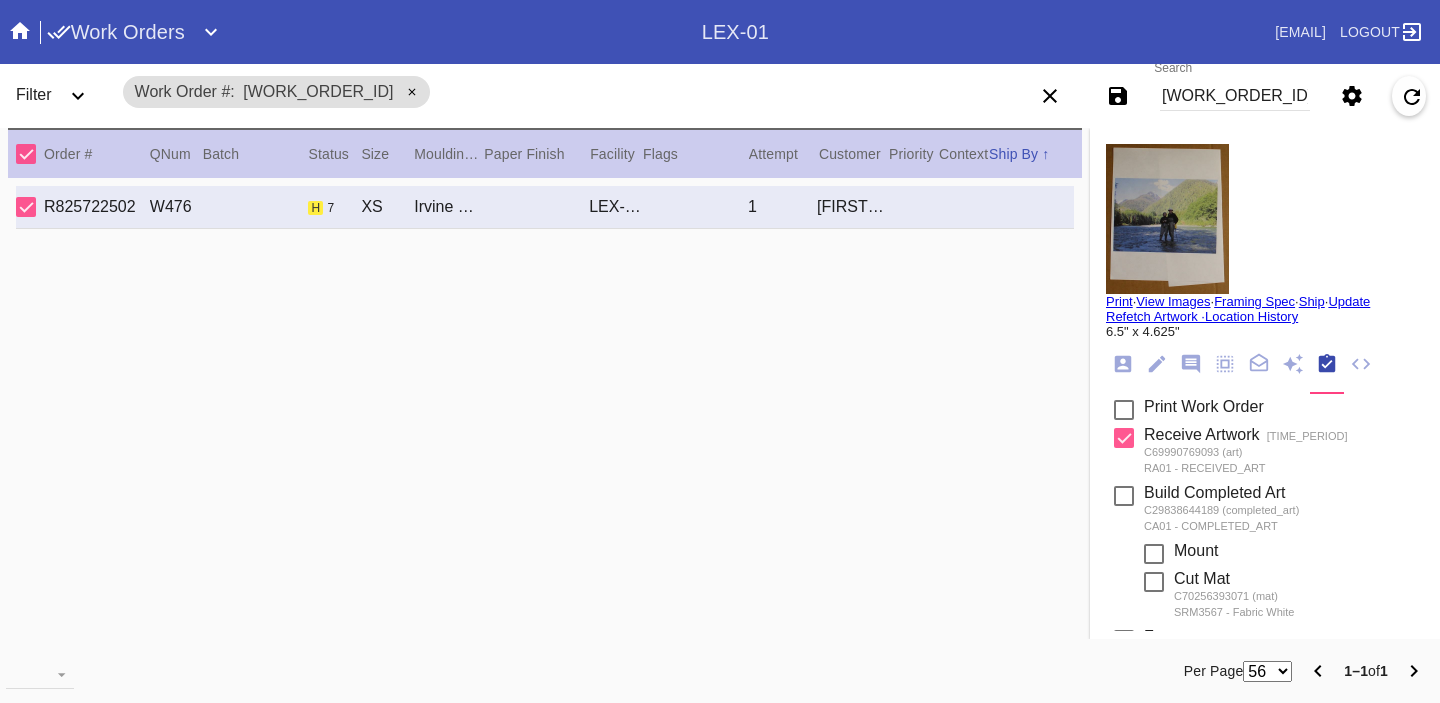 scroll, scrollTop: 357, scrollLeft: 0, axis: vertical 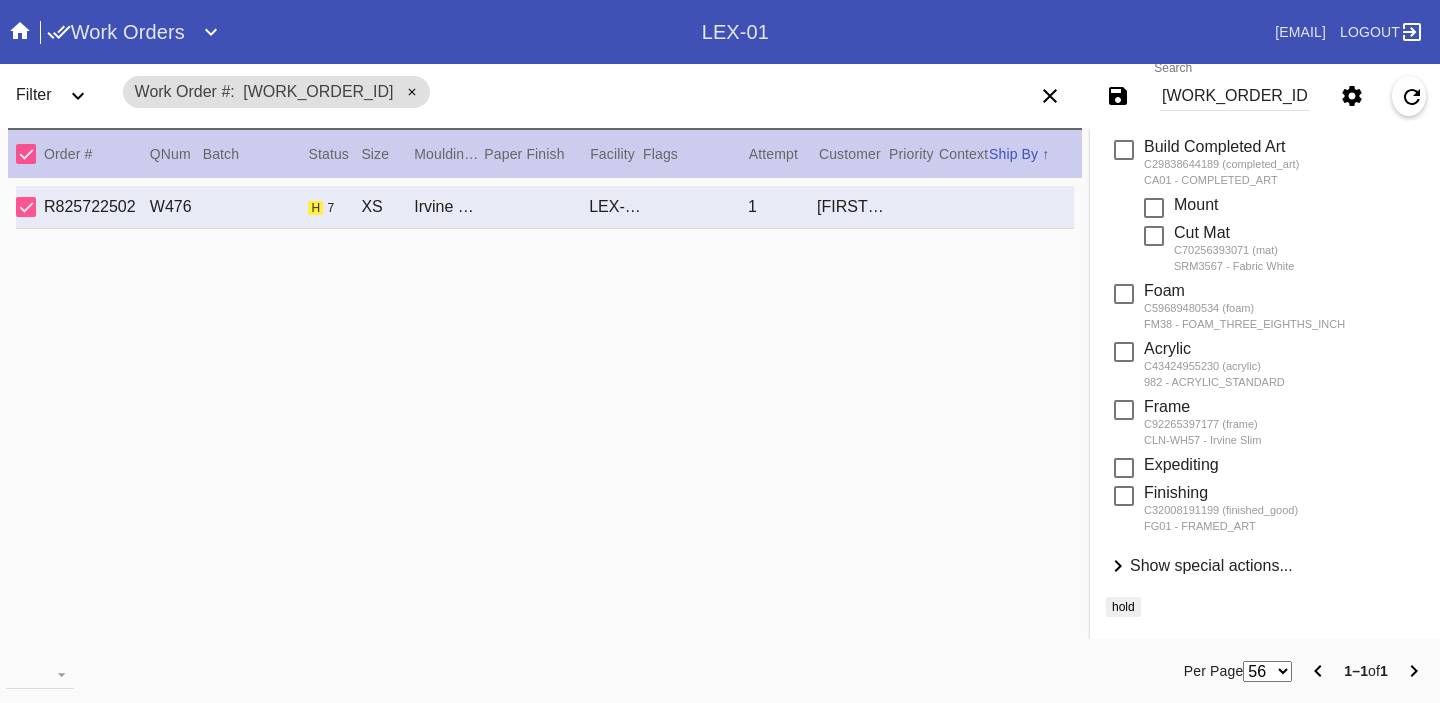 click on "Assemble final product." 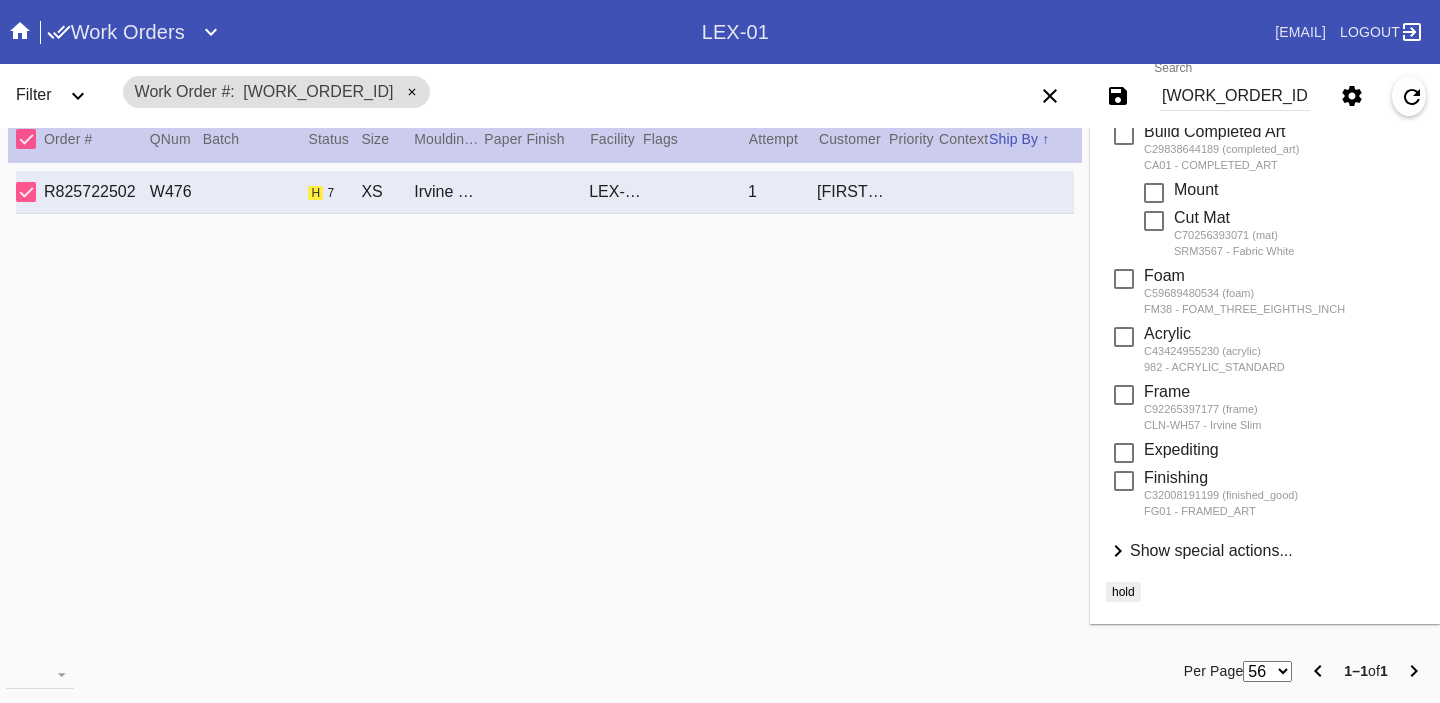 click on "Show special actions..." at bounding box center [1211, 550] 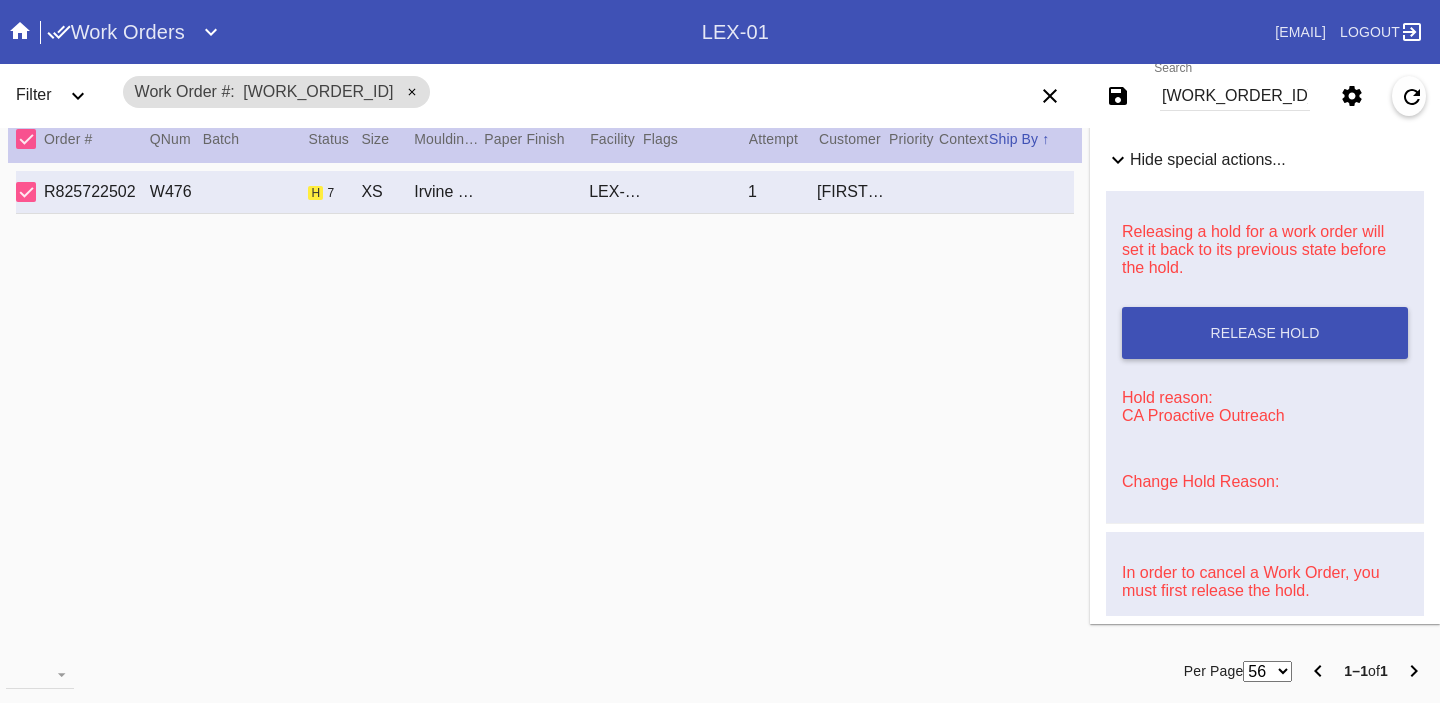 scroll, scrollTop: 815, scrollLeft: 0, axis: vertical 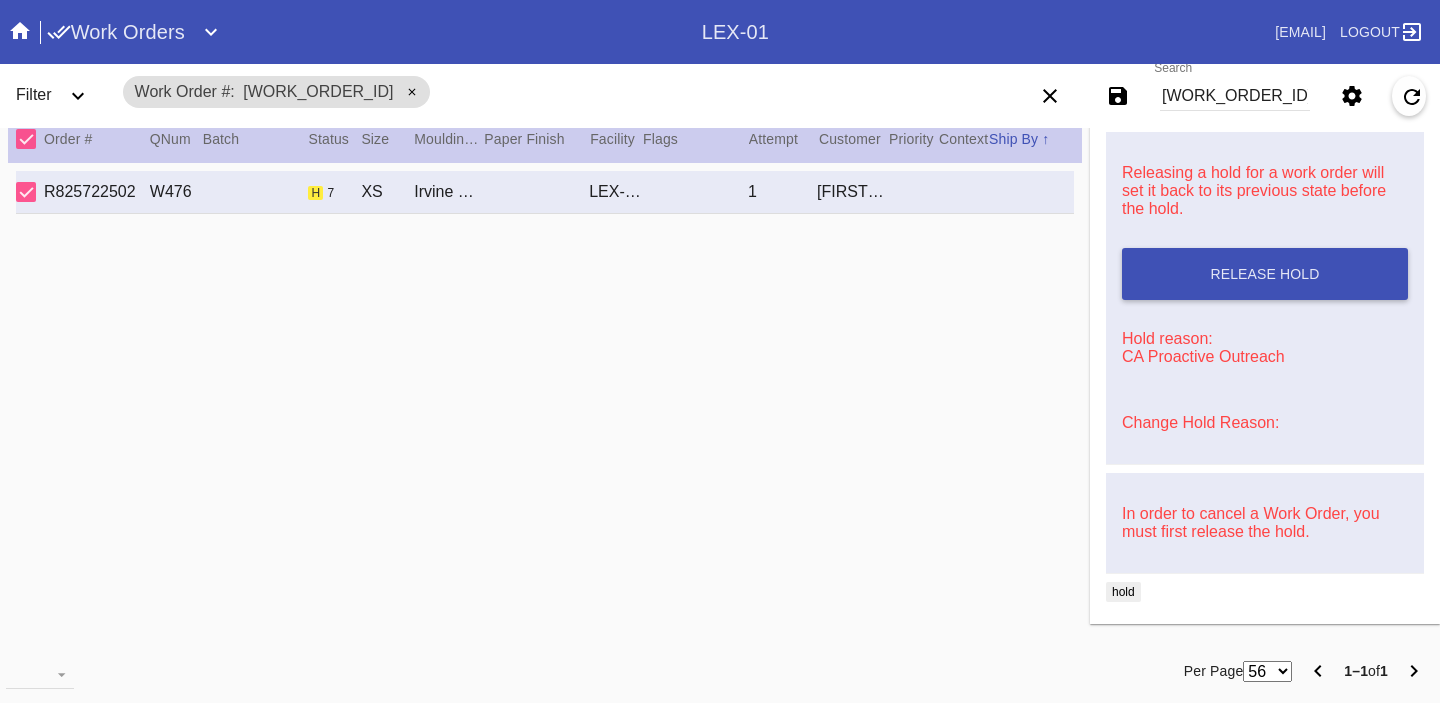 click on "Change Hold Reason:" at bounding box center (1265, 423) 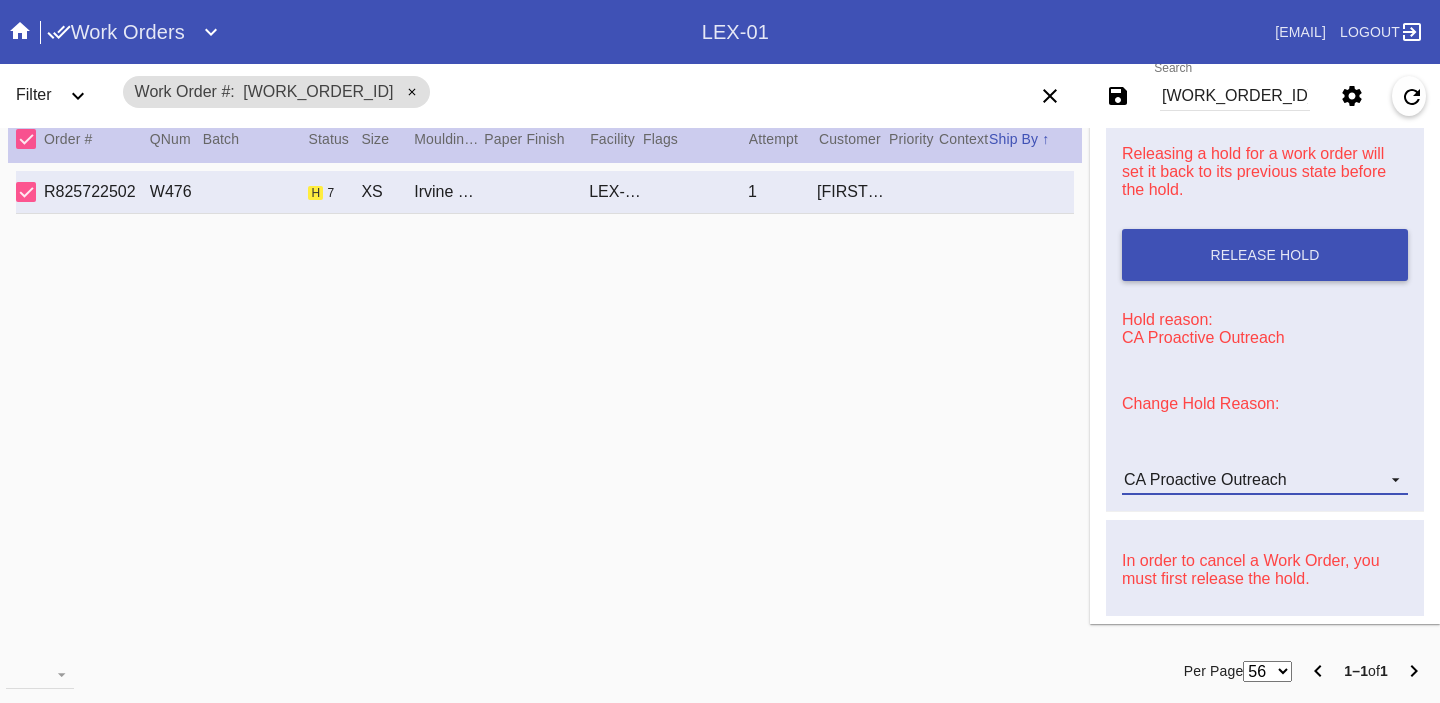 click on "CA Proactive Outreach" at bounding box center (1205, 479) 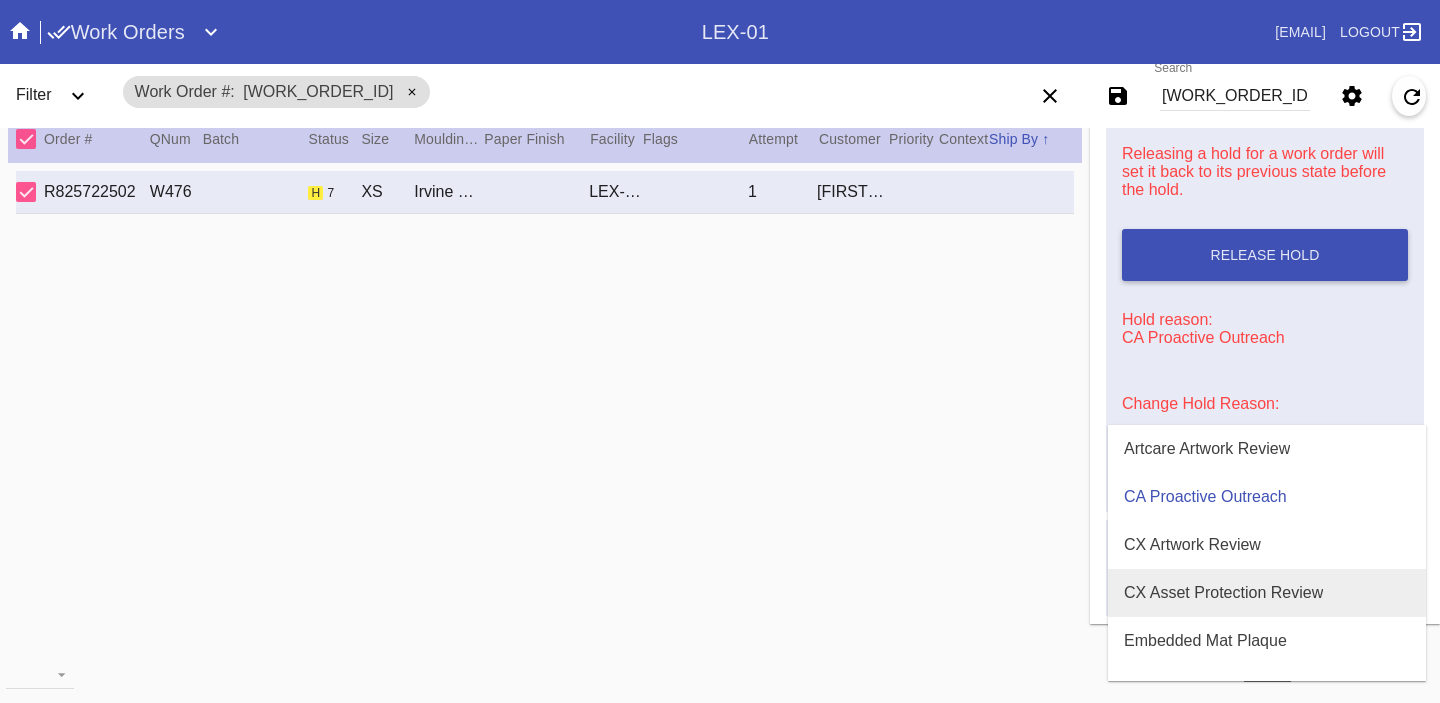scroll, scrollTop: 608, scrollLeft: 0, axis: vertical 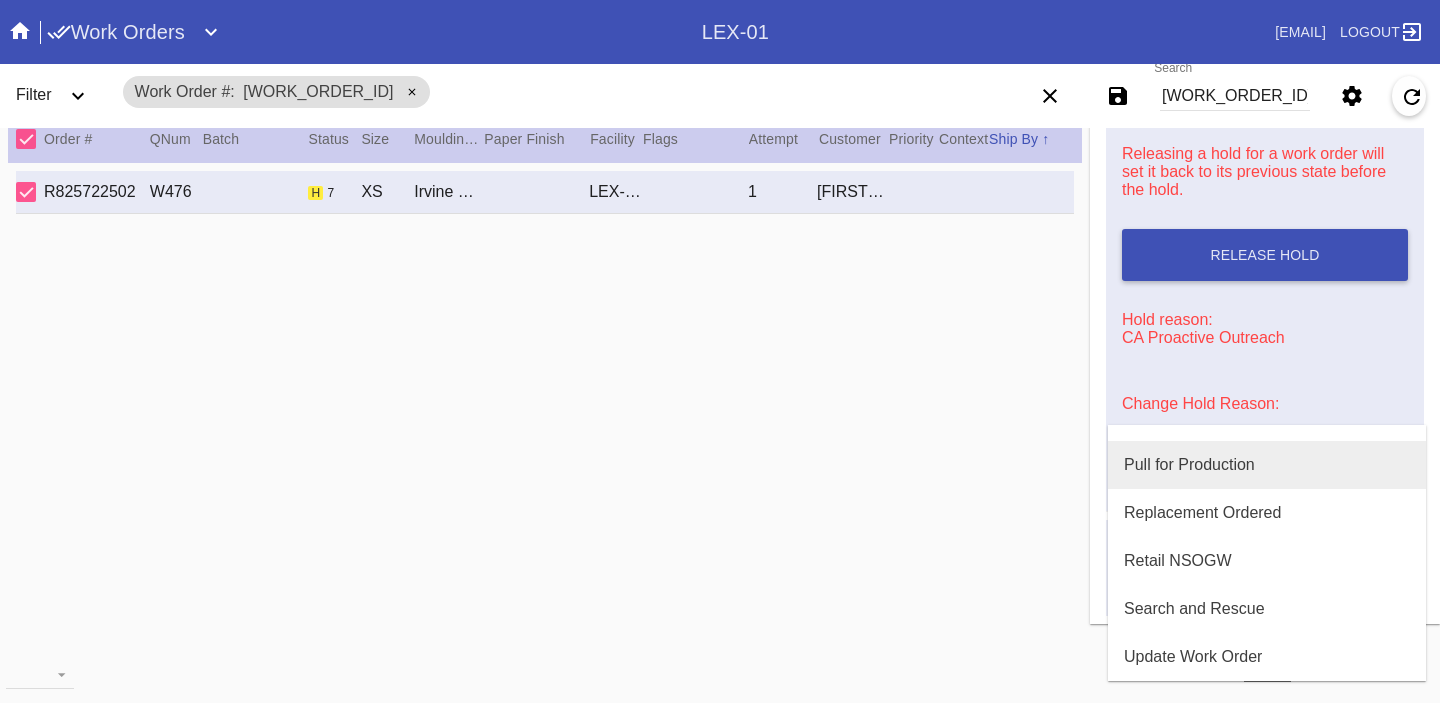 click on "Pull for Production" at bounding box center [1189, 465] 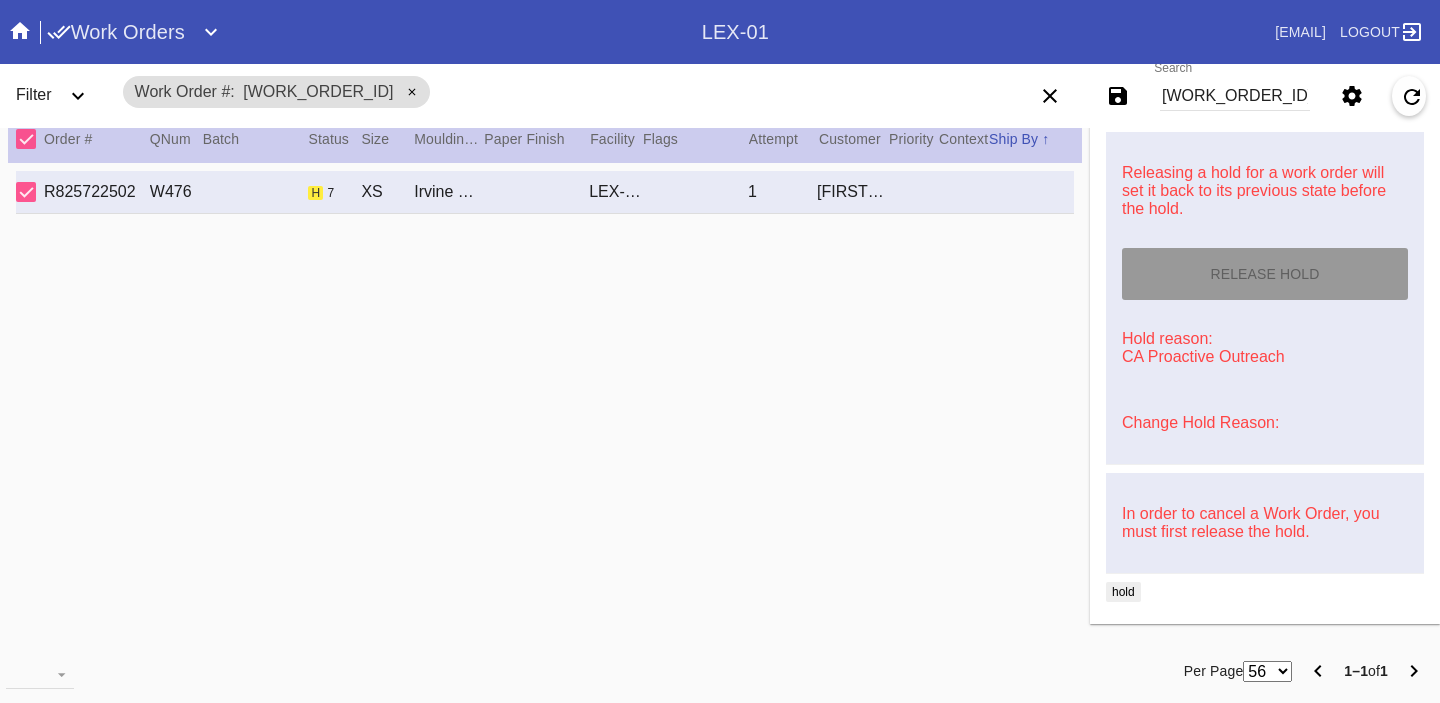 type on "7/15/2025" 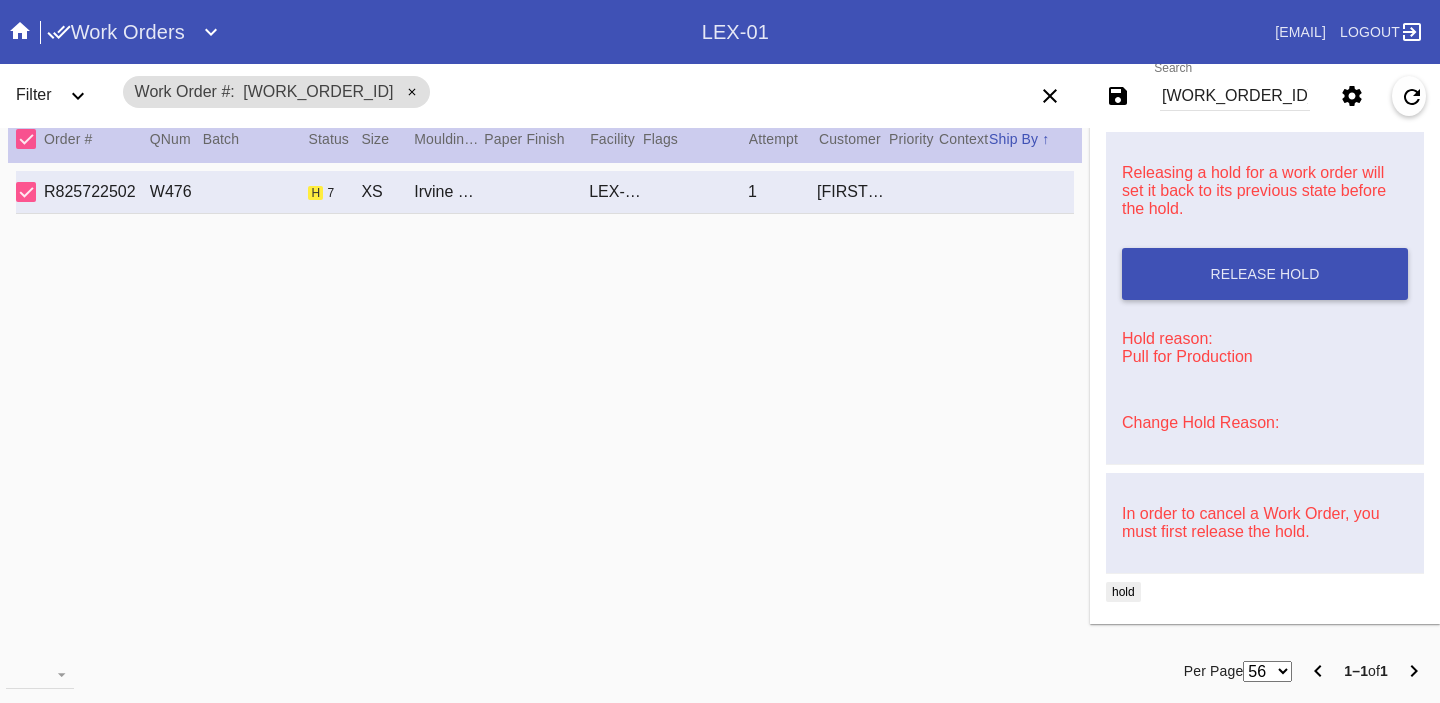 scroll, scrollTop: 0, scrollLeft: 0, axis: both 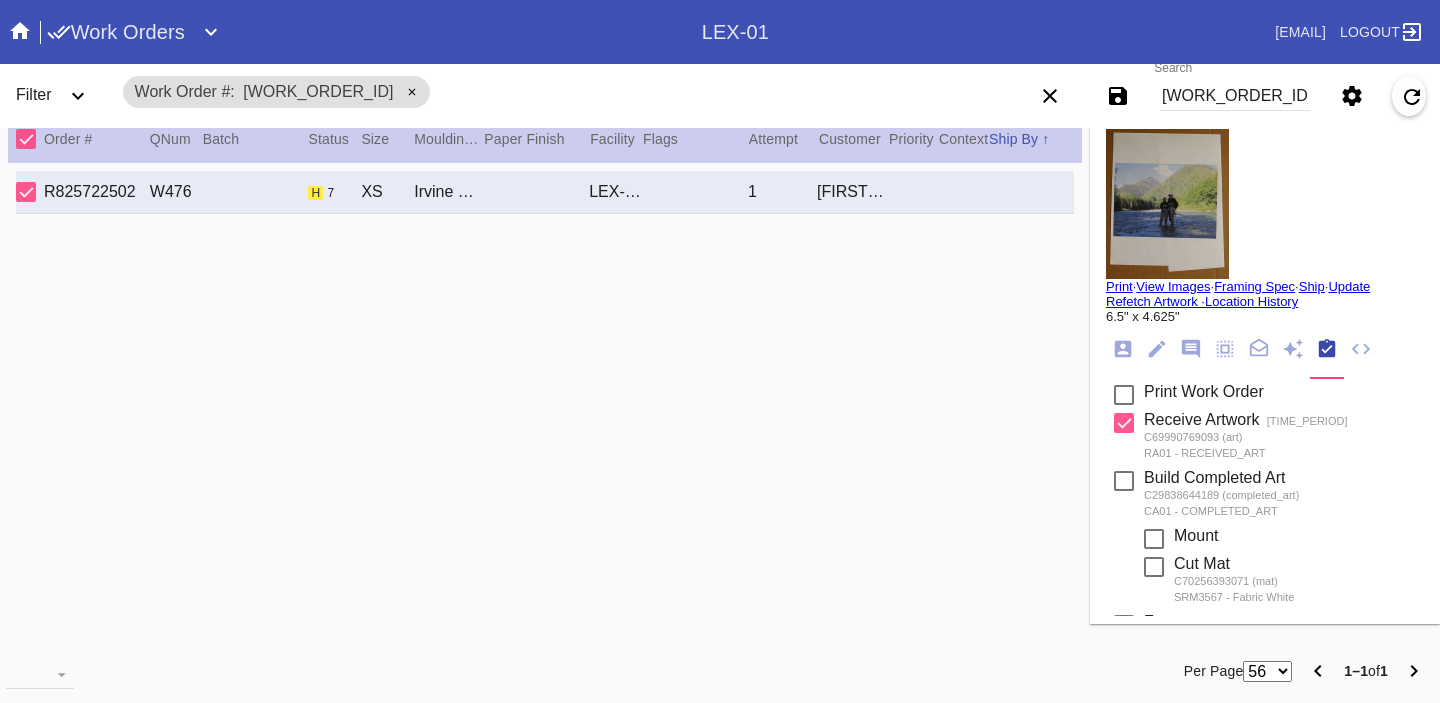 click on "Select a Work Order Print  ·  View Images  ·  Framing Spec  ·  Ship  ·  Update   Refetch Artwork ·  Location History 6.5" x 4.625"                                 Order: R825722502 Shopify Order: #M761729388 Line Item: L9340054 Item Name: Irvine Slim - XS / Physical Work Order: W502665650048802 Location: Workstation LEX-01 al1-r1 Batch: Ship Group Schedule Work (Beta) Facility: LEX-01  change RFID:
Assign RFID
Batch Batch New Batch LEX01-250715-001 () LEX01-250327-001 () LEX01-250319-006 () LEX01-250306-004 () LEX01-250220-010 () LEX01-250219-008 () LEX01-250211-016 () LEX01-250211-012 () LEX01-250121-012 () LEX01-241224-002 () LEX01-241119-022 () LEX01-241119-014 () LEX01-241021-002 () LEX01-241017-003 () LEX01-241014-006 () LEX01-241003-002 () LEX01-210426-026 () LEX01-210412-039 () LEX01-210313-028 () LEX01-210228-001 () LEX01-210124-003 () LEX01-201218-082 () 200616-38 () 191125-107 () Add to Batch Ordered: 2025-07-09" at bounding box center [1265, 368] 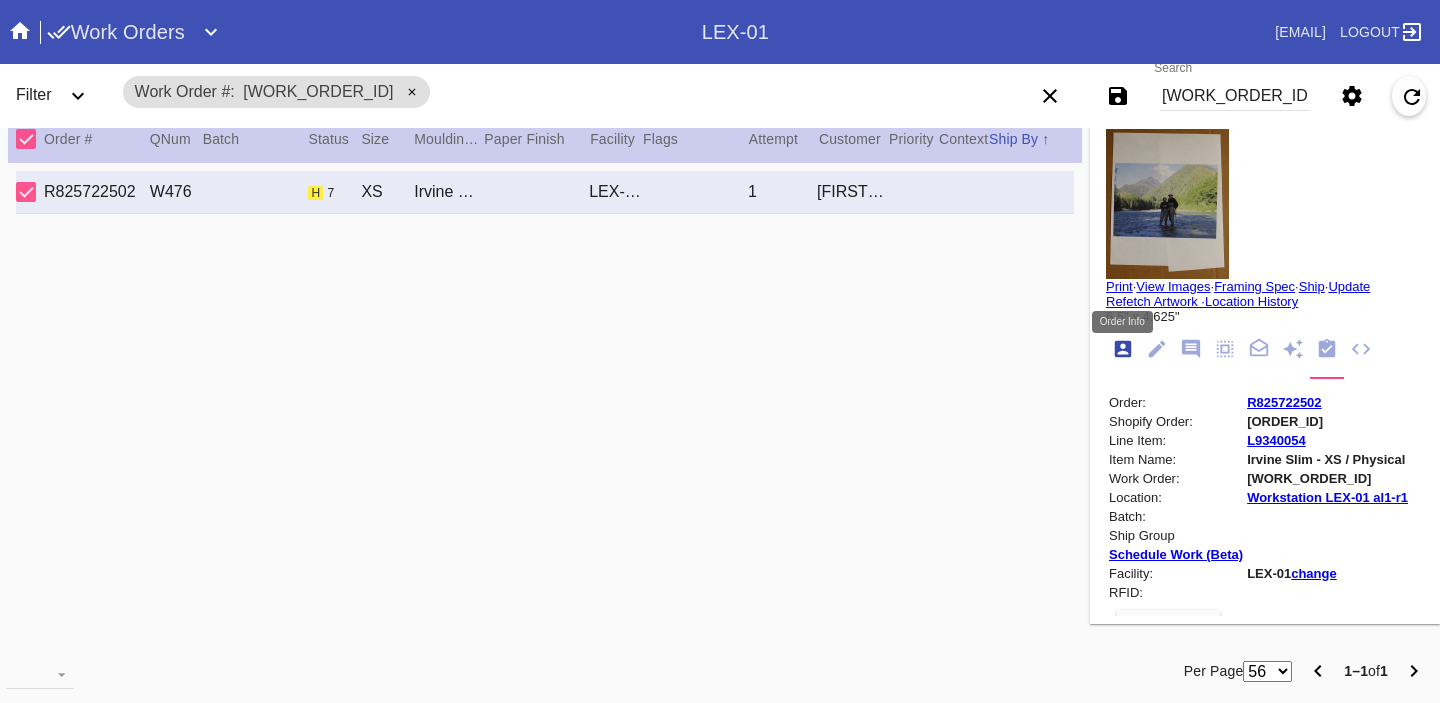 scroll, scrollTop: 24, scrollLeft: 0, axis: vertical 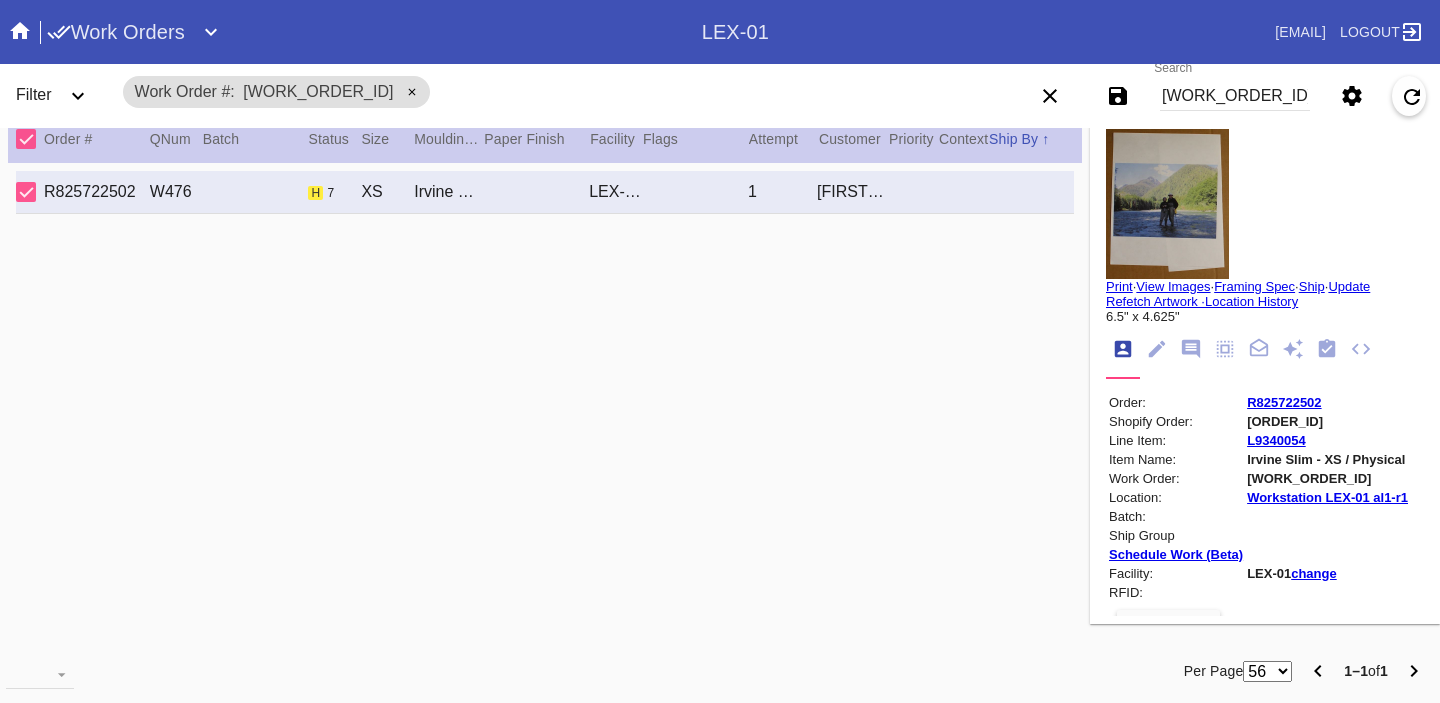click on "R825722502" at bounding box center [1284, 402] 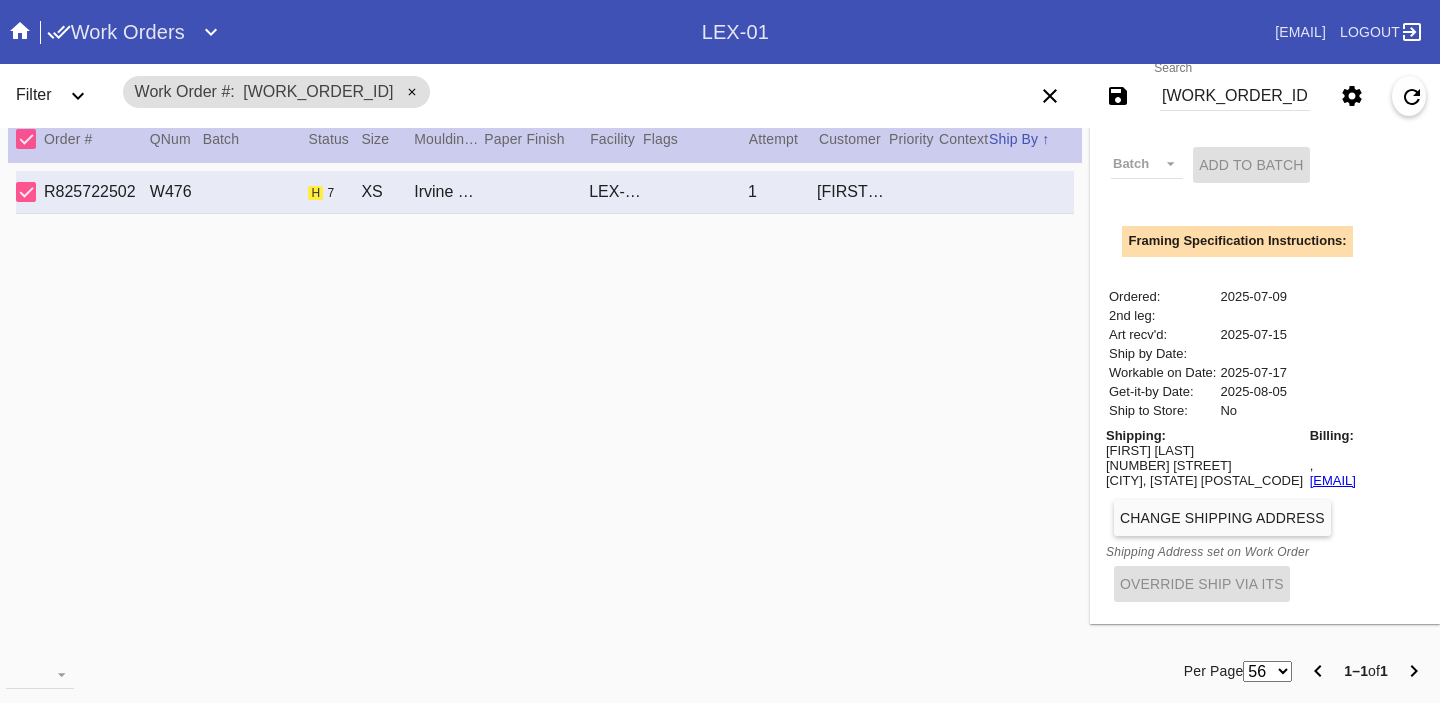 scroll, scrollTop: 0, scrollLeft: 0, axis: both 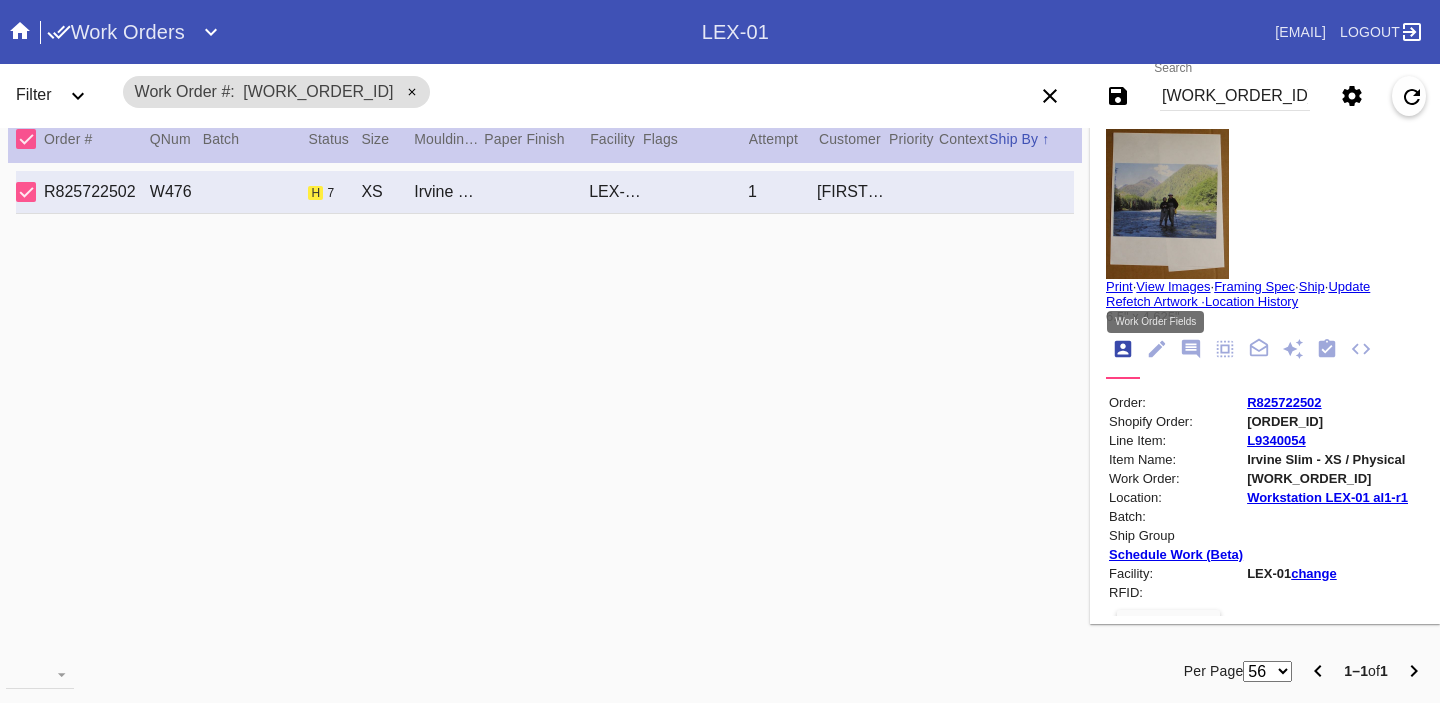 click 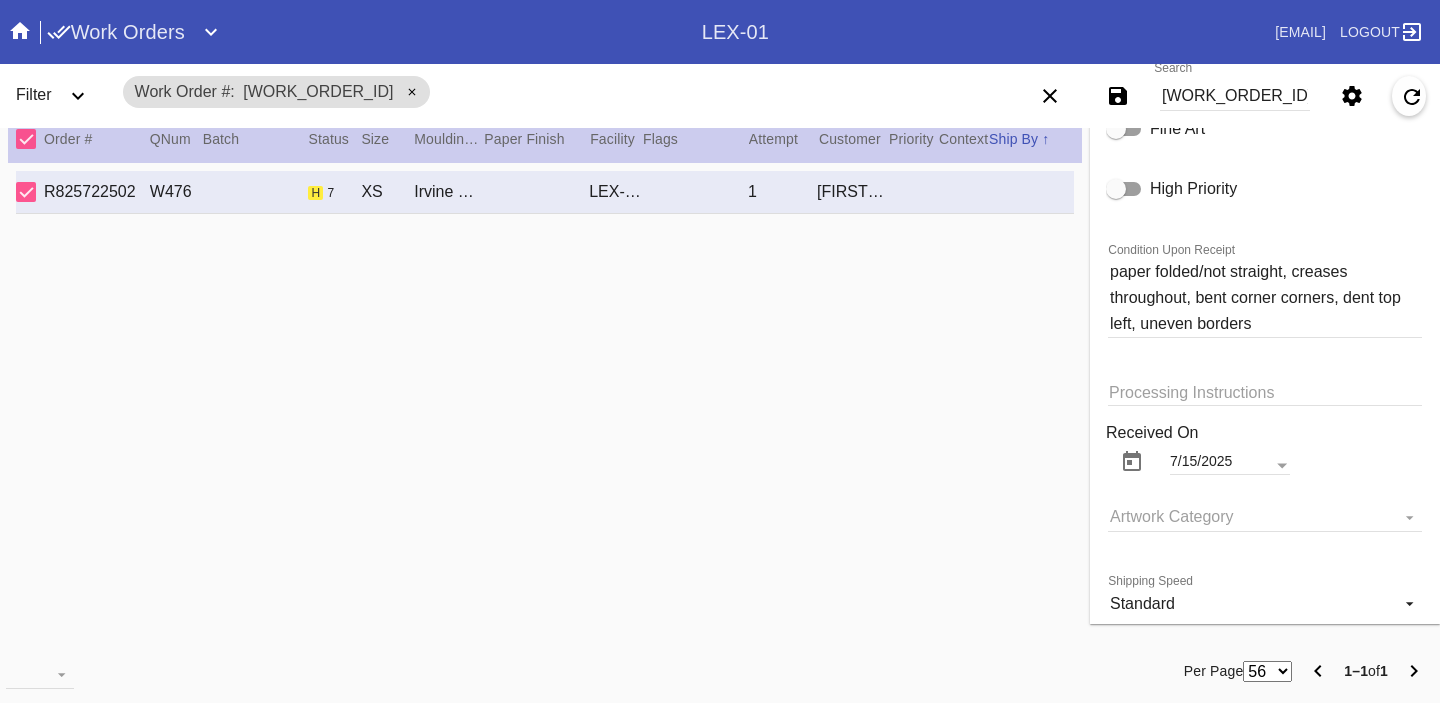 scroll, scrollTop: 1772, scrollLeft: 0, axis: vertical 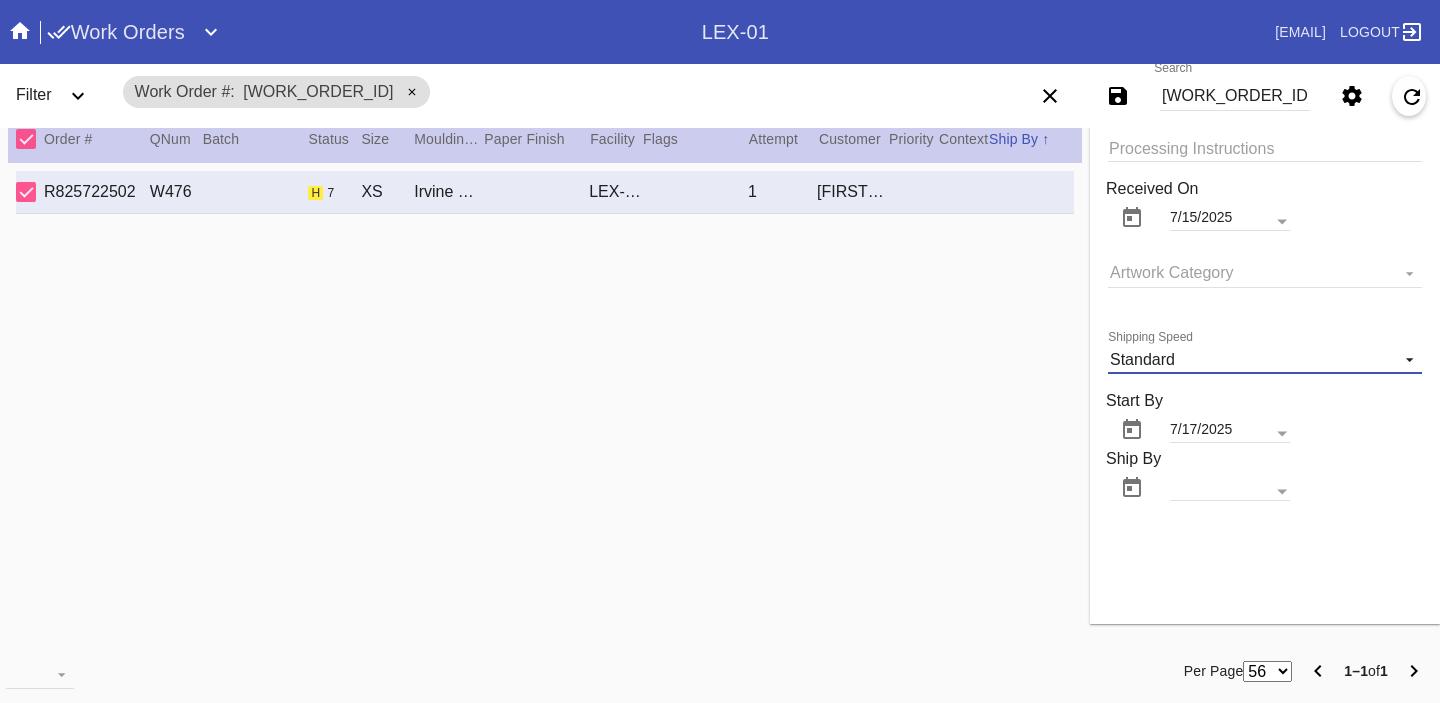 click on "Standard" at bounding box center (1265, 359) 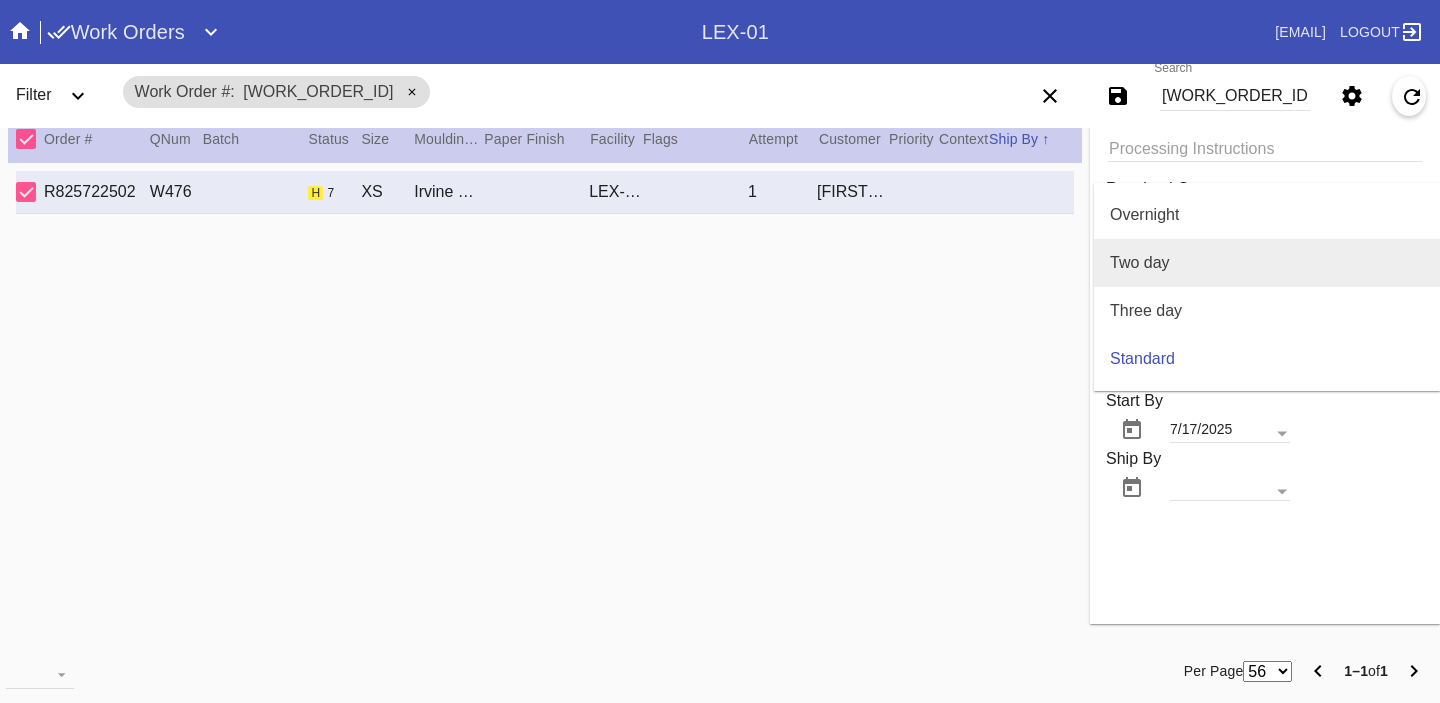 click on "Two day" at bounding box center (1267, 263) 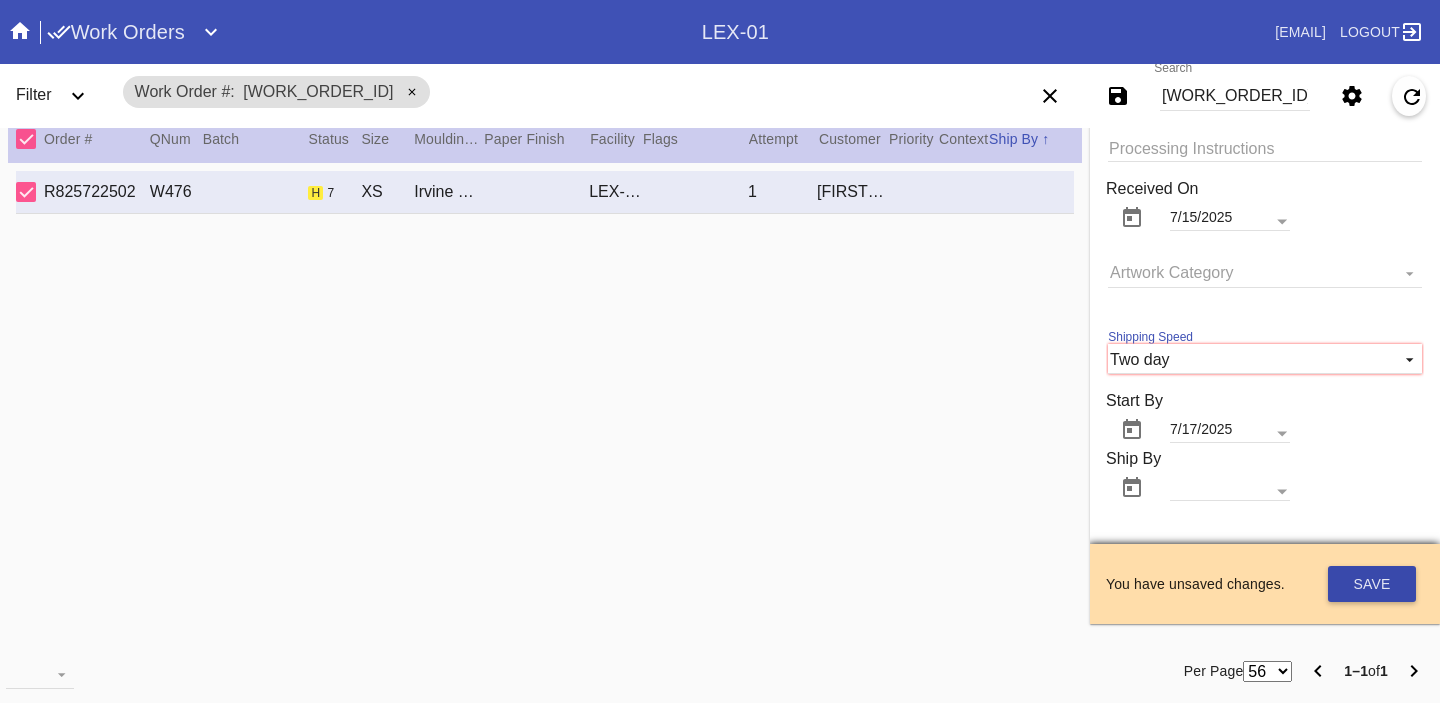 click on "Save" at bounding box center [1372, 584] 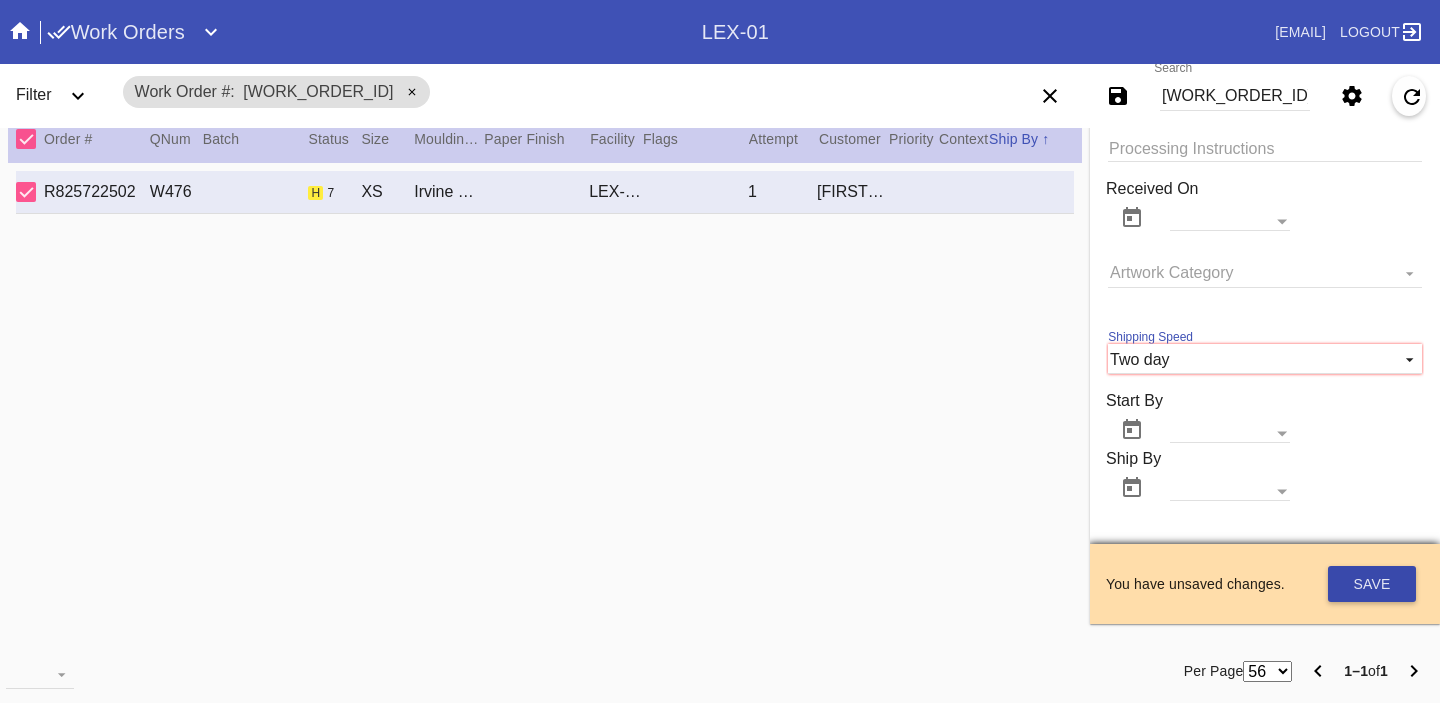 scroll, scrollTop: 1769, scrollLeft: 0, axis: vertical 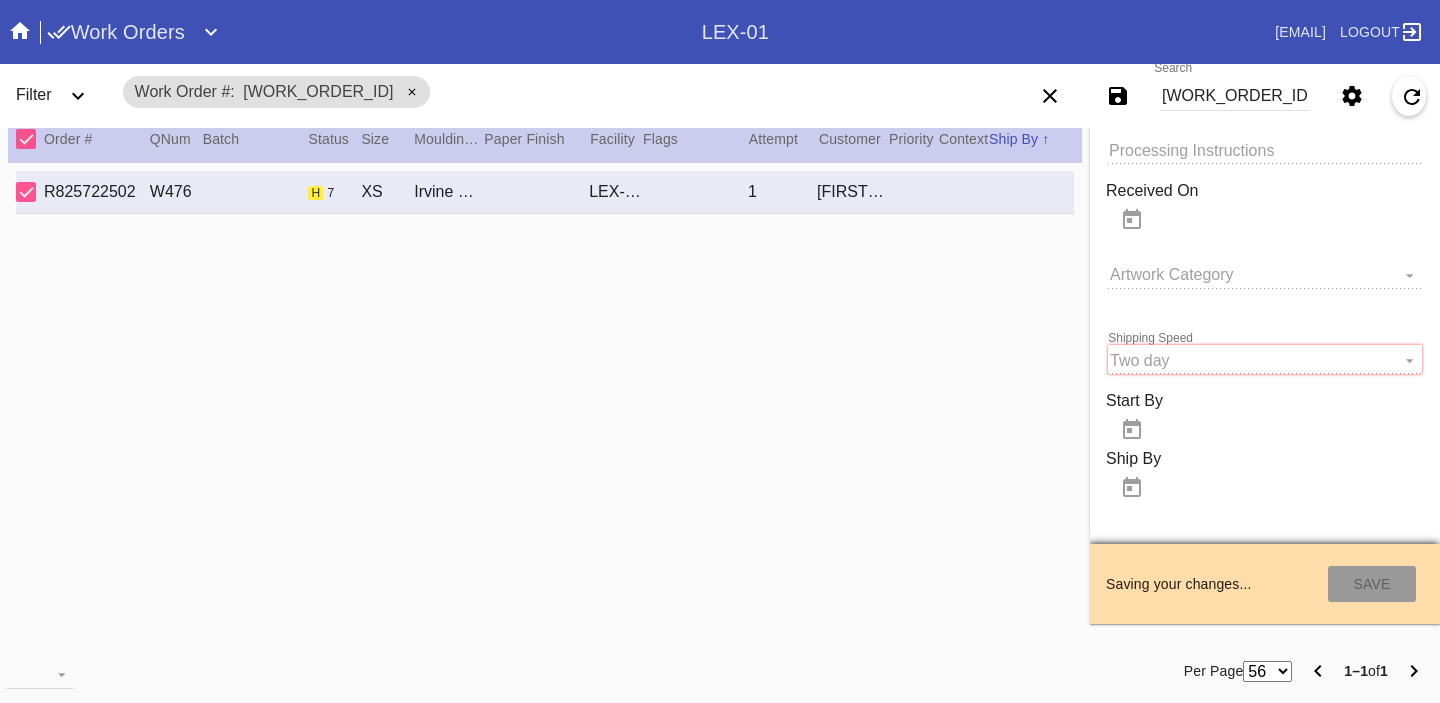 type on "7/14/2025" 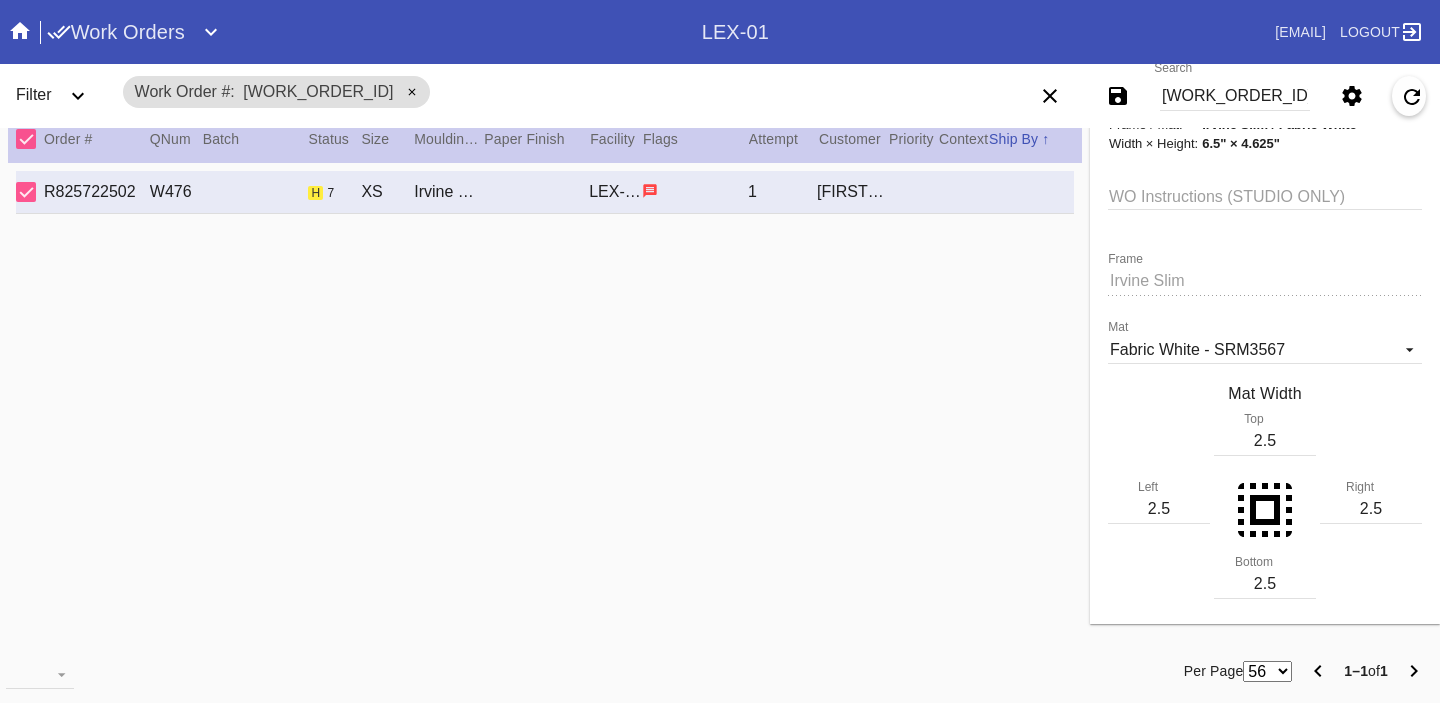 scroll, scrollTop: 0, scrollLeft: 0, axis: both 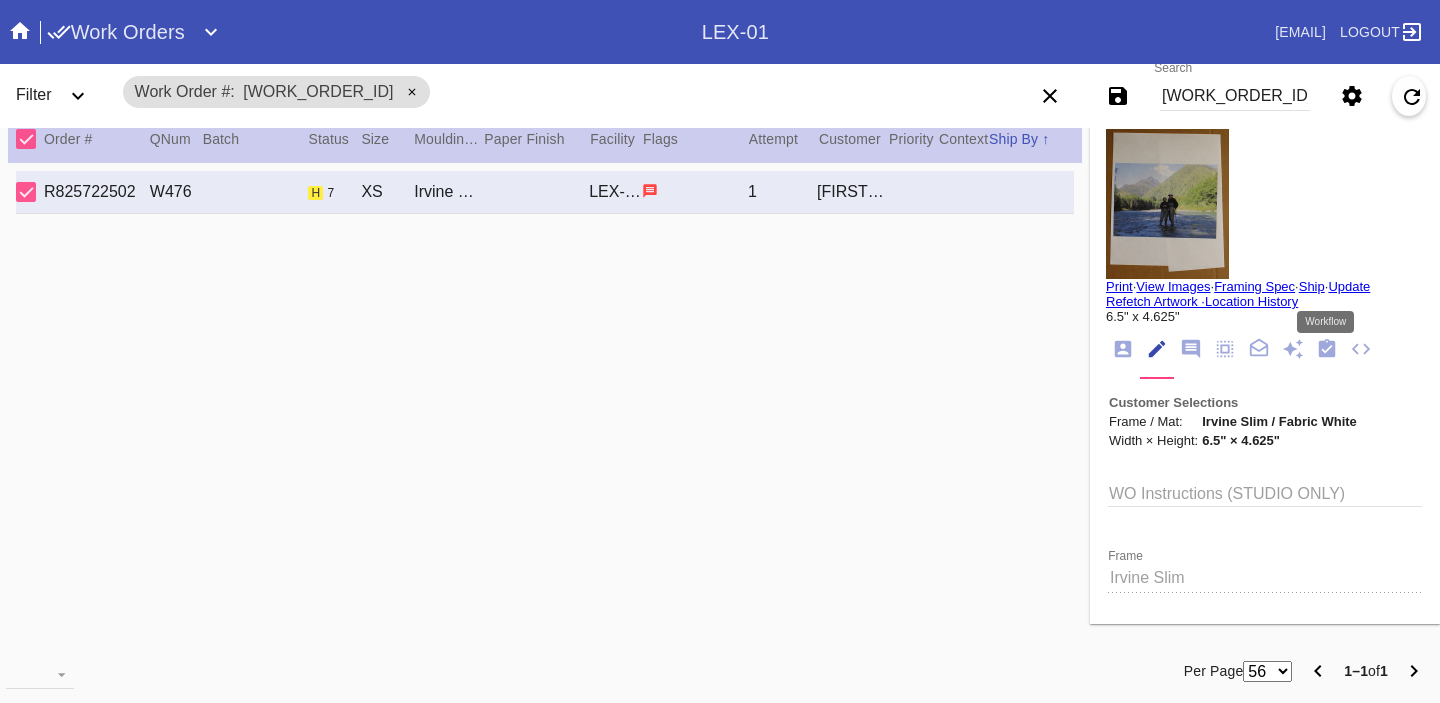 click 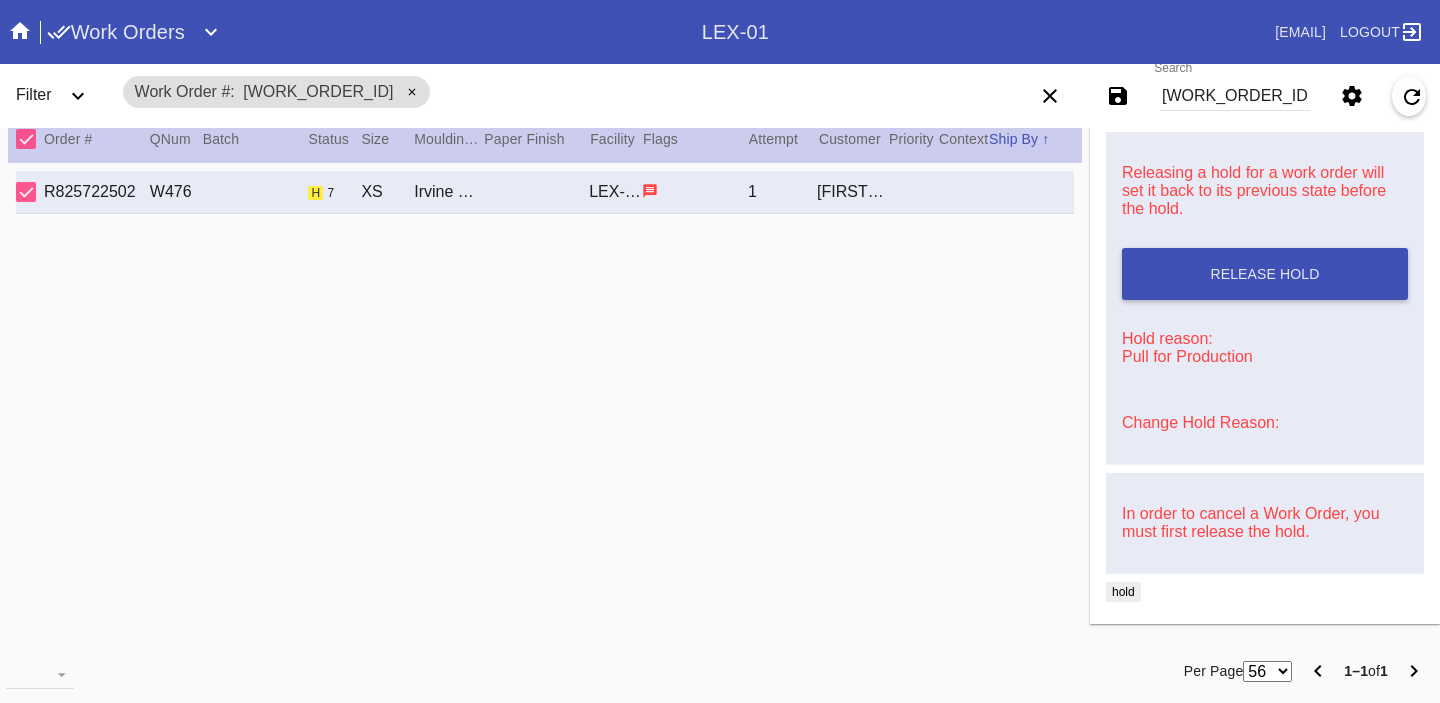 scroll, scrollTop: 0, scrollLeft: 0, axis: both 